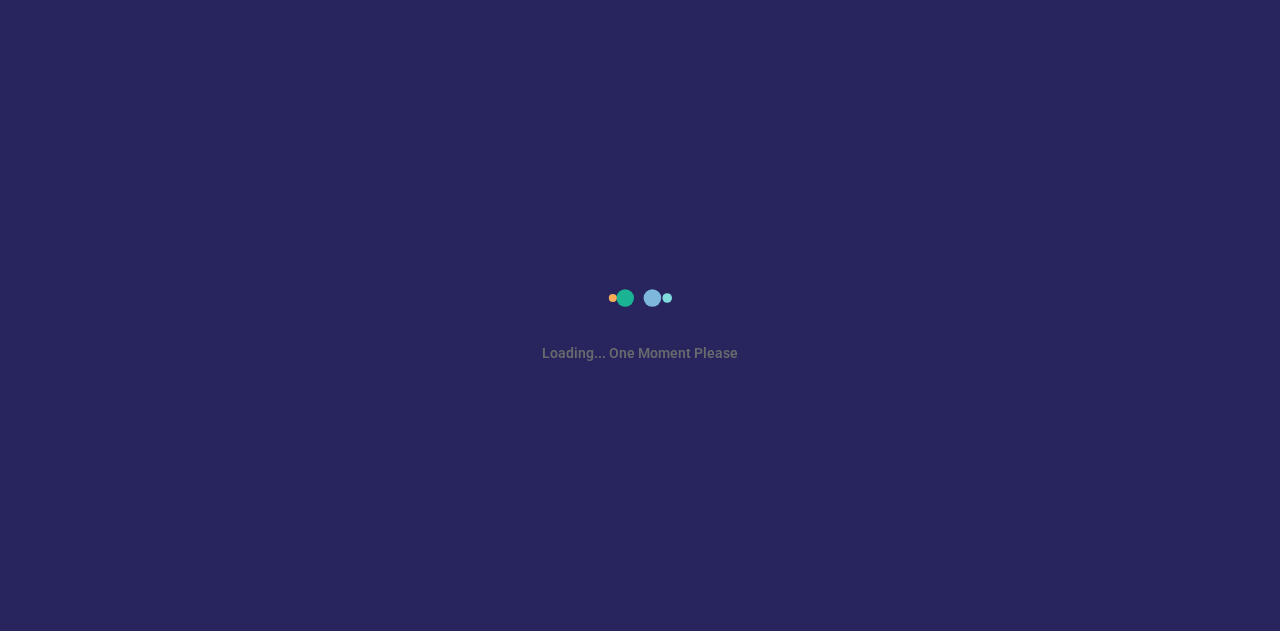 scroll, scrollTop: 0, scrollLeft: 0, axis: both 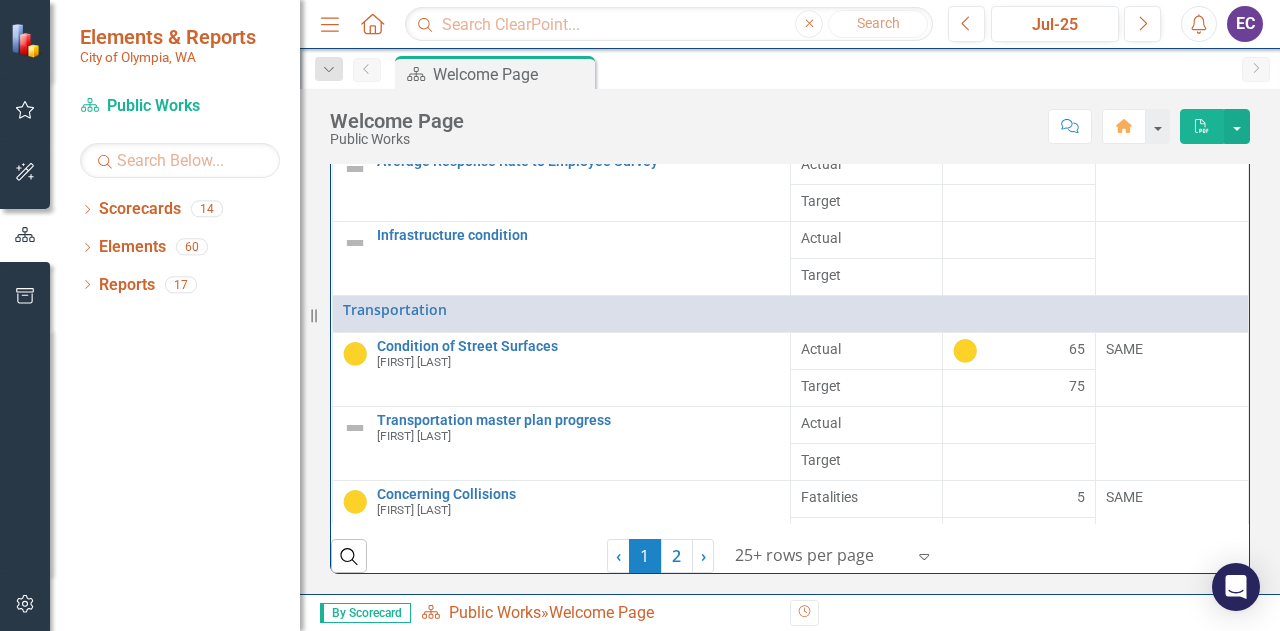 click on "Welcome Page Public Works Score: N/A Jul-25 Completed  Comment Home PDF" at bounding box center [790, 119] 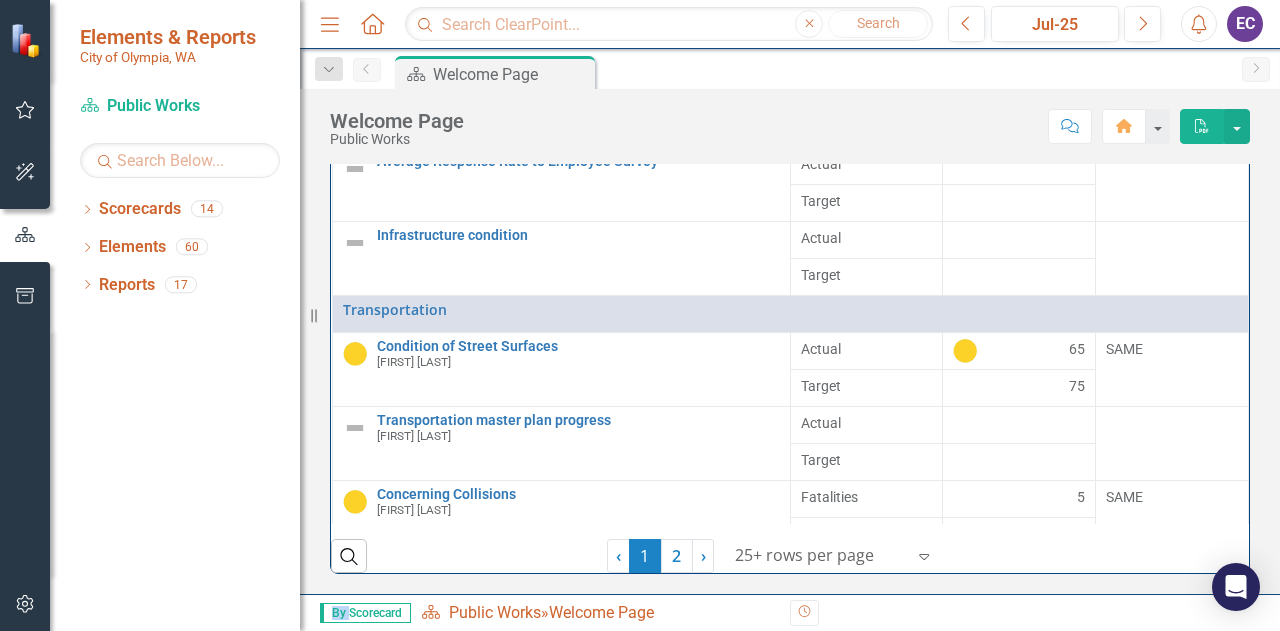 click on "Welcome Page Public Works Score: N/A Jul-25 Completed  Comment Home PDF" at bounding box center (790, 119) 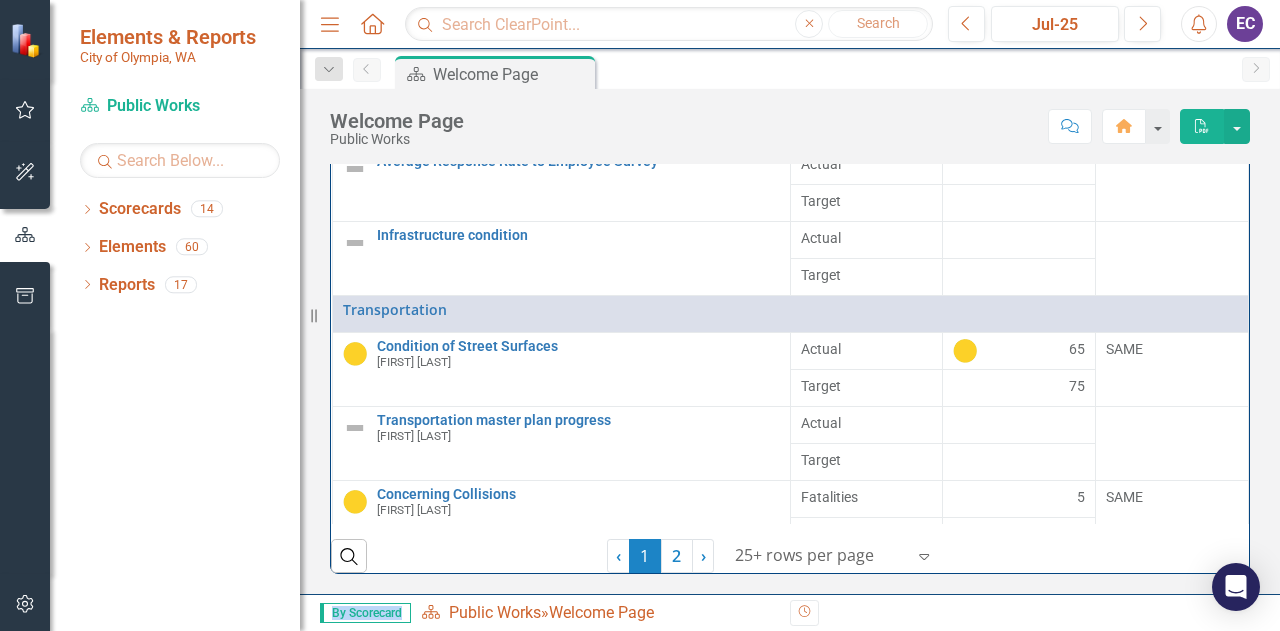 drag, startPoint x: 1276, startPoint y: 109, endPoint x: 1256, endPoint y: 221, distance: 113.7717 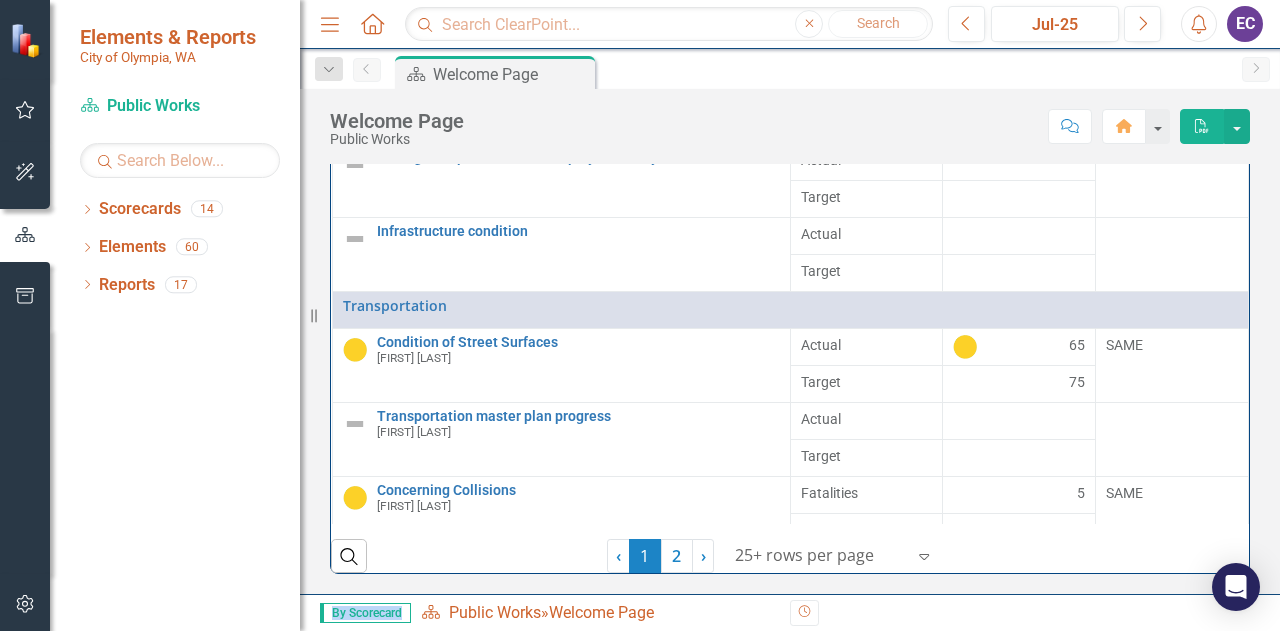 scroll, scrollTop: 0, scrollLeft: 0, axis: both 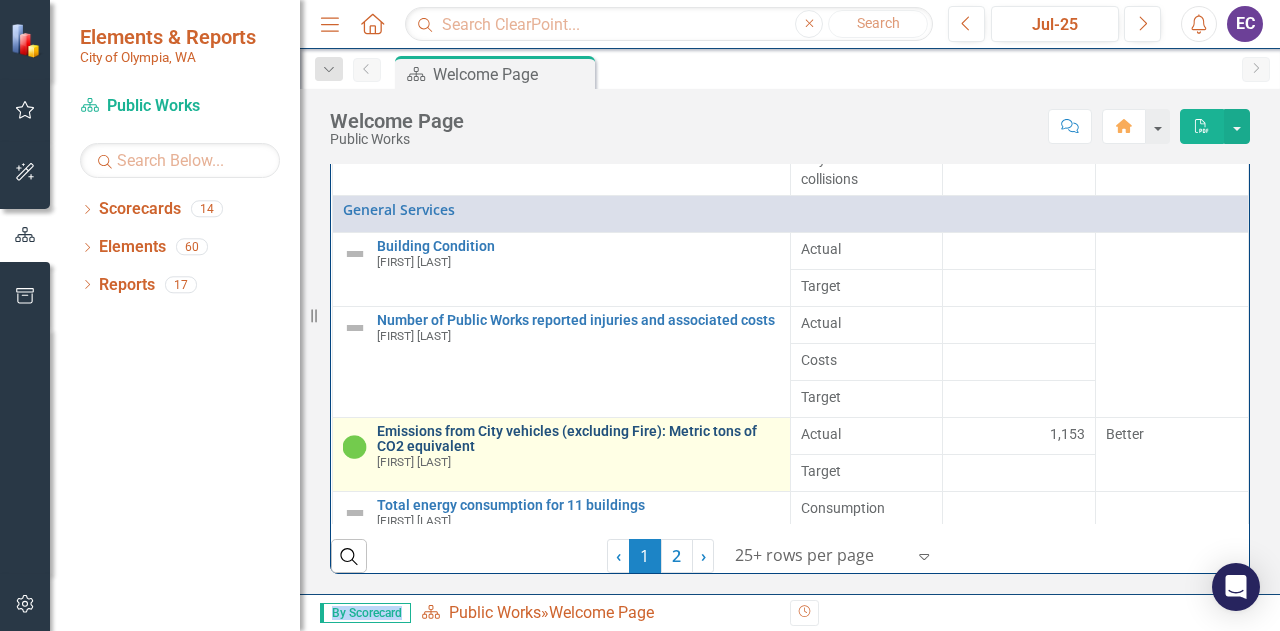 click on "Emissions from City vehicles (excluding Fire): Metric tons of CO2 equivalent" at bounding box center (579, 439) 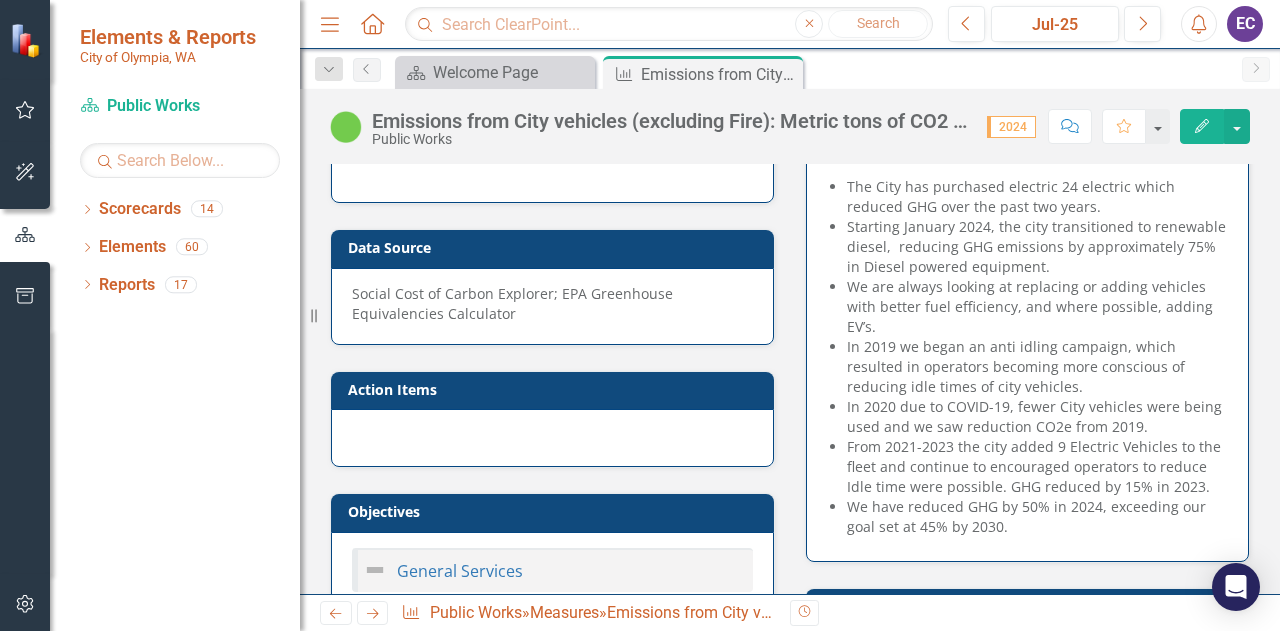 scroll, scrollTop: 317, scrollLeft: 0, axis: vertical 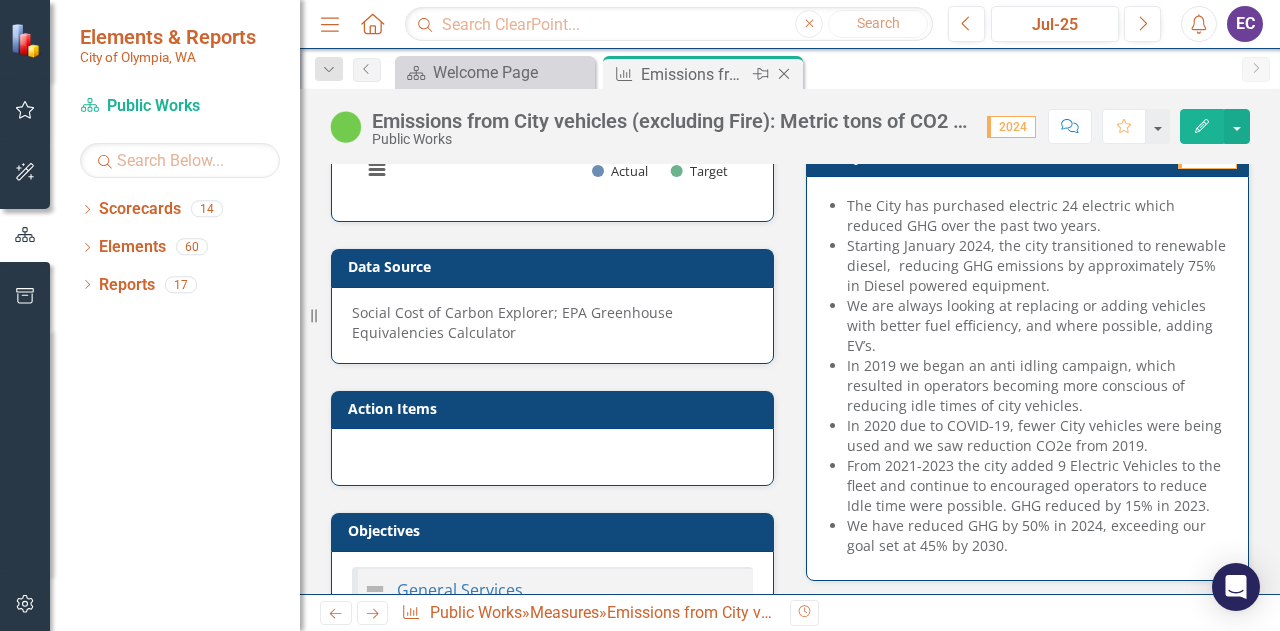 click on "Close" 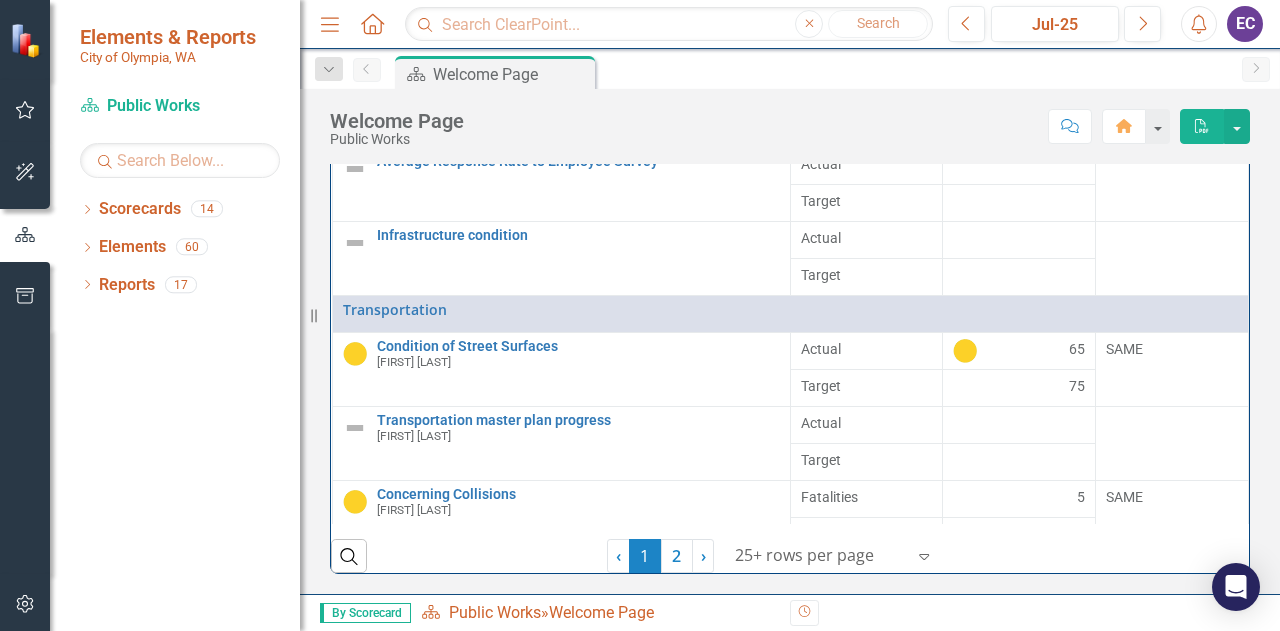 scroll, scrollTop: 424, scrollLeft: 0, axis: vertical 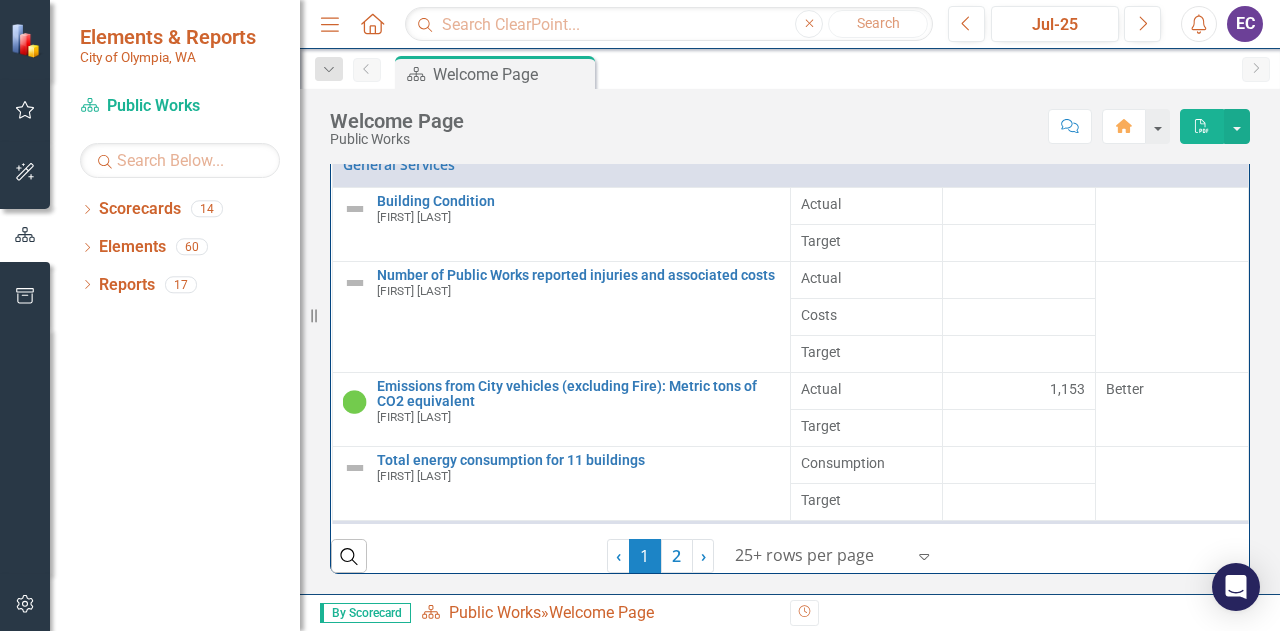 click on "Condition of Street Surfaces [FIRST] [LAST] Transportation master plan progress [FIRST] Concerning Collisions [FIRST] [LAST] Pedestrian- and bicyclist-involved collisions Building Condition [FIRST] [LAST] Number of Public Works reported injuries and associated costs [FIRST] [LAST]" at bounding box center [790, 287] 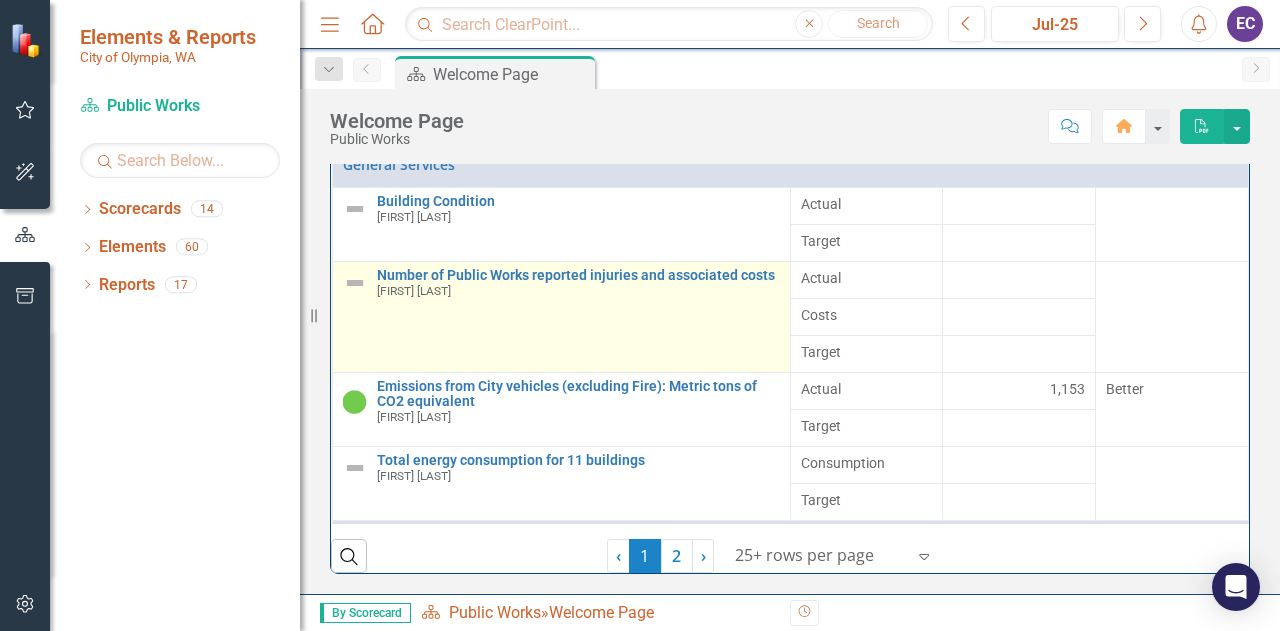 click at bounding box center (355, 283) 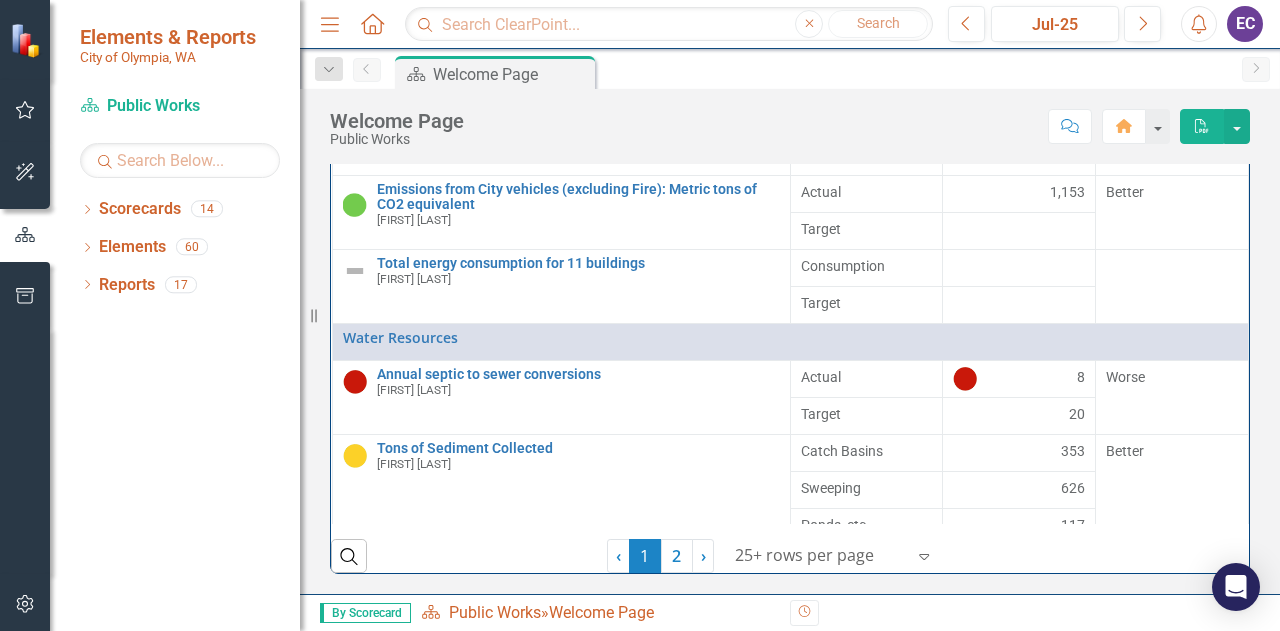 scroll, scrollTop: 852, scrollLeft: 0, axis: vertical 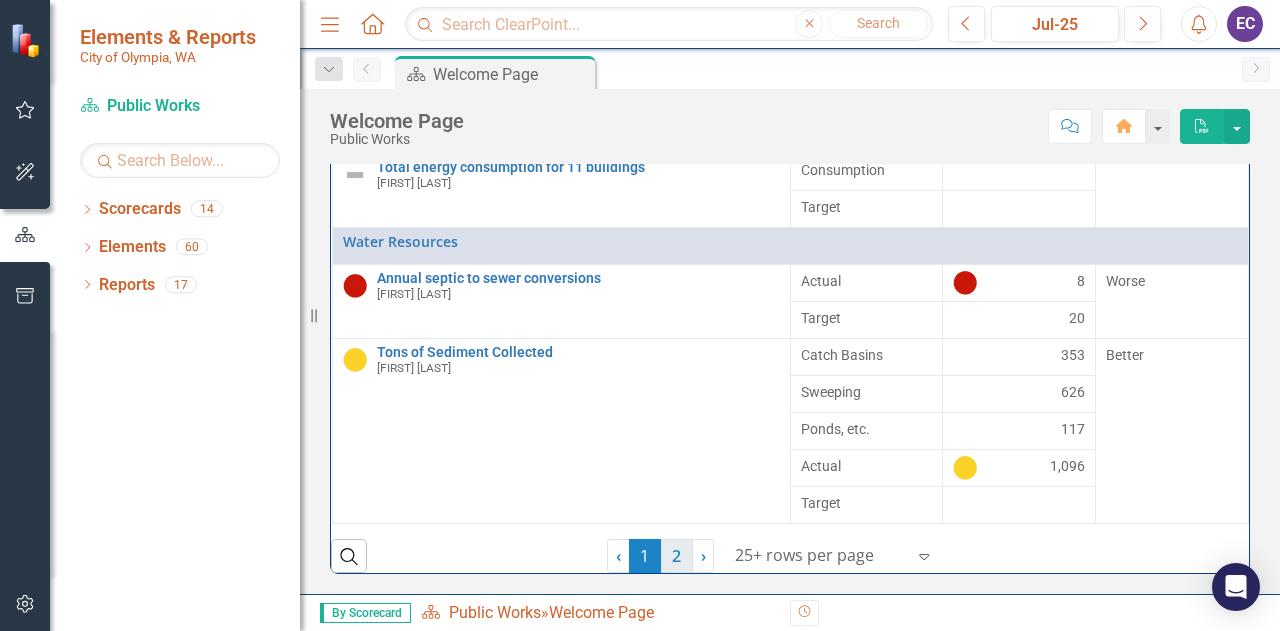 click on "2" at bounding box center (677, 556) 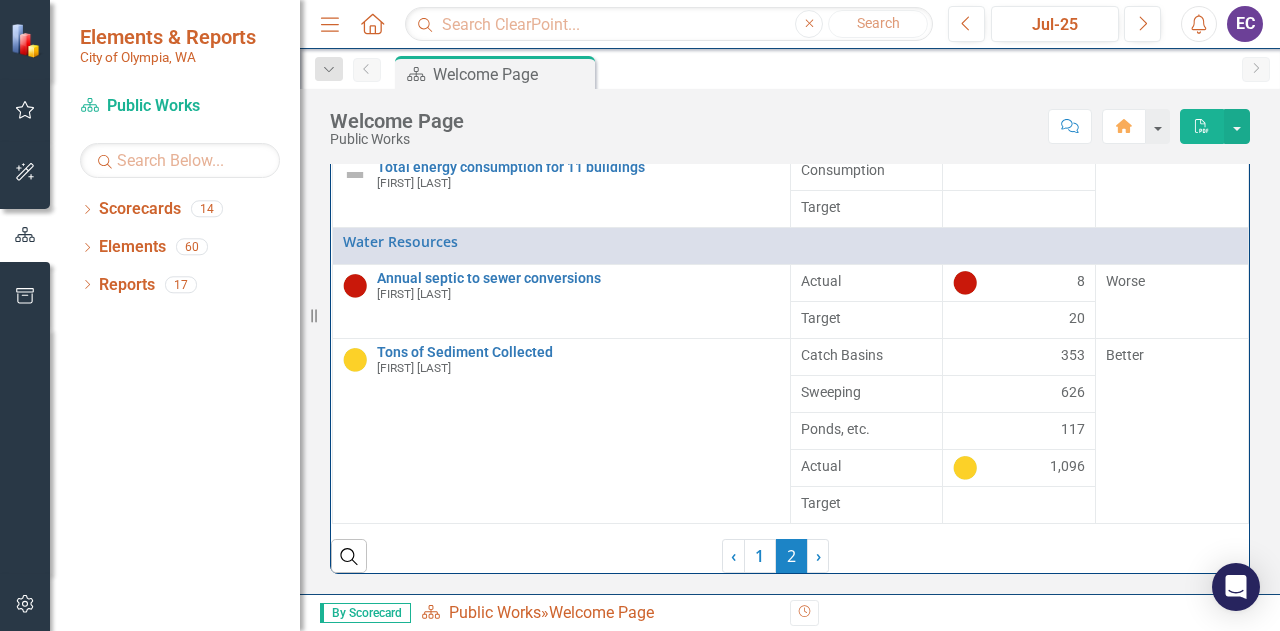 scroll, scrollTop: 0, scrollLeft: 0, axis: both 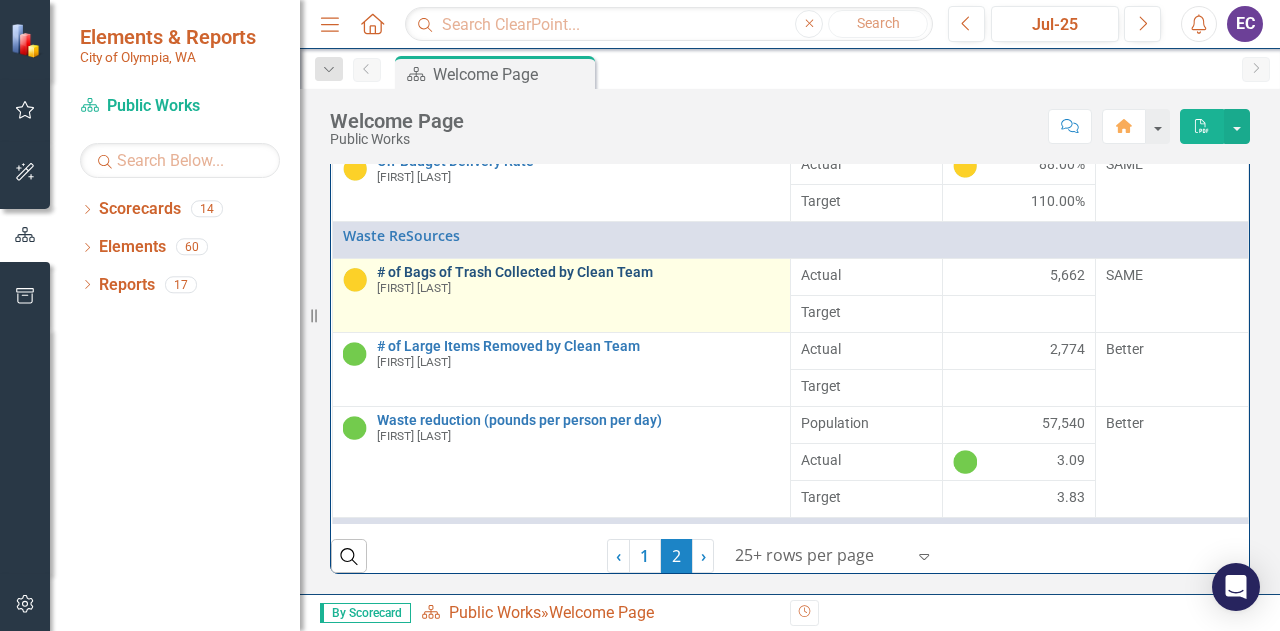 click on "# of Bags of Trash Collected by Clean Team" at bounding box center [579, 272] 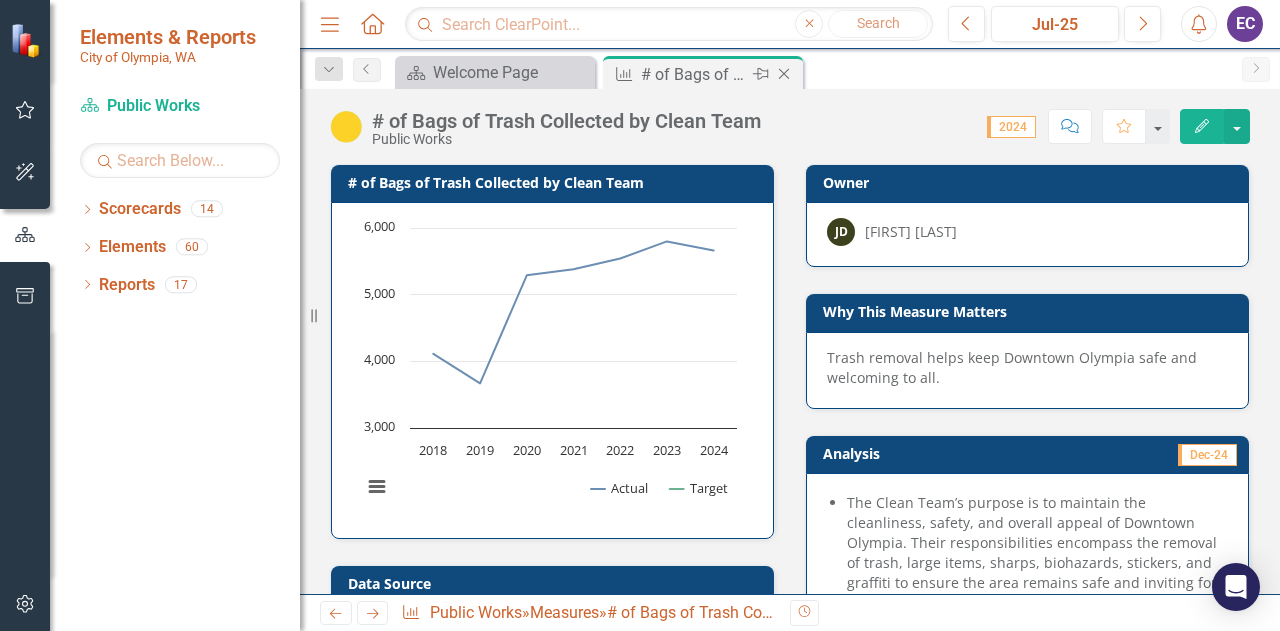 click on "Close" 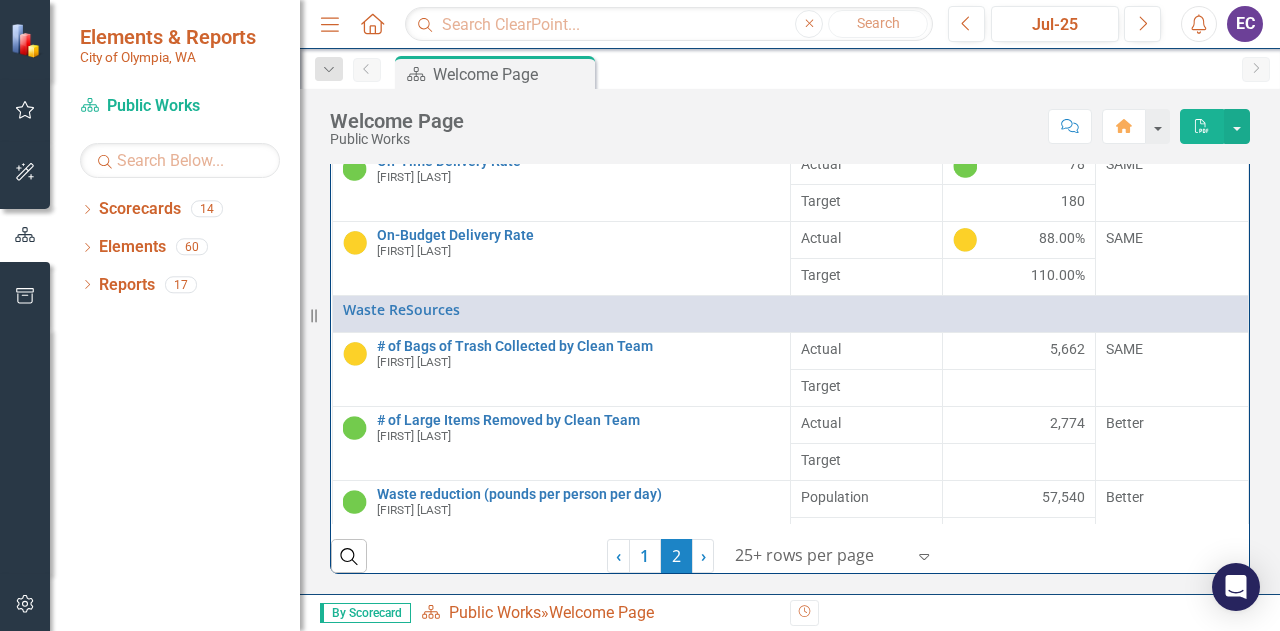 scroll, scrollTop: 348, scrollLeft: 0, axis: vertical 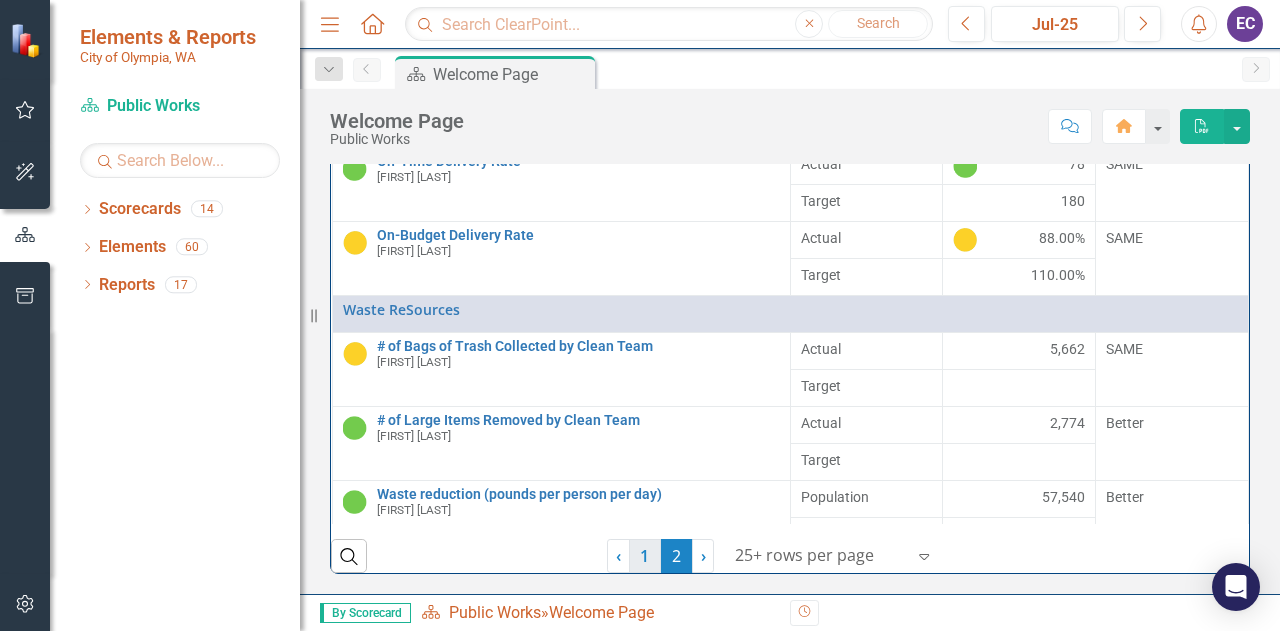 click on "1" at bounding box center [645, 556] 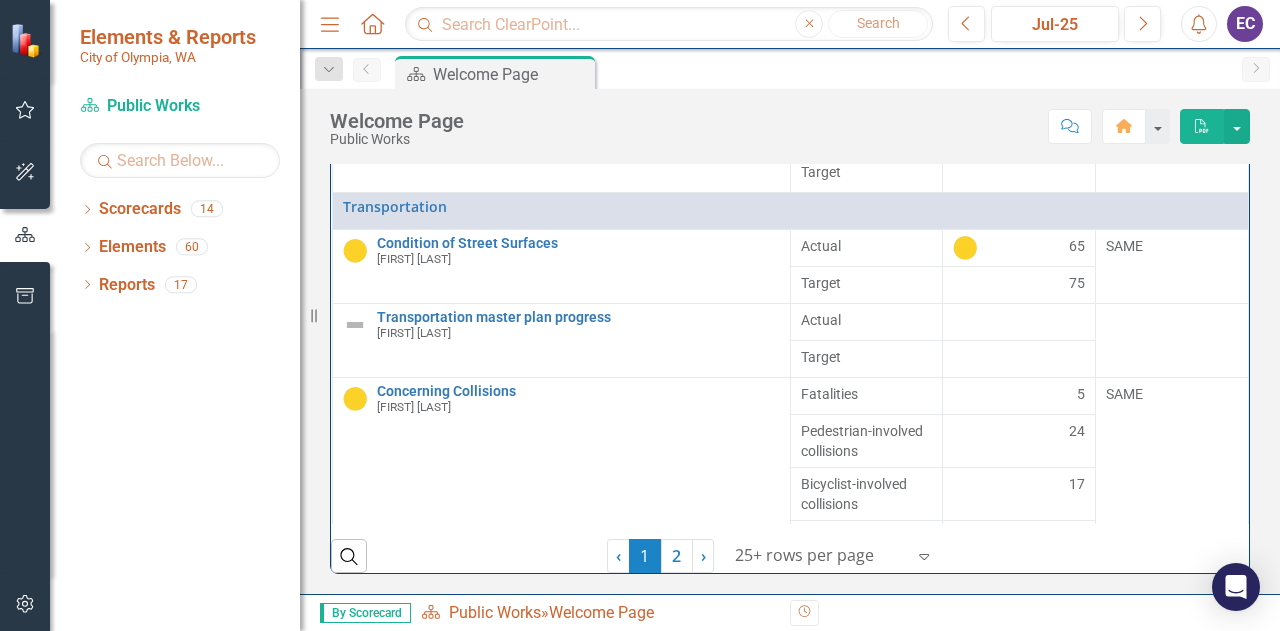 scroll, scrollTop: 0, scrollLeft: 0, axis: both 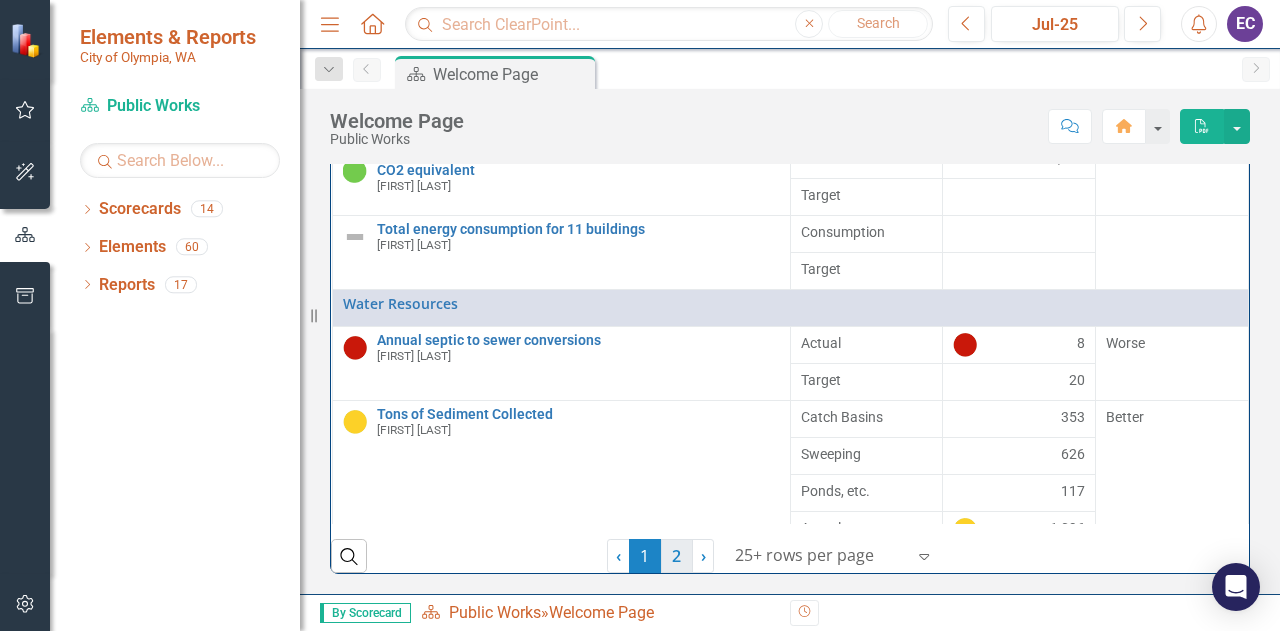 click on "2" at bounding box center [677, 556] 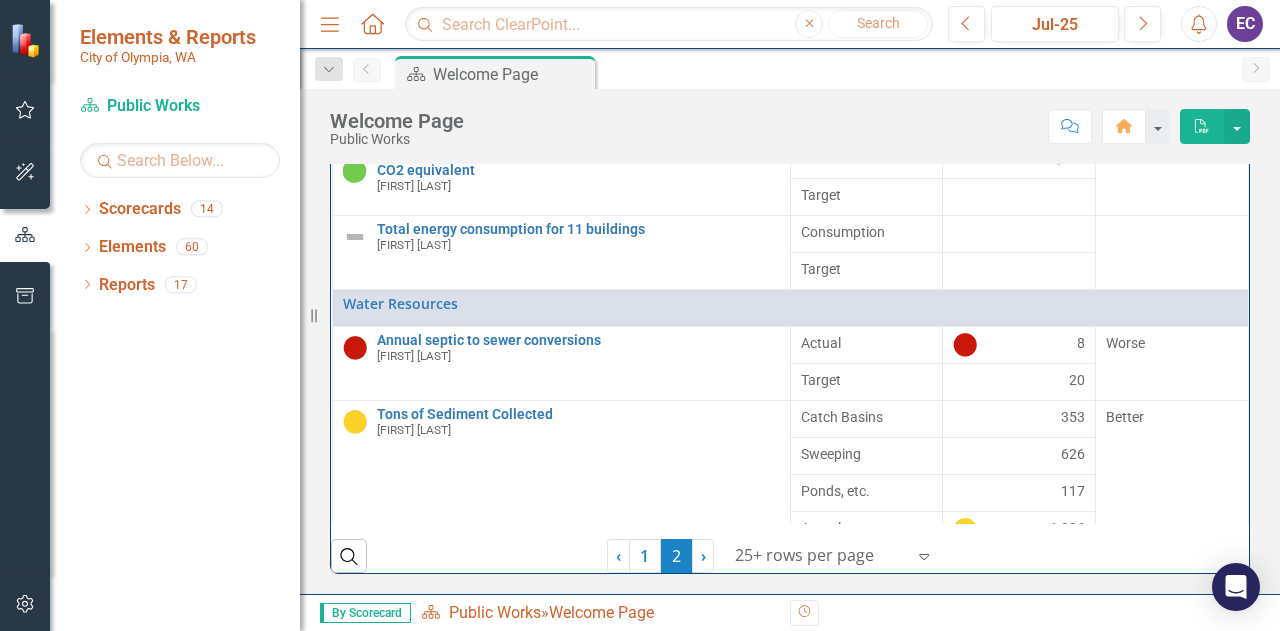 scroll, scrollTop: 0, scrollLeft: 0, axis: both 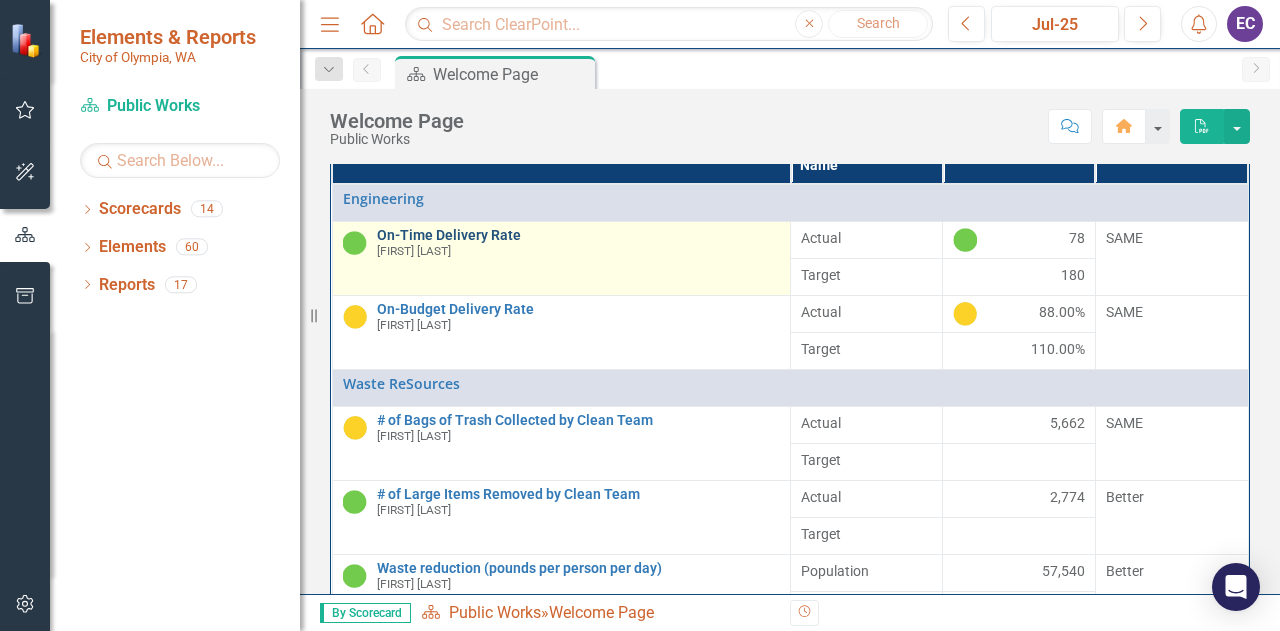 click on "On-Time Delivery Rate" at bounding box center [579, 235] 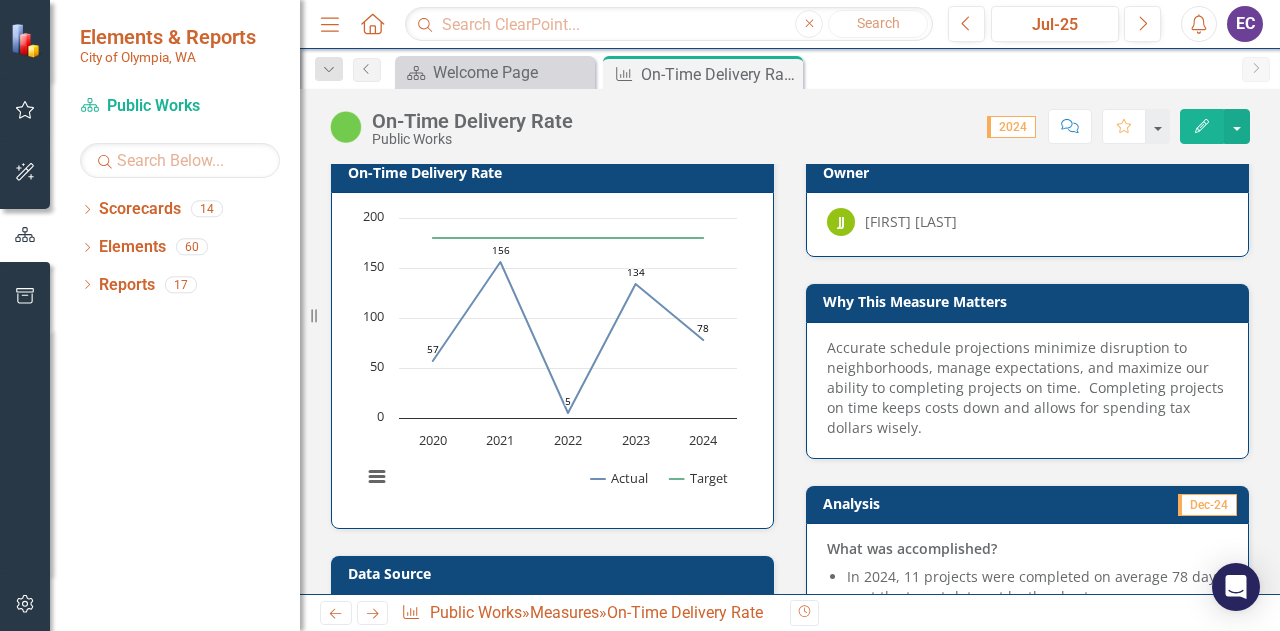 scroll, scrollTop: 0, scrollLeft: 0, axis: both 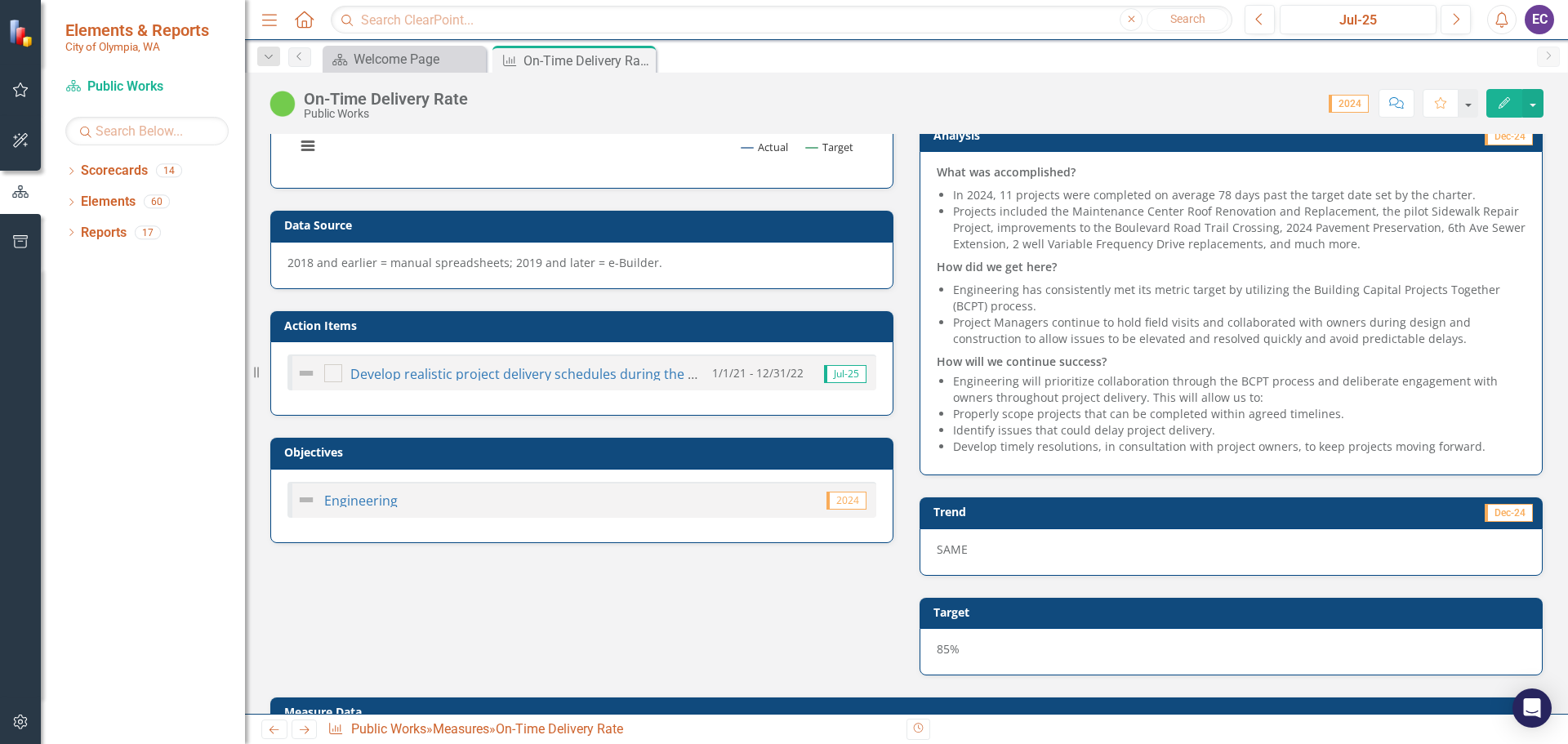 click on "85%" at bounding box center (948, 648) 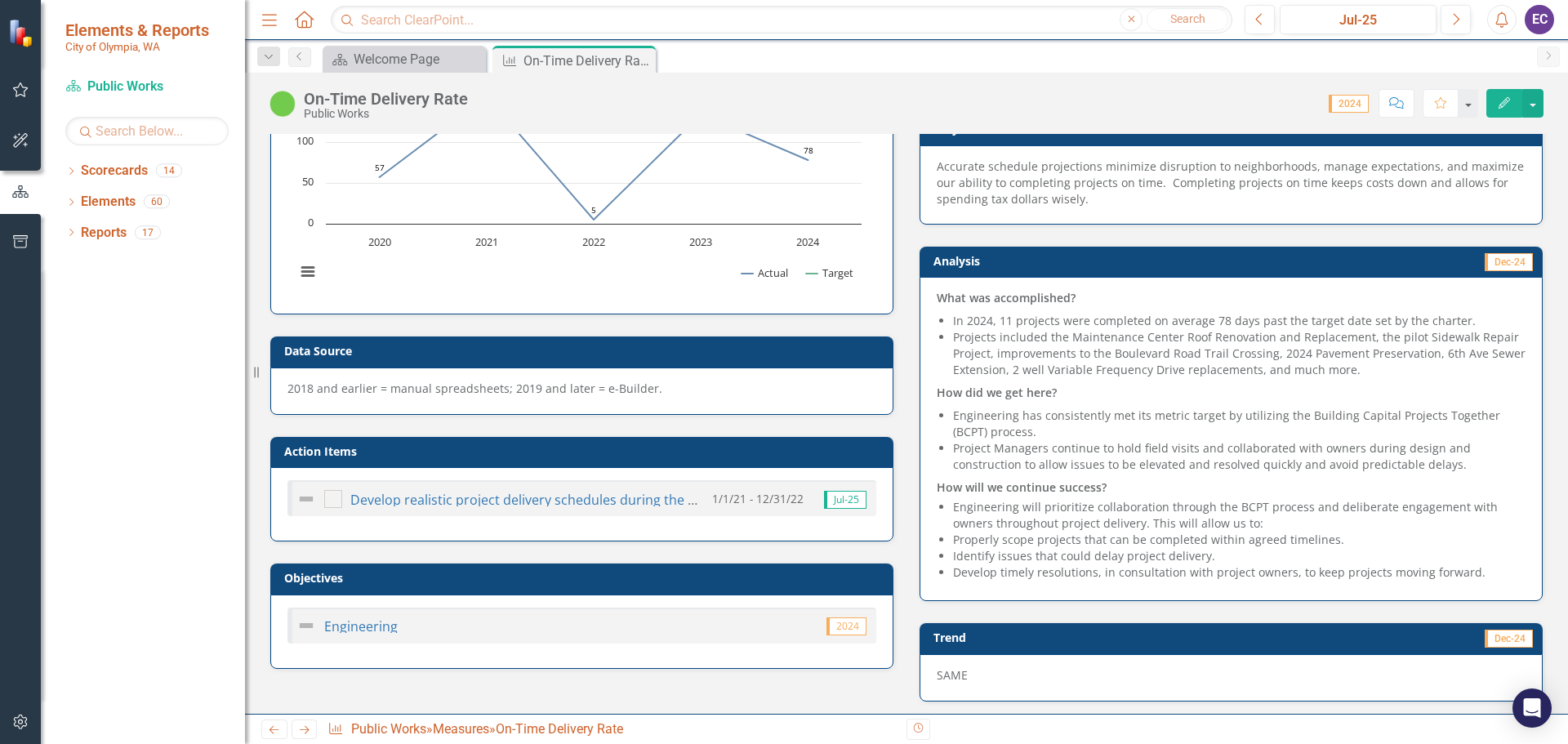 scroll, scrollTop: 0, scrollLeft: 0, axis: both 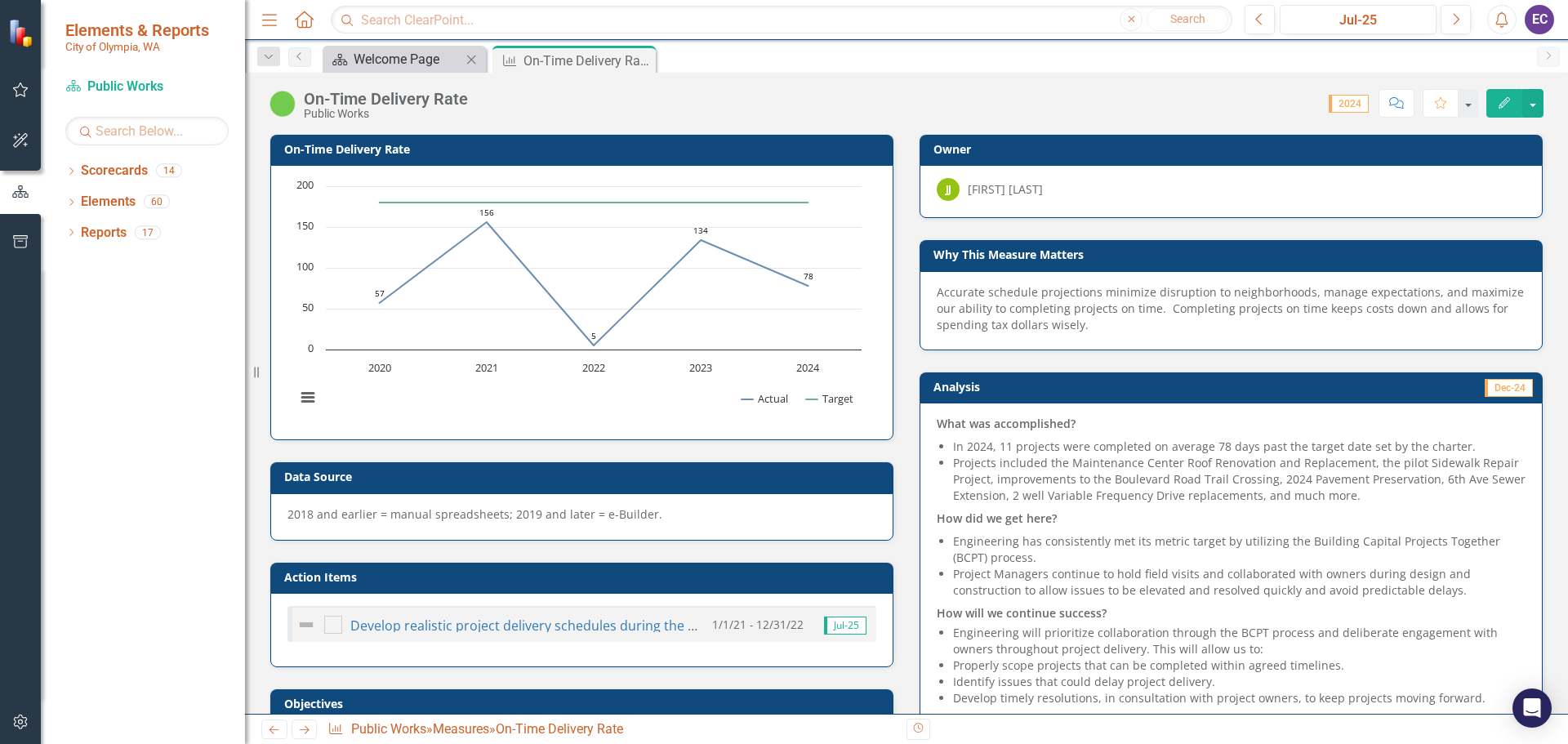 click on "Welcome Page" at bounding box center [408, 59] 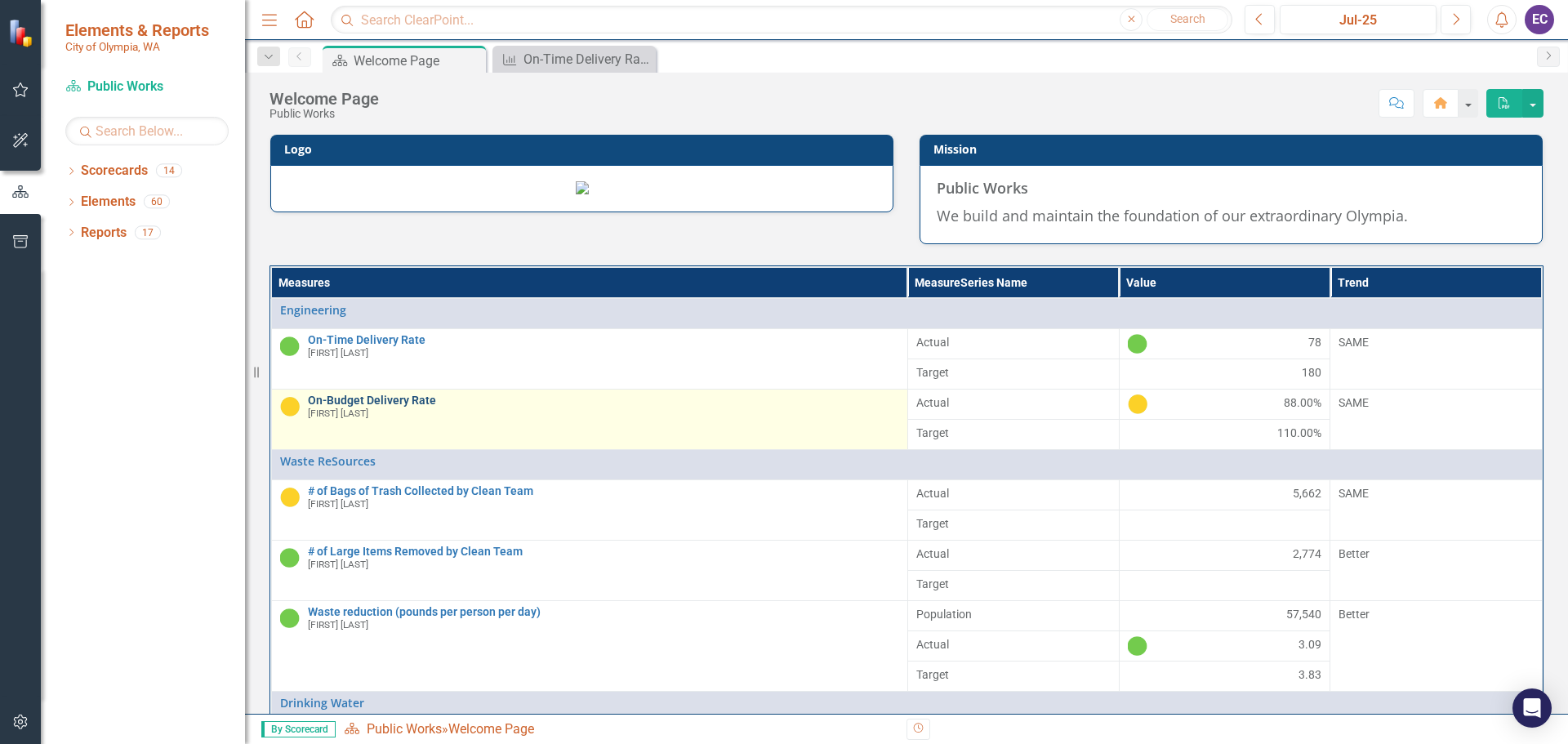 click on "On-Budget Delivery Rate" at bounding box center [604, 400] 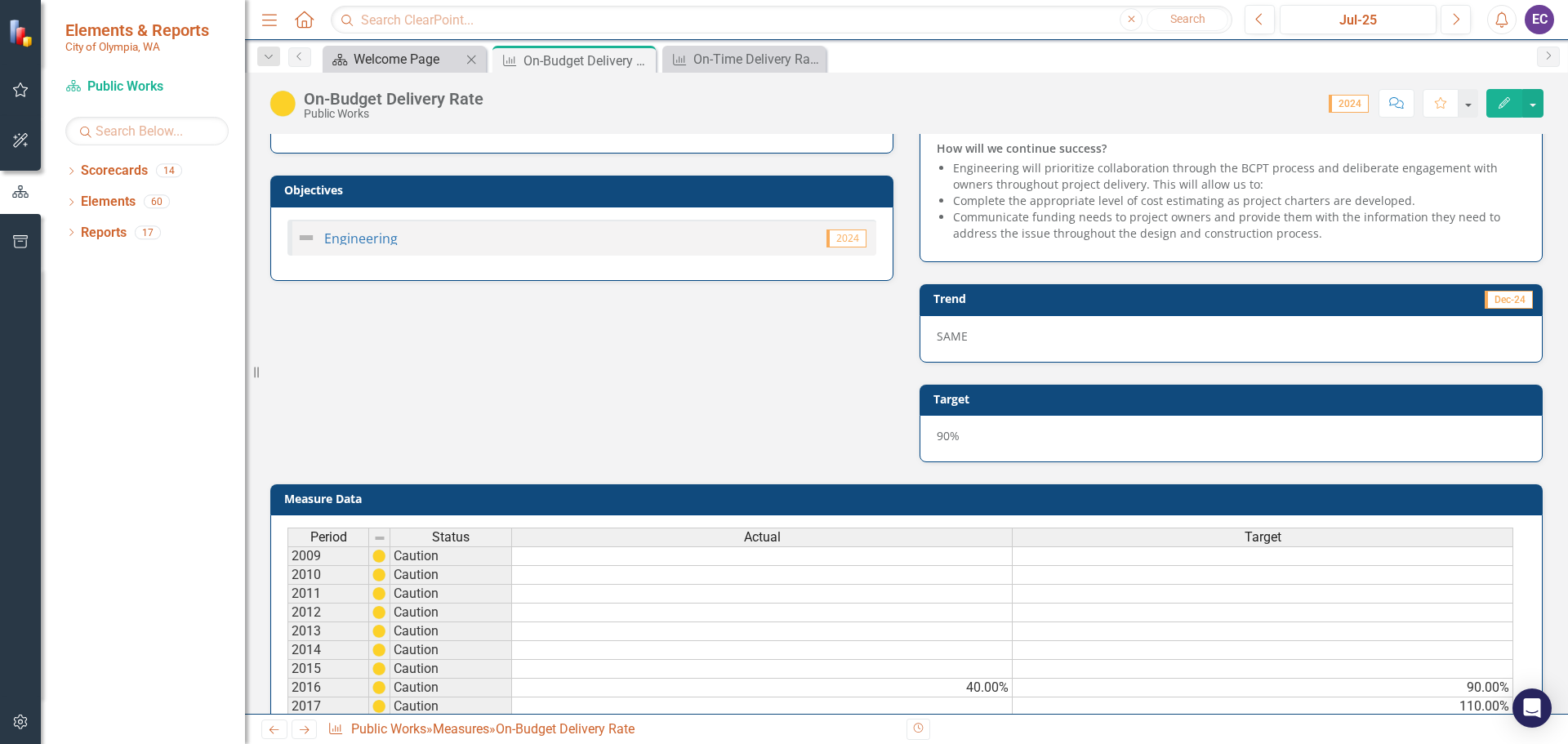 scroll, scrollTop: 490, scrollLeft: 0, axis: vertical 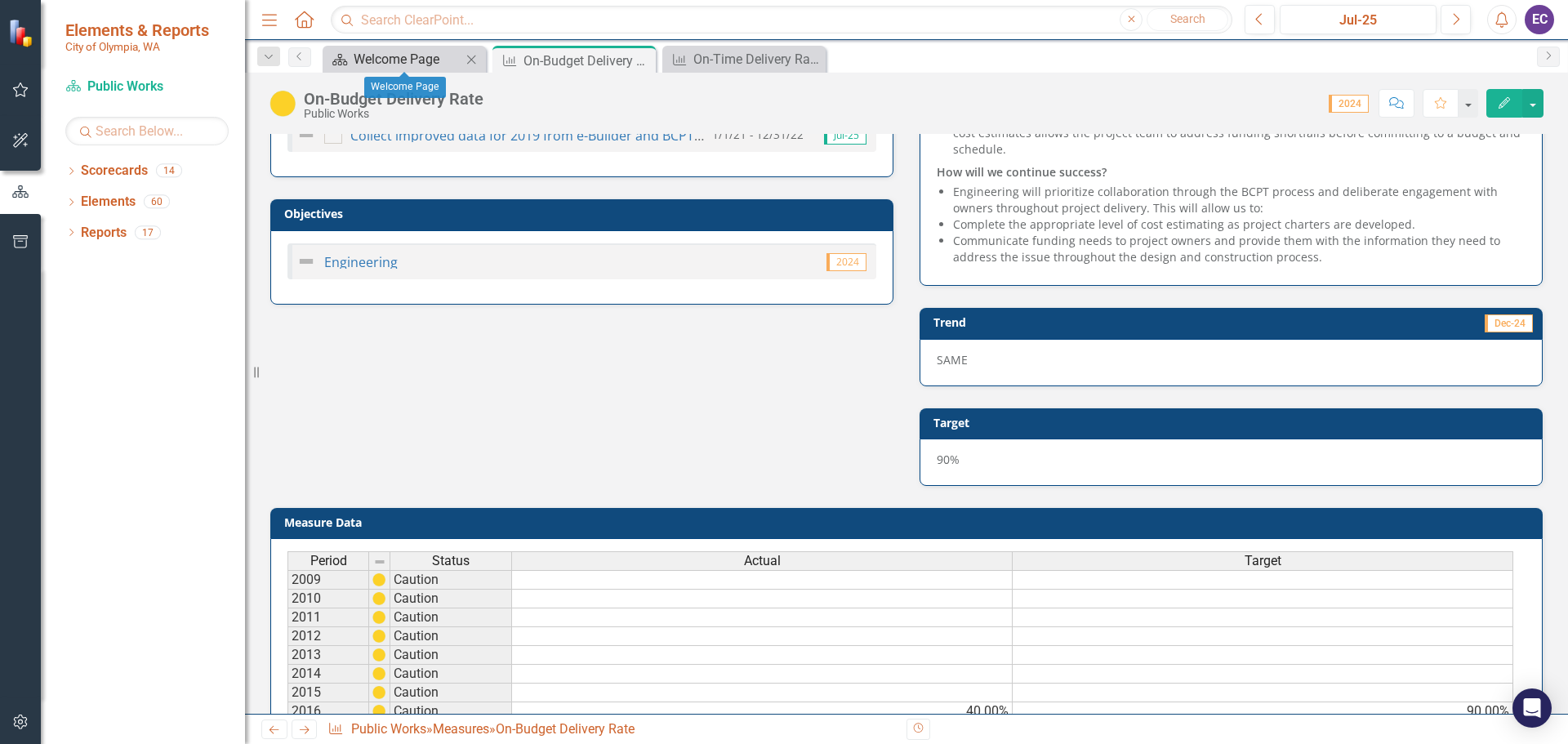 click on "Welcome Page" at bounding box center [408, 59] 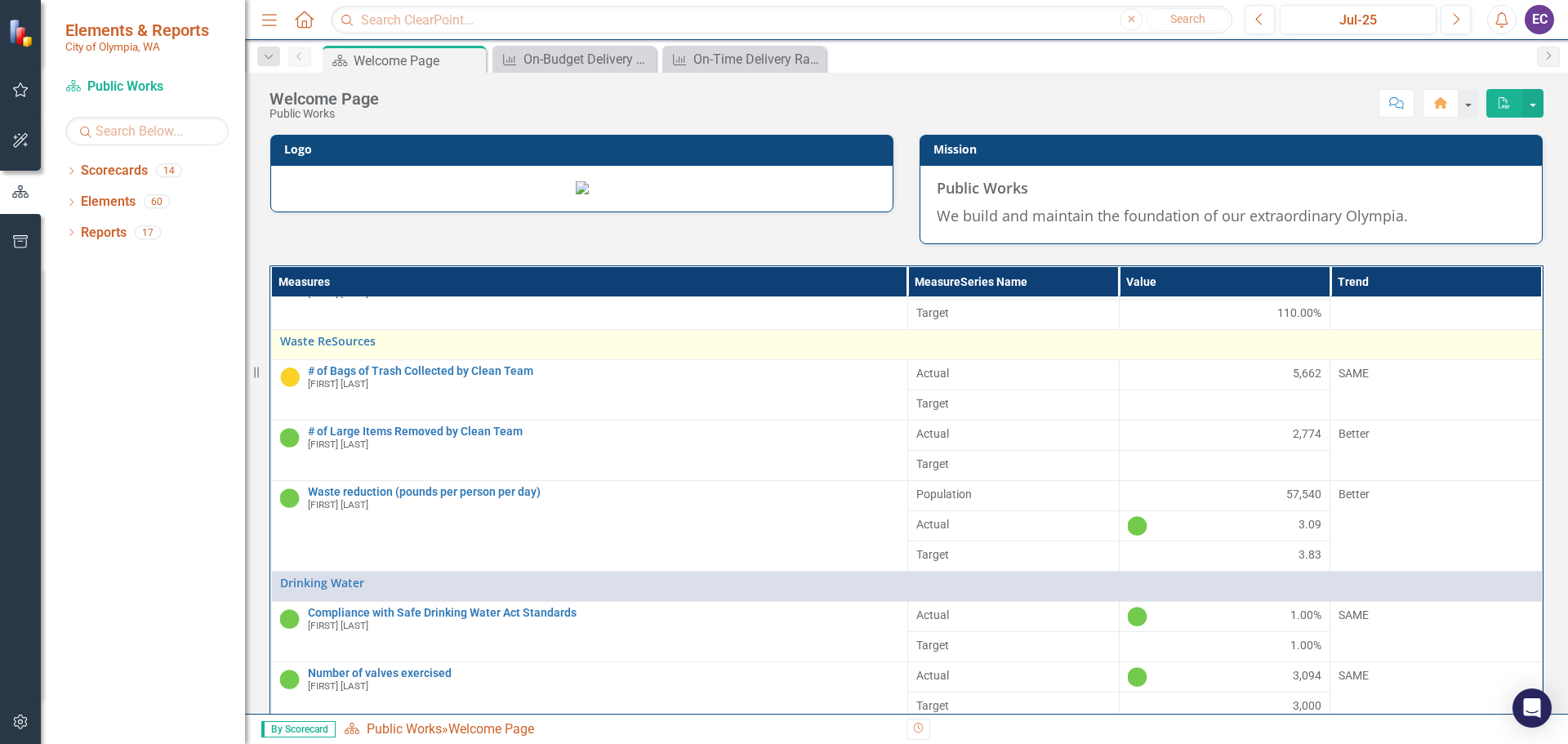 scroll, scrollTop: 139, scrollLeft: 0, axis: vertical 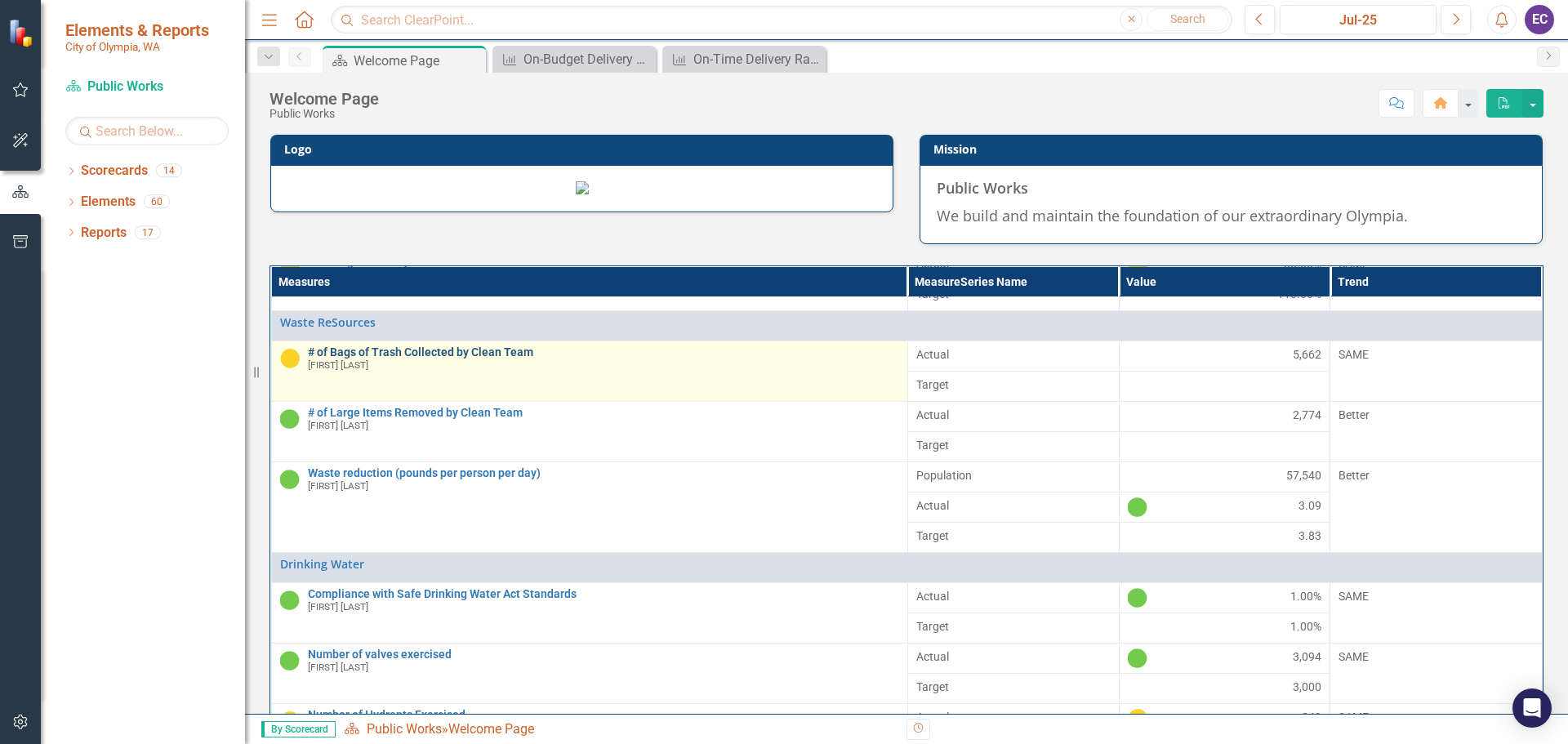 click on "# of Bags of Trash Collected by Clean Team" at bounding box center (604, 352) 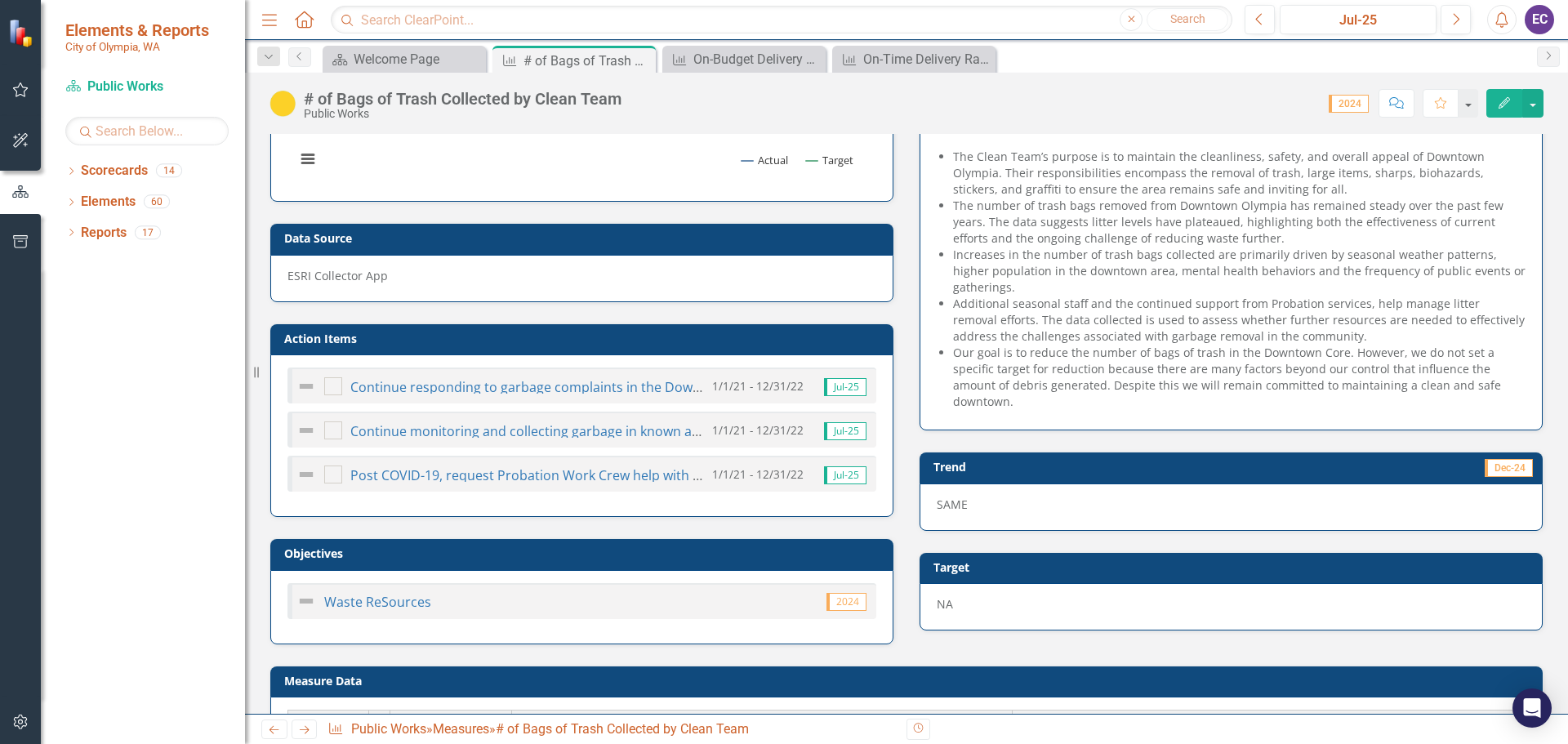 scroll, scrollTop: 0, scrollLeft: 0, axis: both 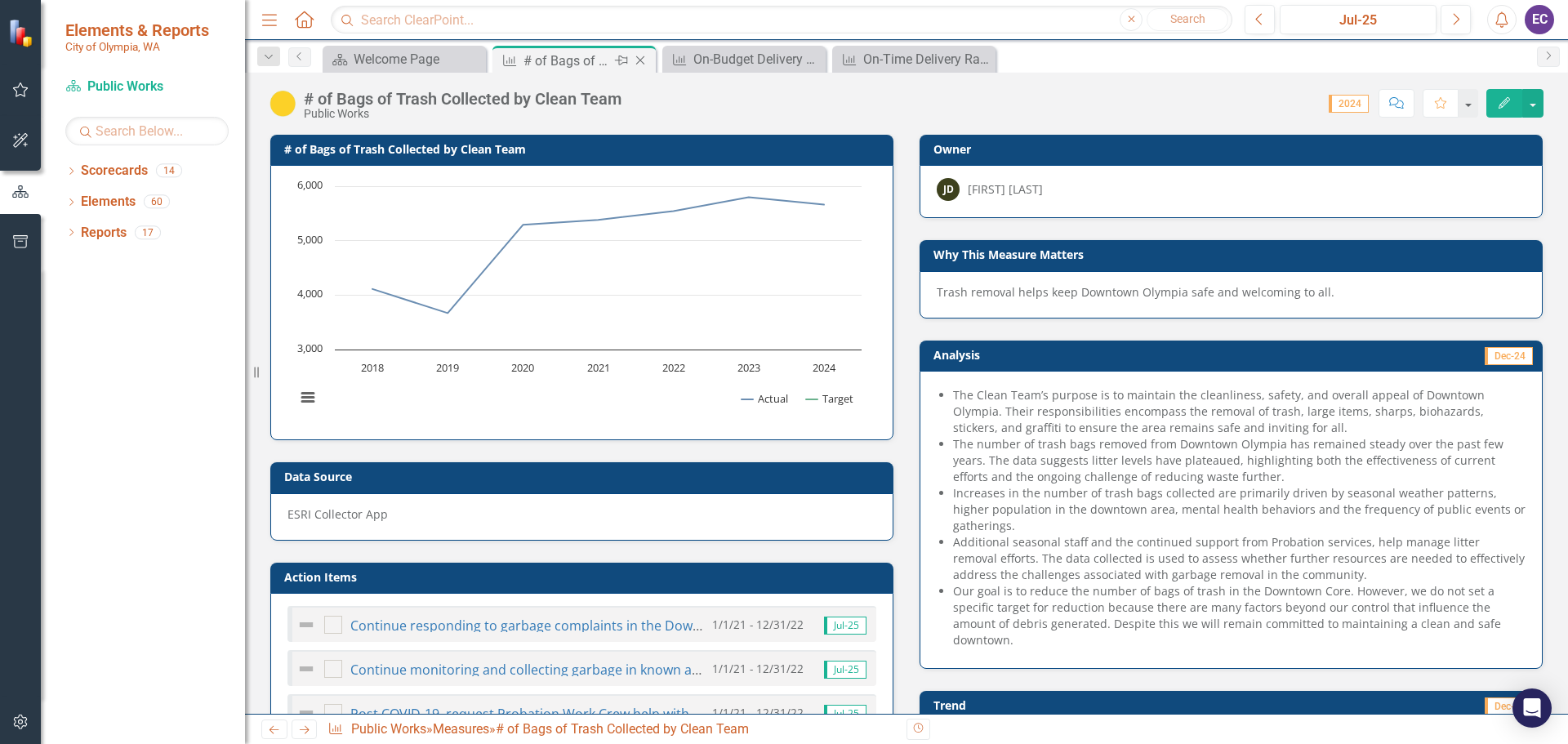 click on "Close" 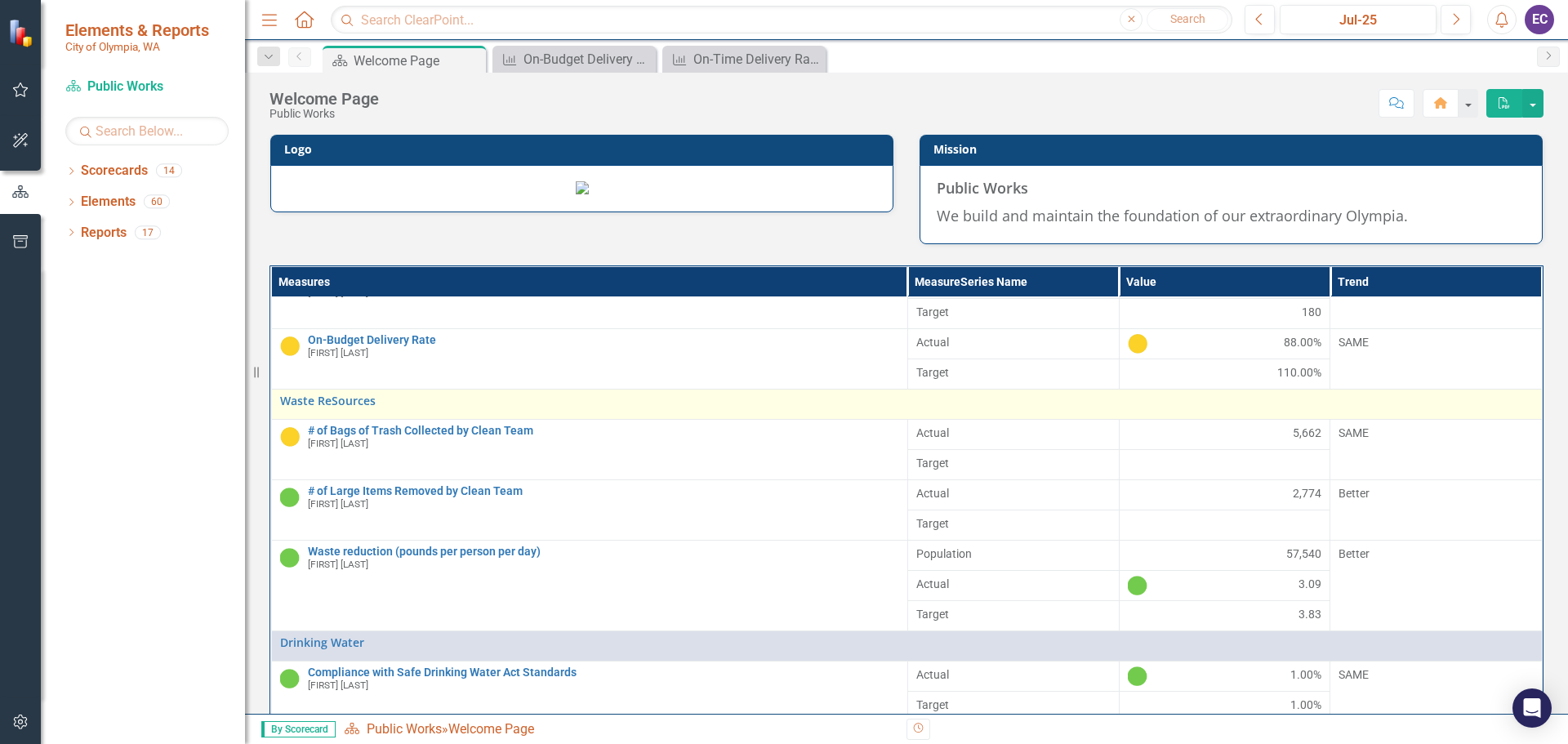 scroll, scrollTop: 139, scrollLeft: 0, axis: vertical 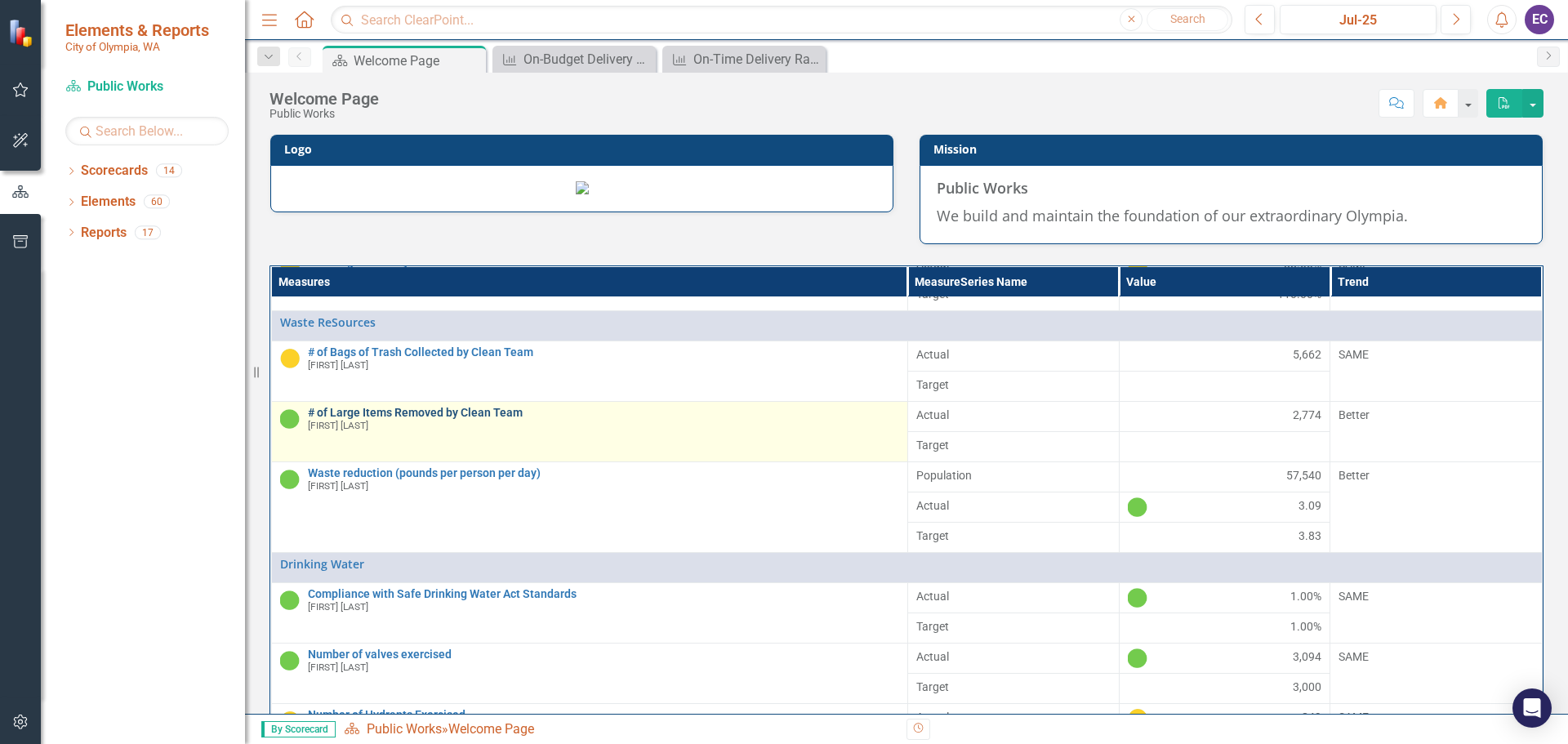 click on "# of Large Items Removed by Clean Team" at bounding box center [604, 412] 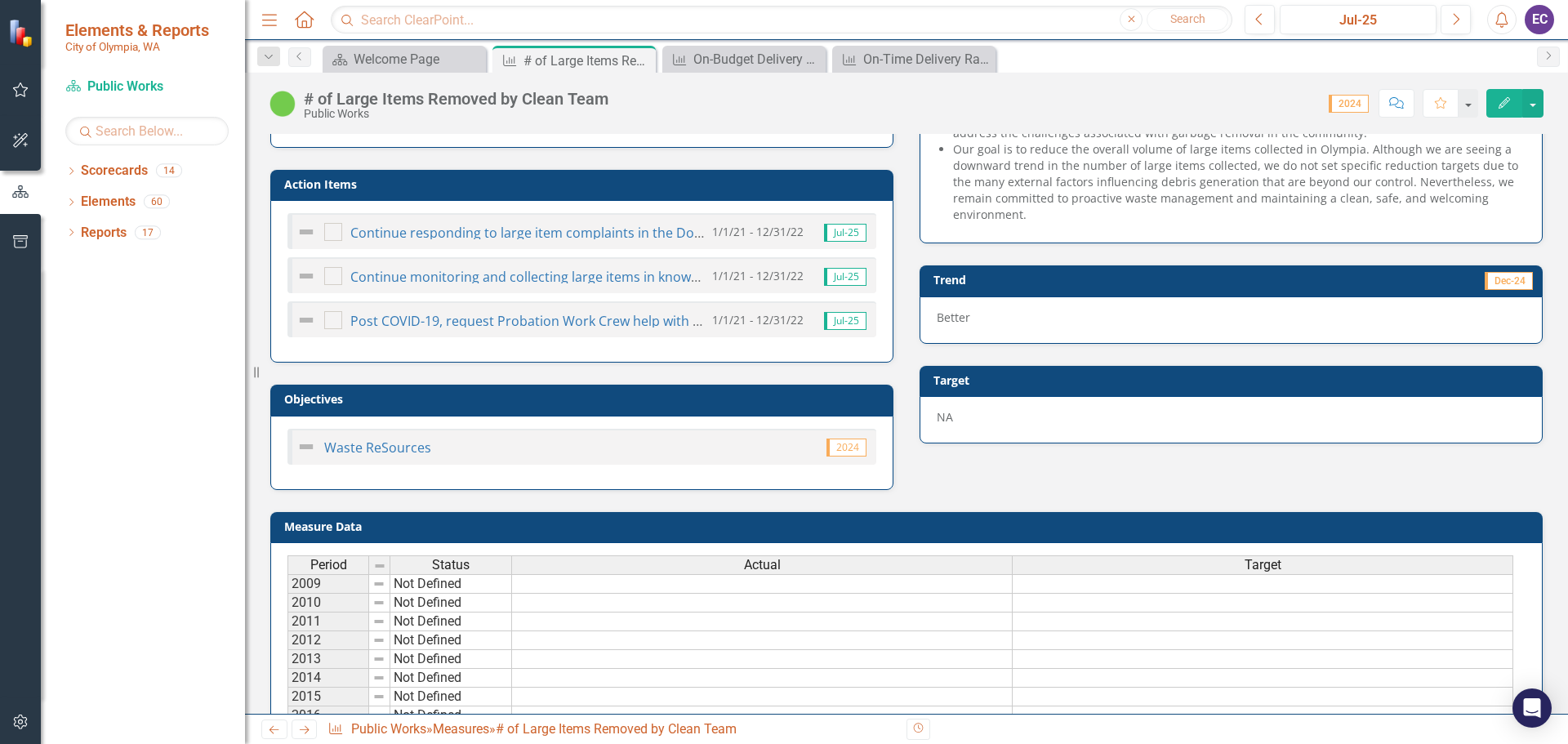 scroll, scrollTop: 0, scrollLeft: 0, axis: both 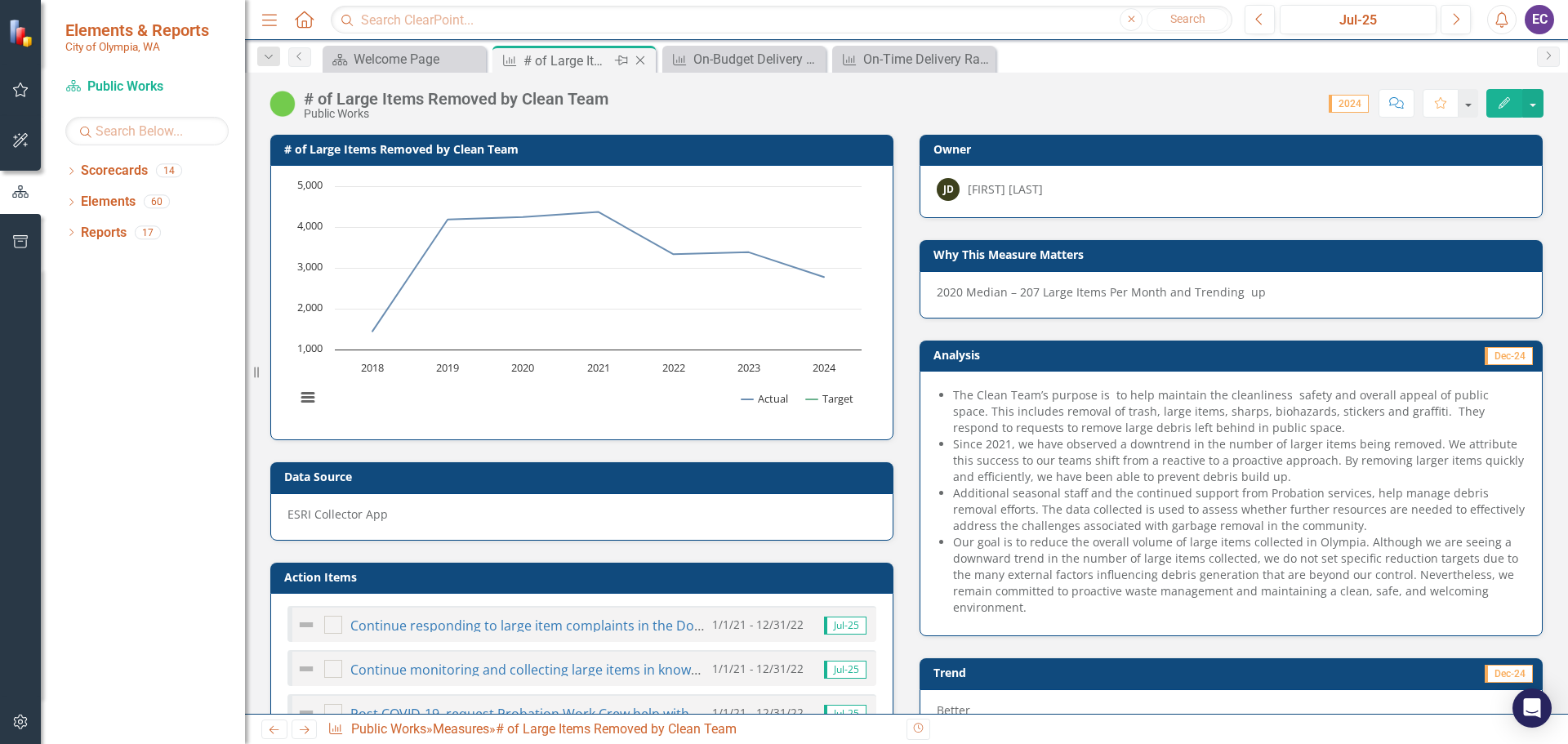 click on "Close" 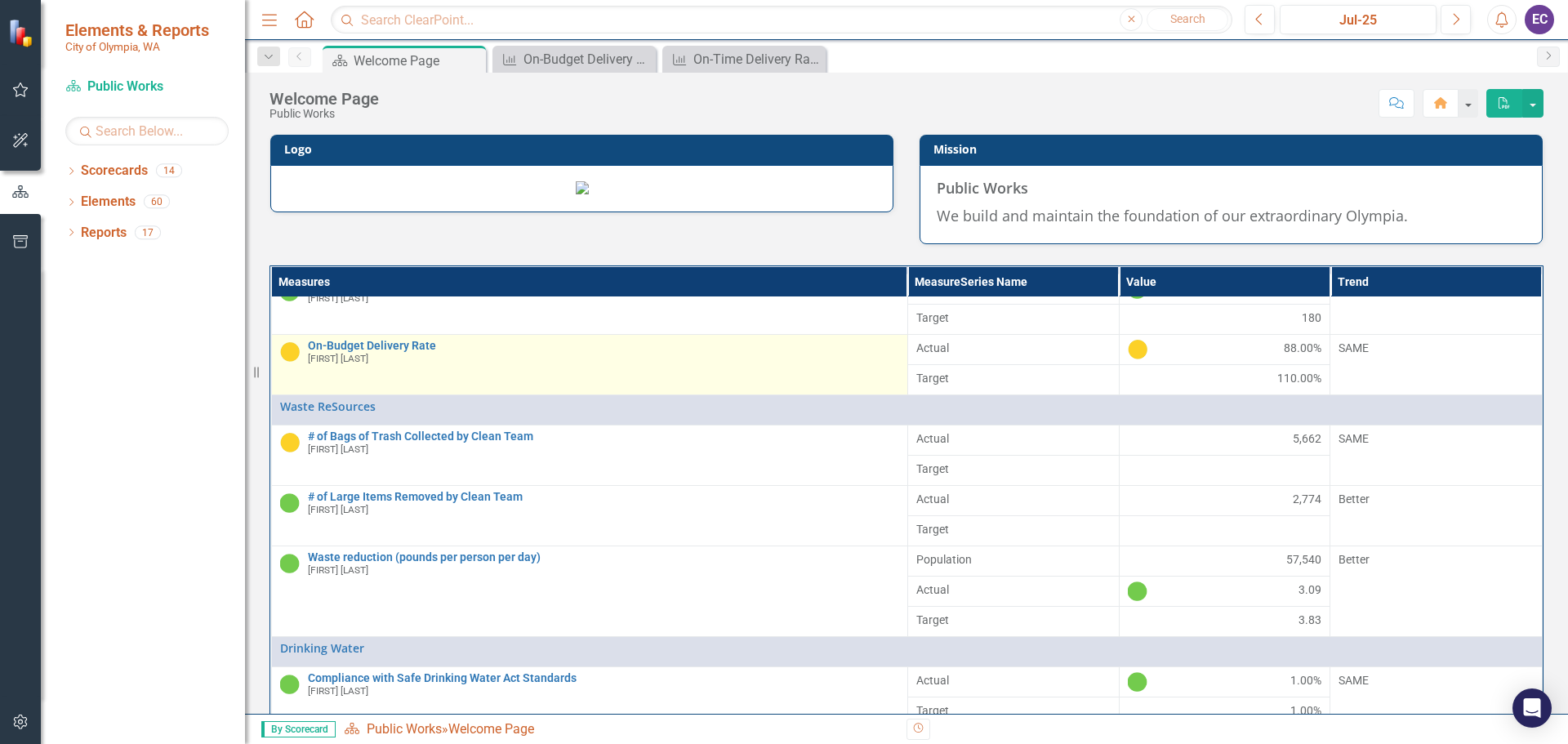 scroll, scrollTop: 139, scrollLeft: 0, axis: vertical 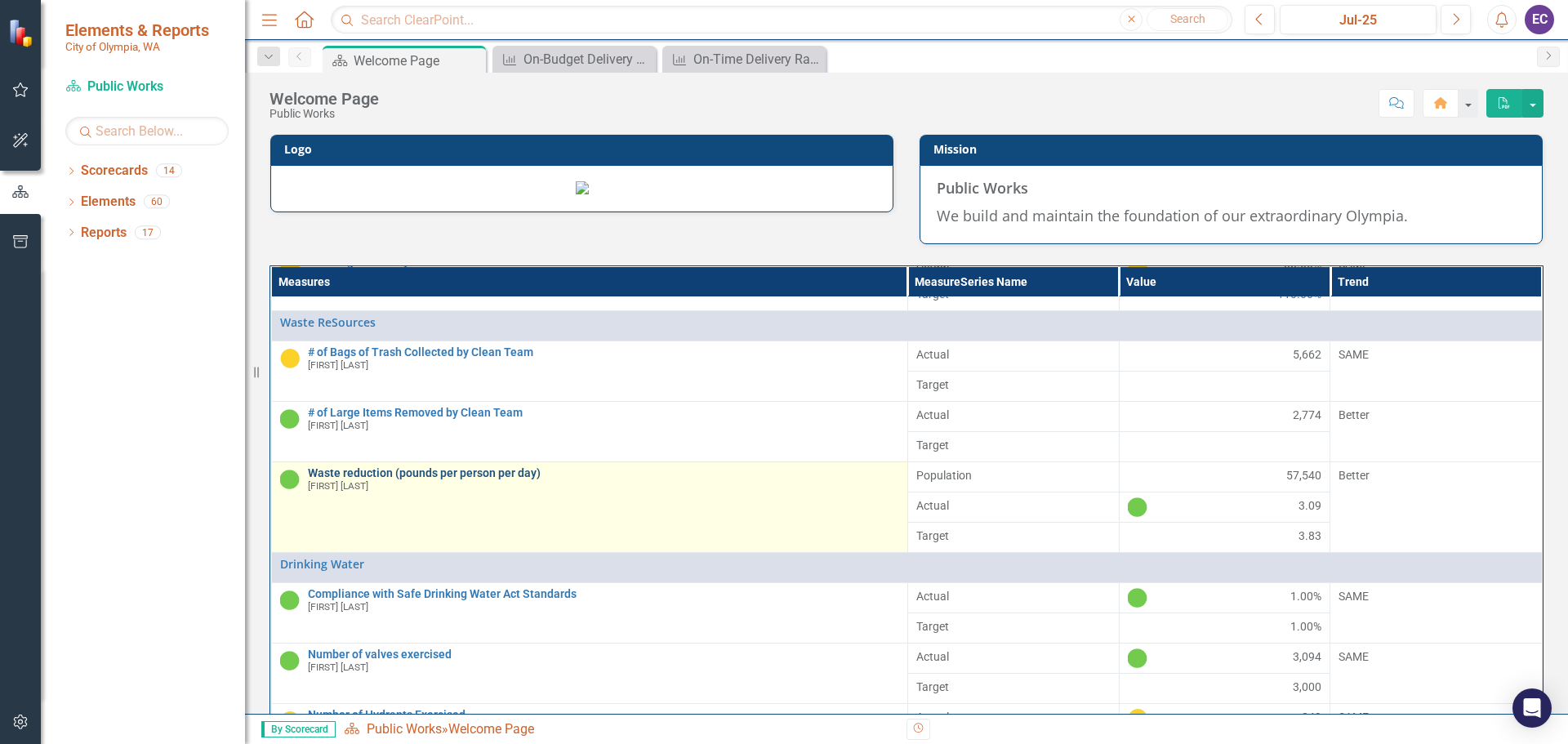 click on "Waste reduction (pounds per person per day)" at bounding box center (604, 473) 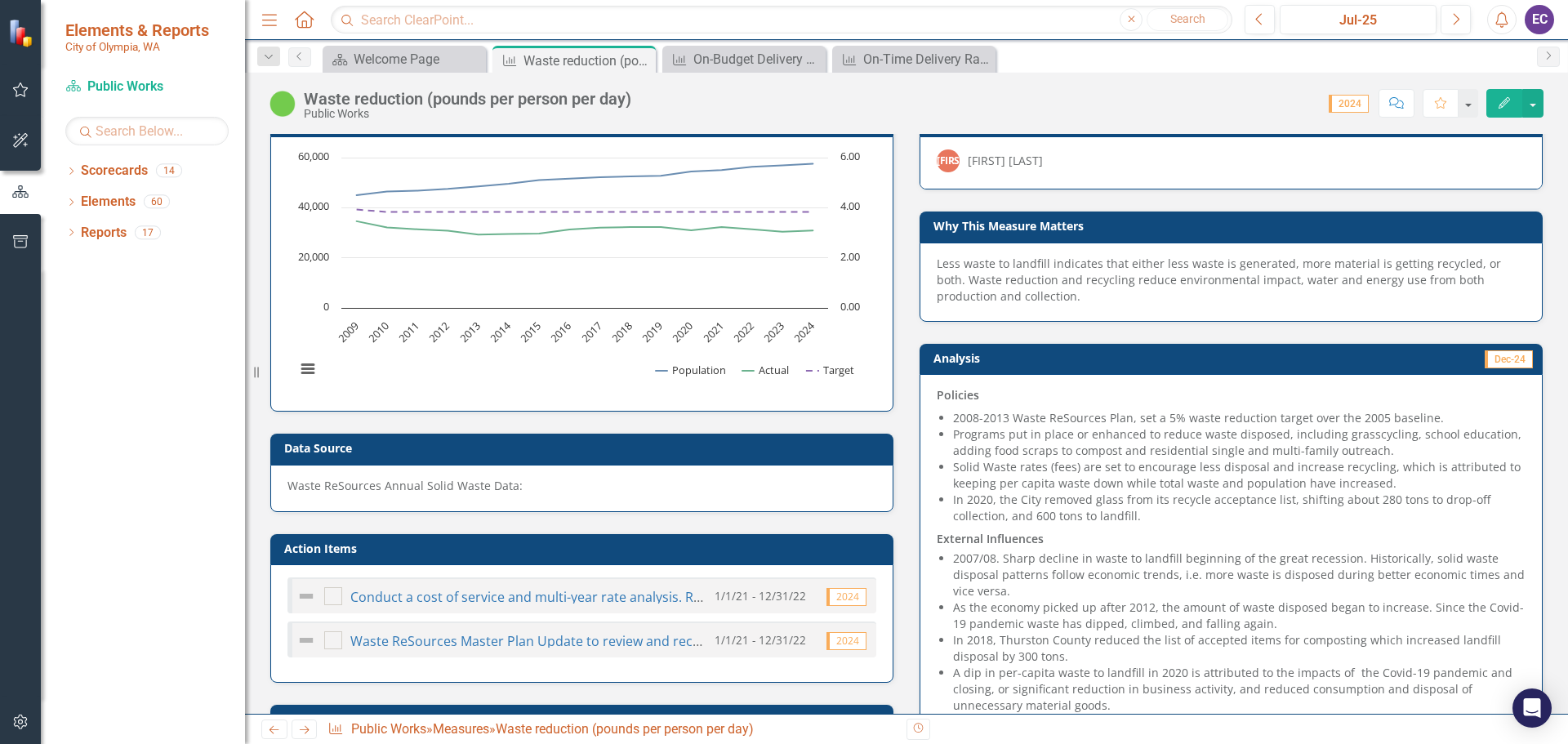 scroll, scrollTop: 0, scrollLeft: 0, axis: both 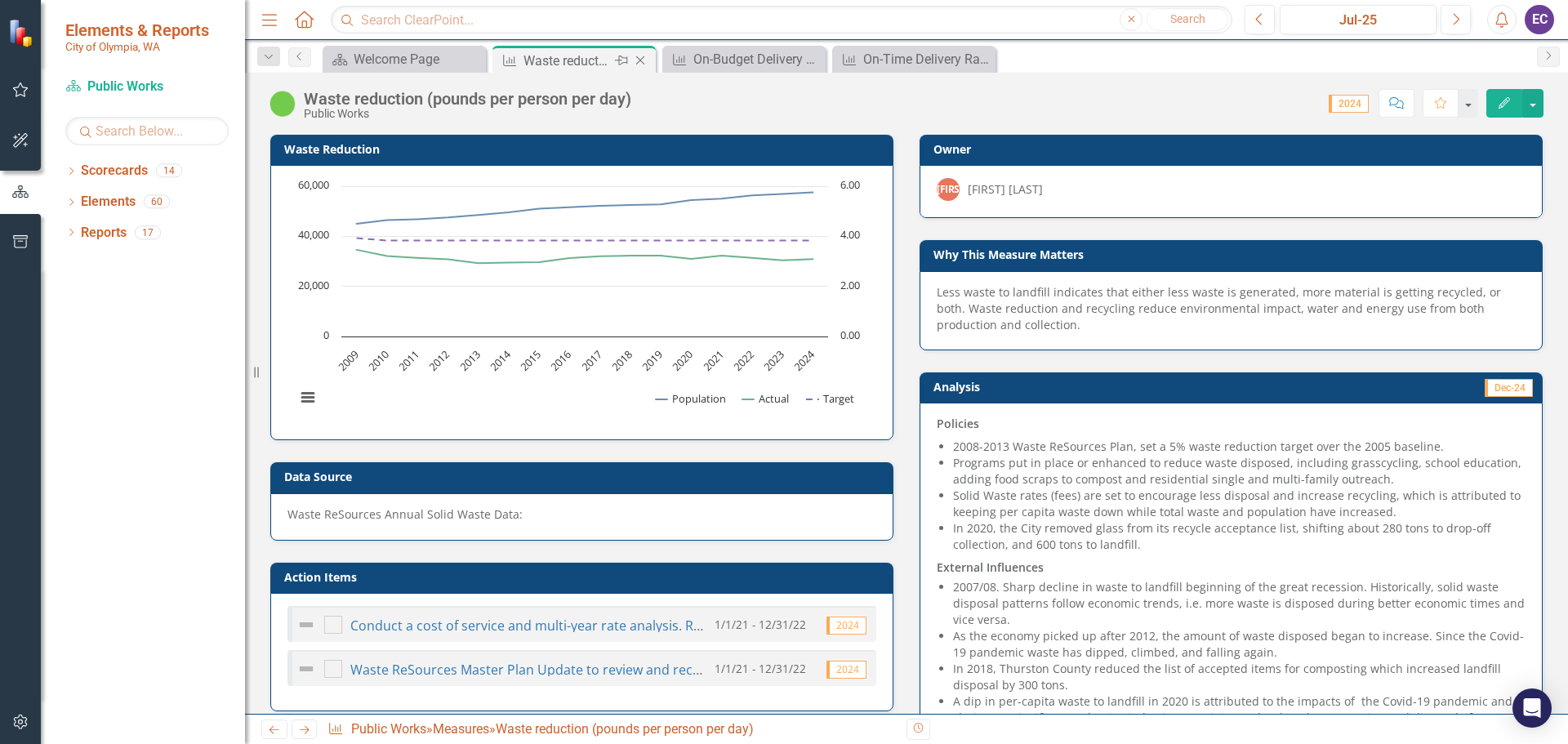 click on "Close" 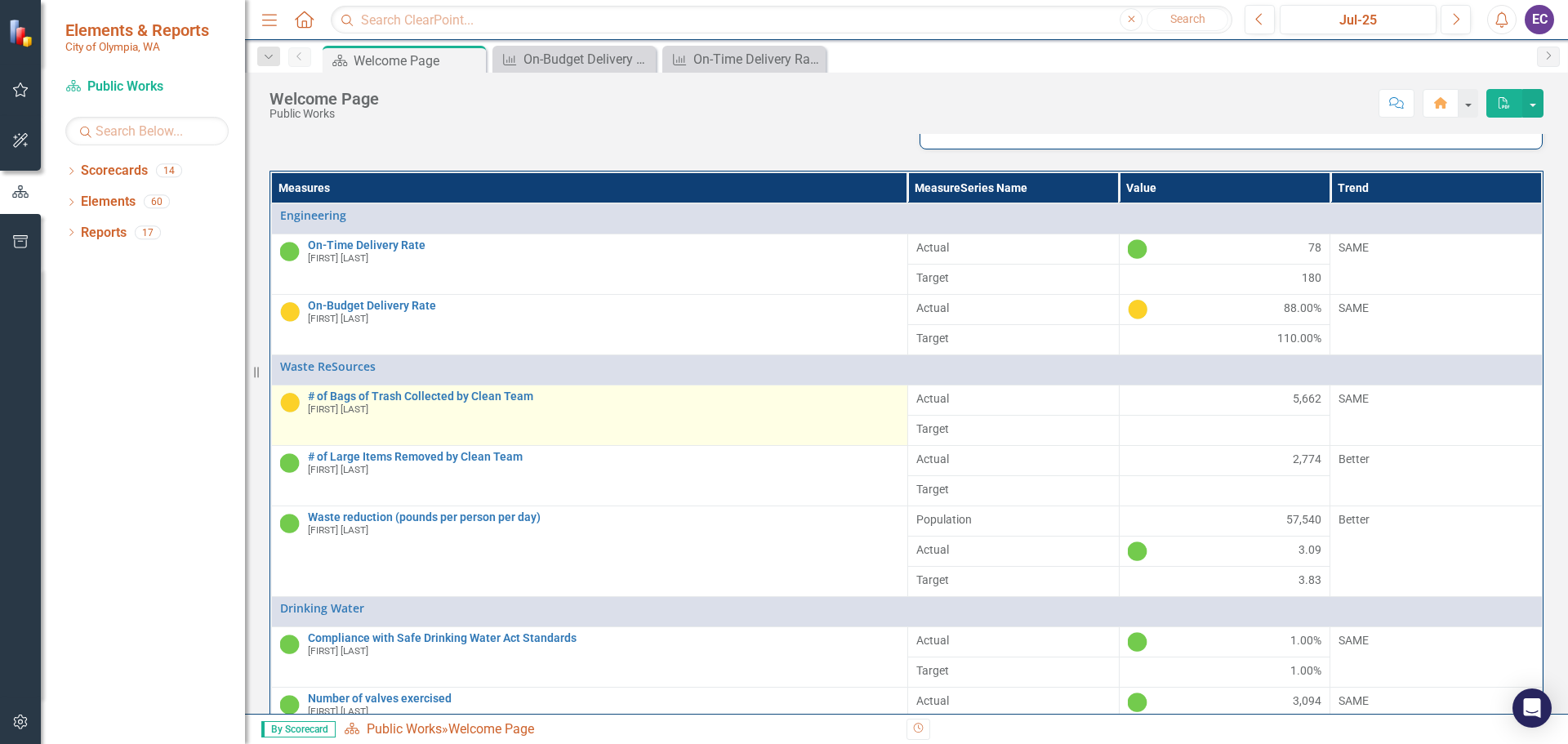scroll, scrollTop: 292, scrollLeft: 0, axis: vertical 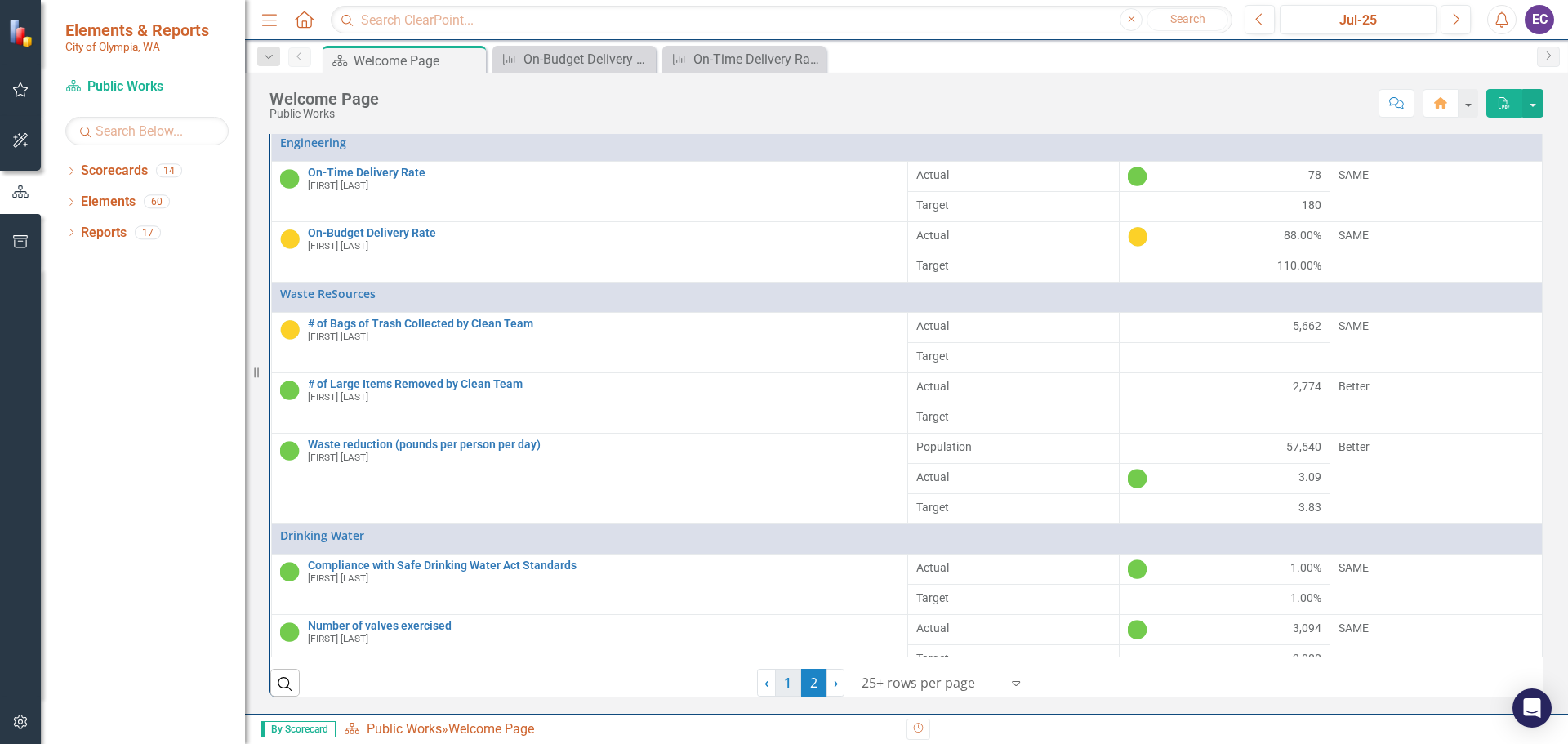 click on "1" at bounding box center (788, 683) 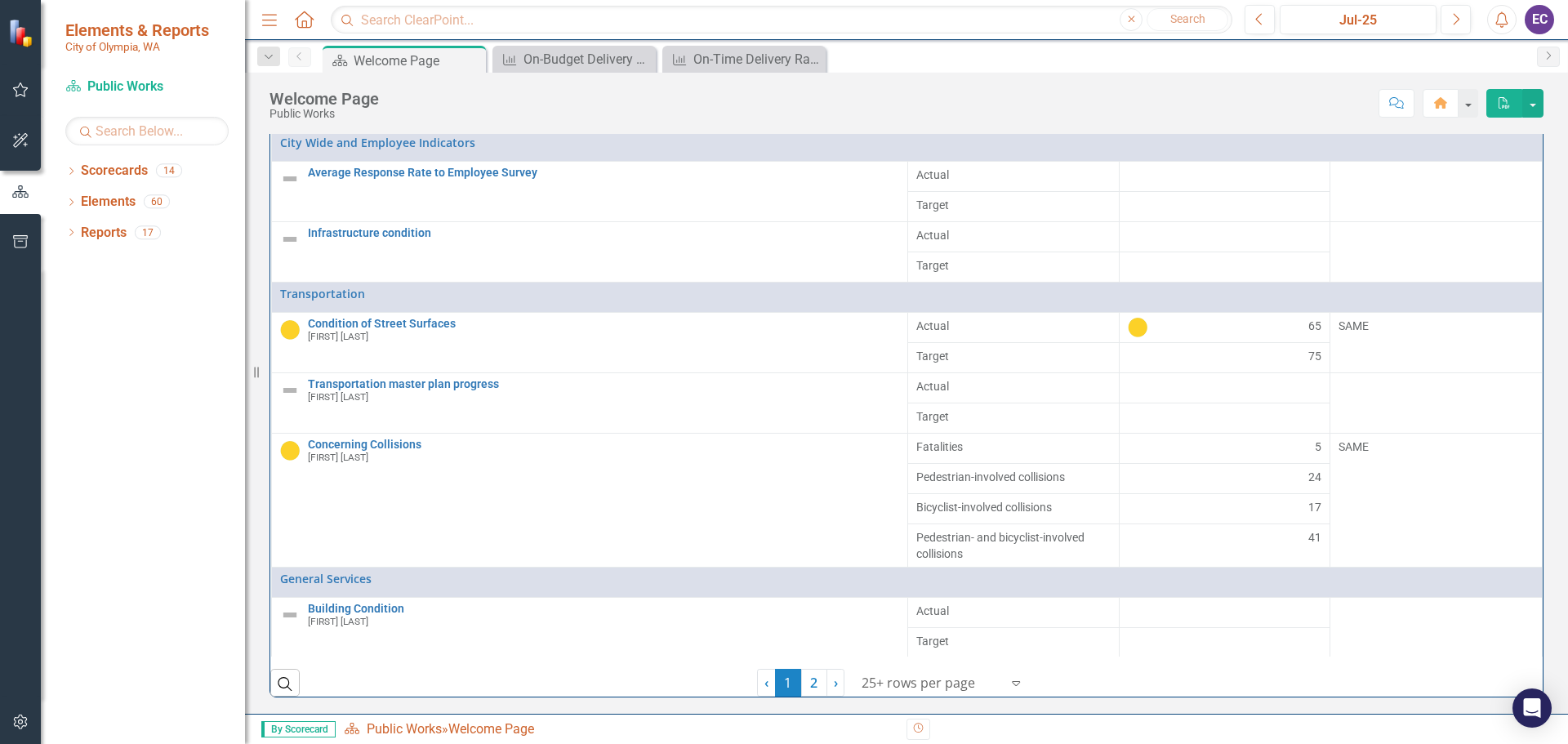 scroll, scrollTop: 211, scrollLeft: 0, axis: vertical 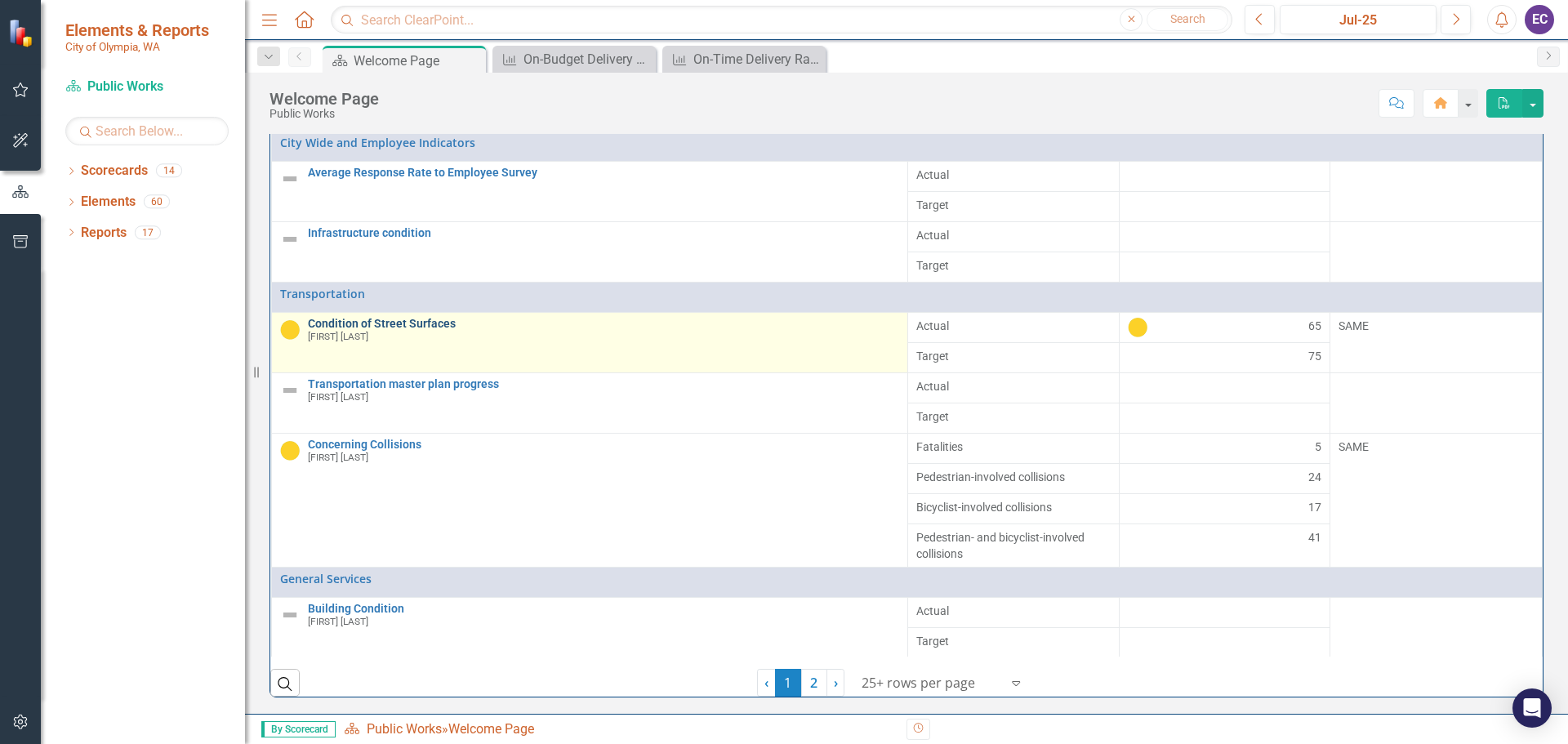 click on "Condition of Street Surfaces" at bounding box center (604, 323) 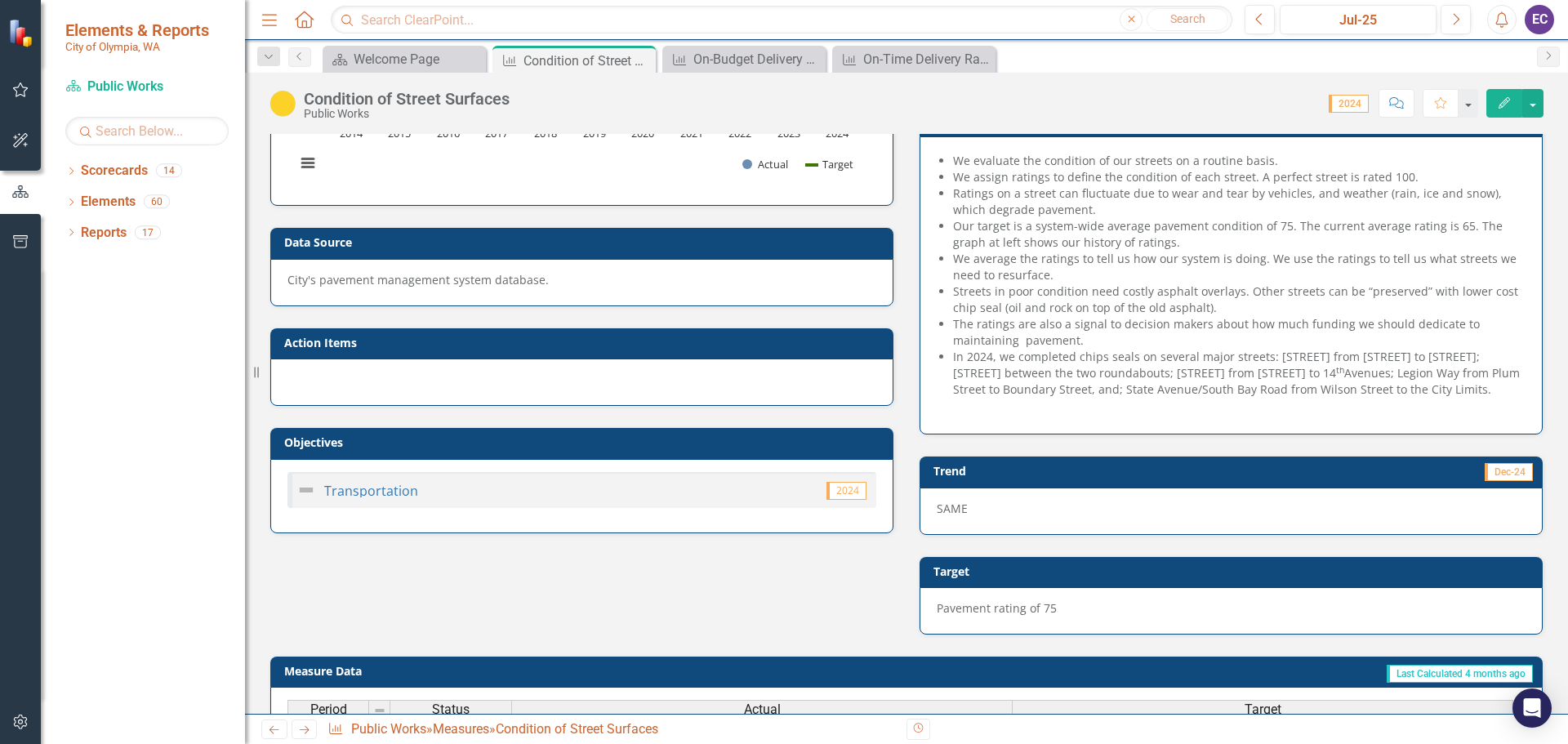 scroll, scrollTop: 0, scrollLeft: 0, axis: both 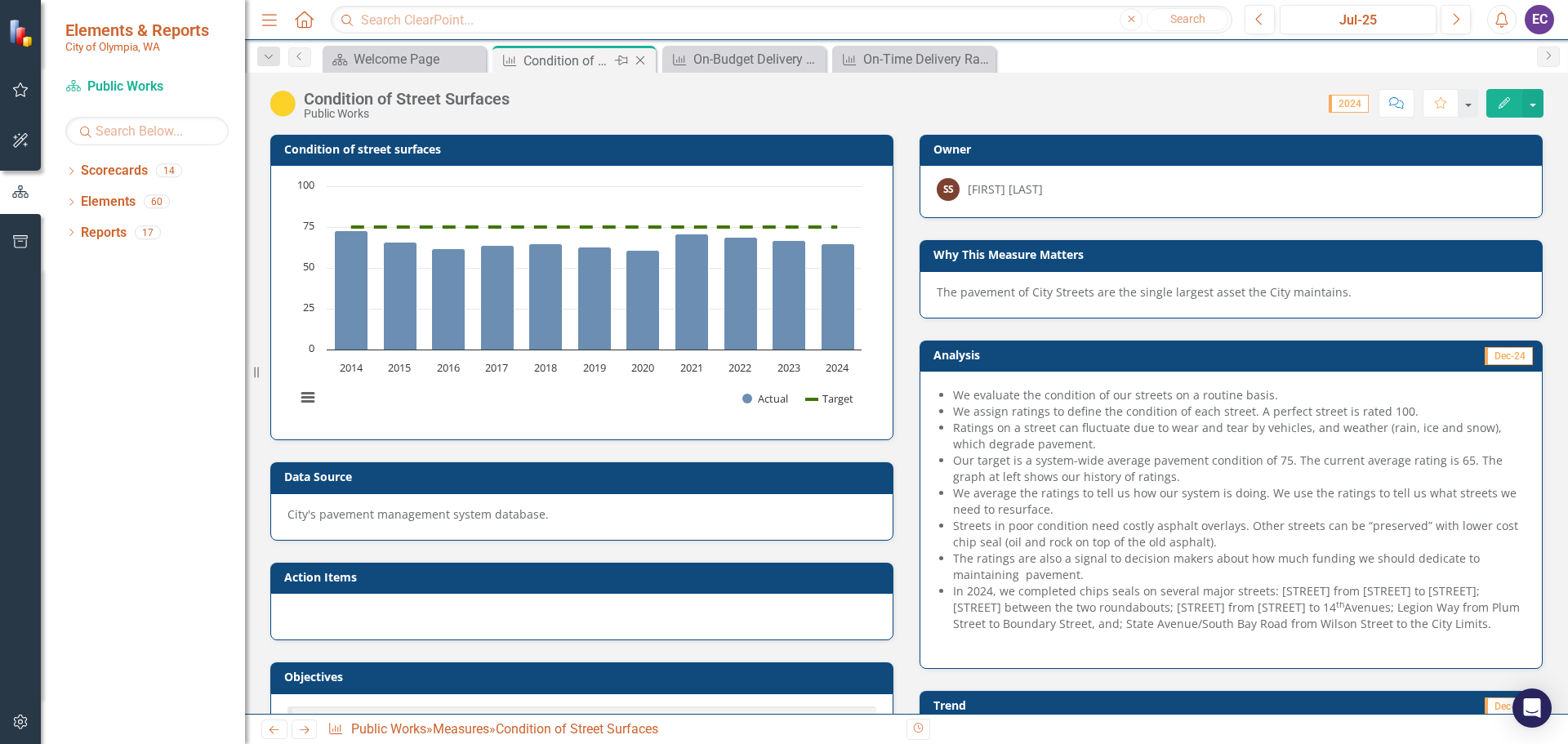 click 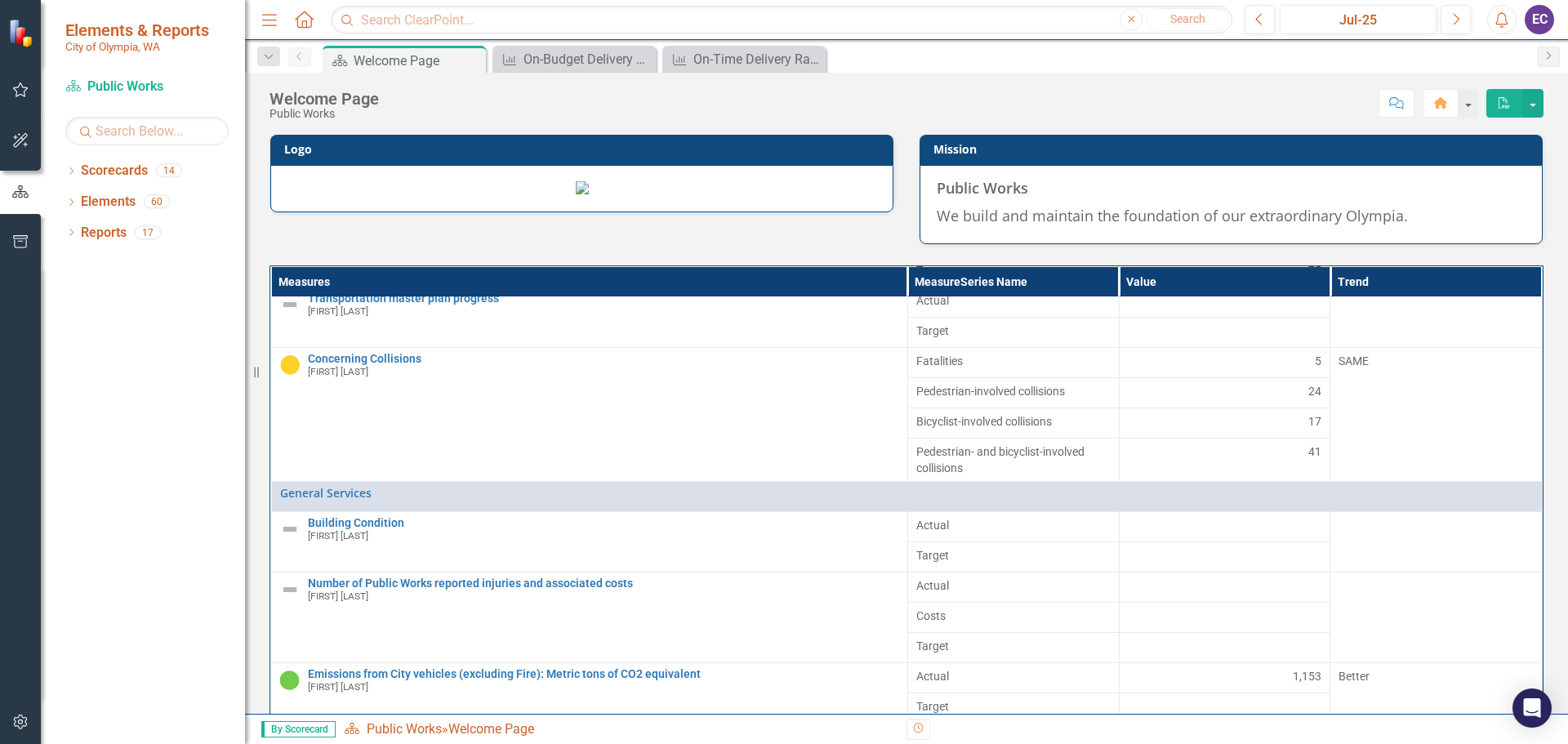 scroll, scrollTop: 163, scrollLeft: 0, axis: vertical 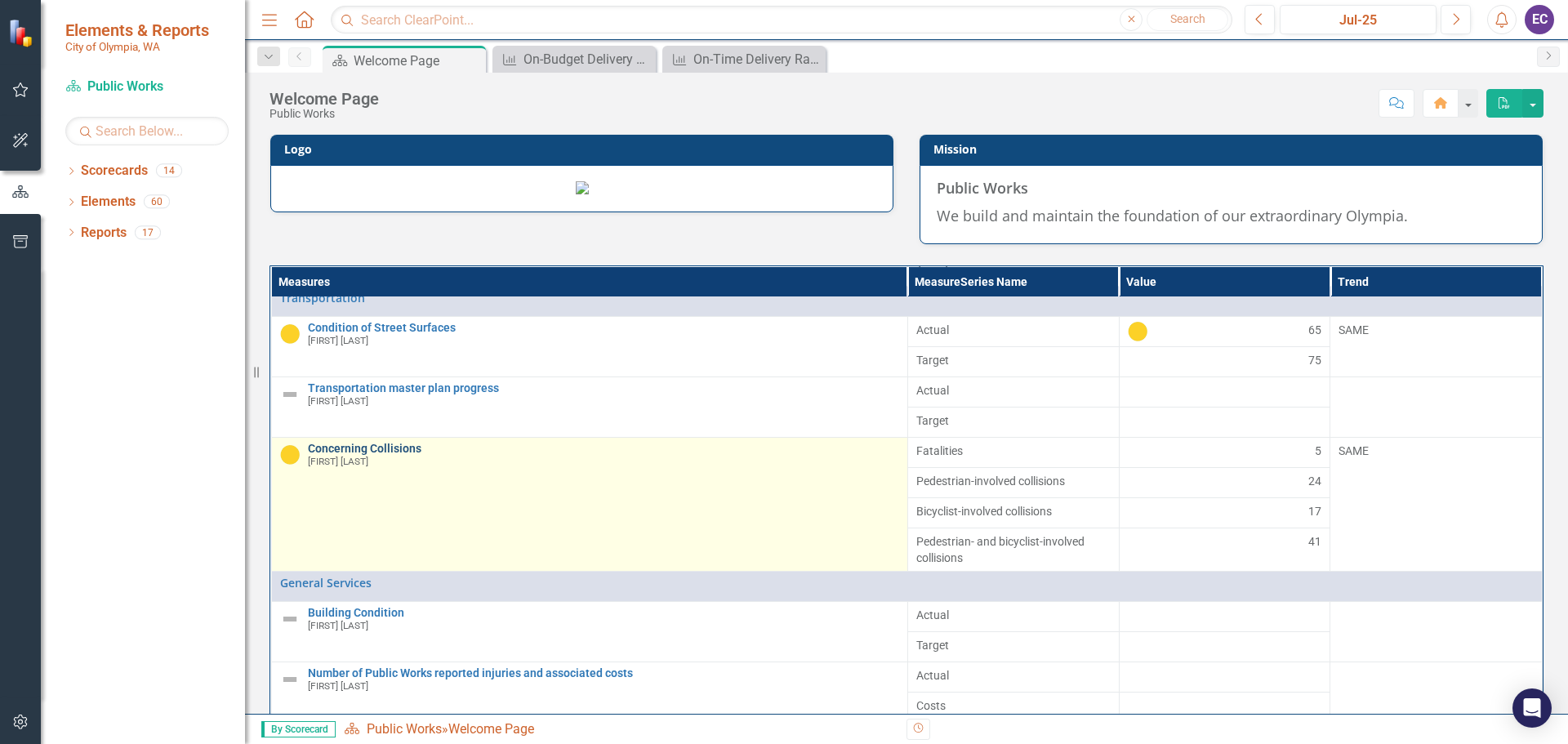 click on "Concerning Collisions" at bounding box center (604, 448) 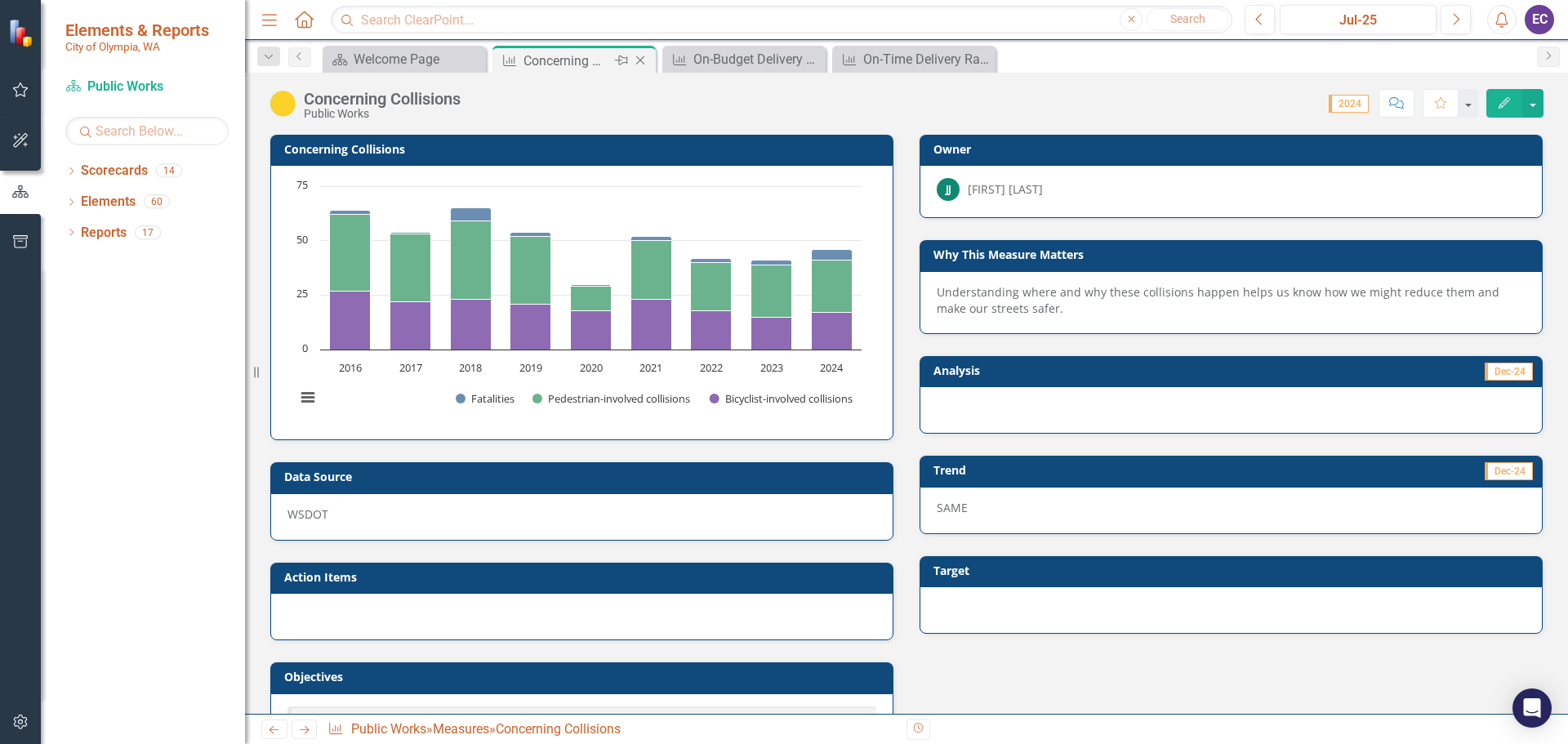 click on "Close" 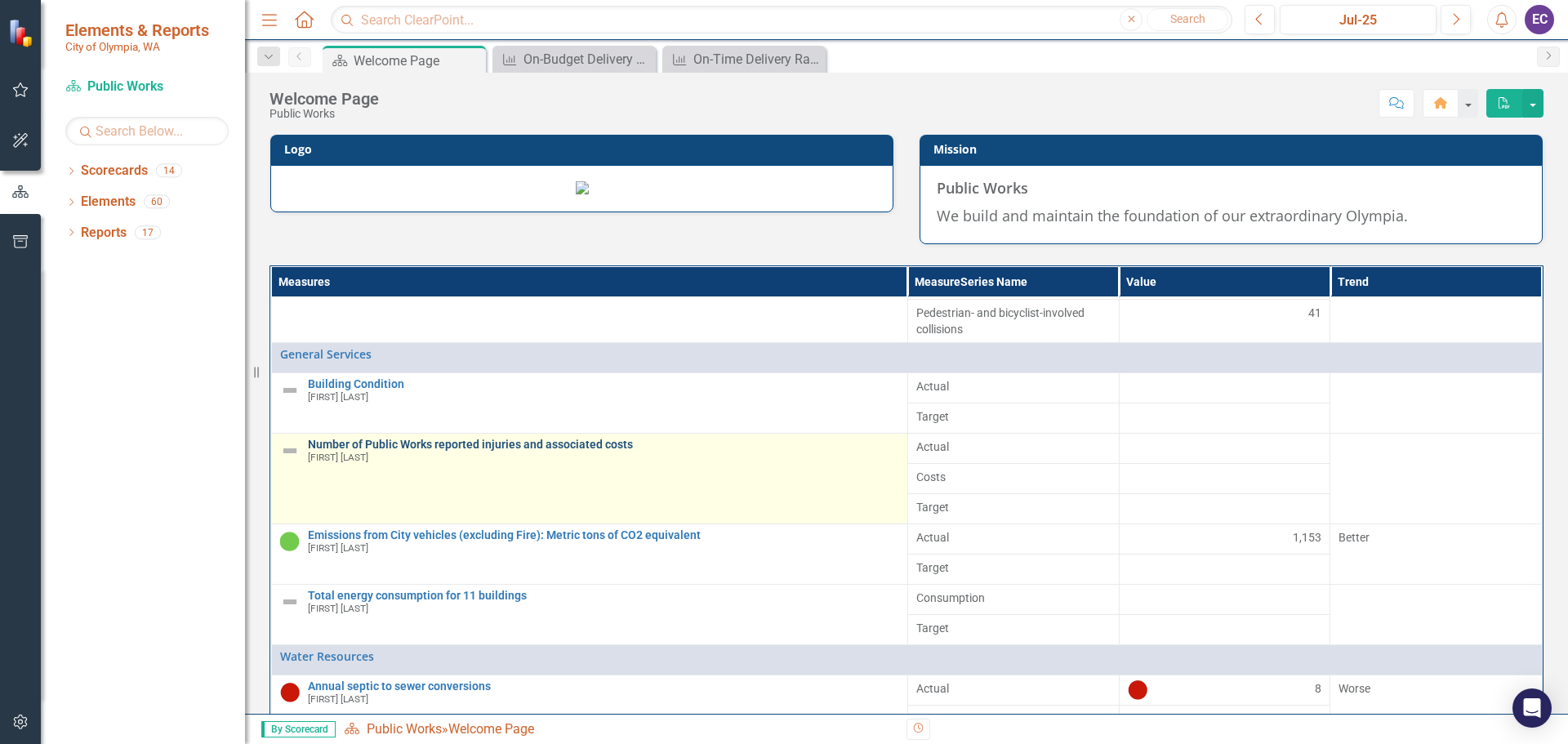 scroll, scrollTop: 454, scrollLeft: 0, axis: vertical 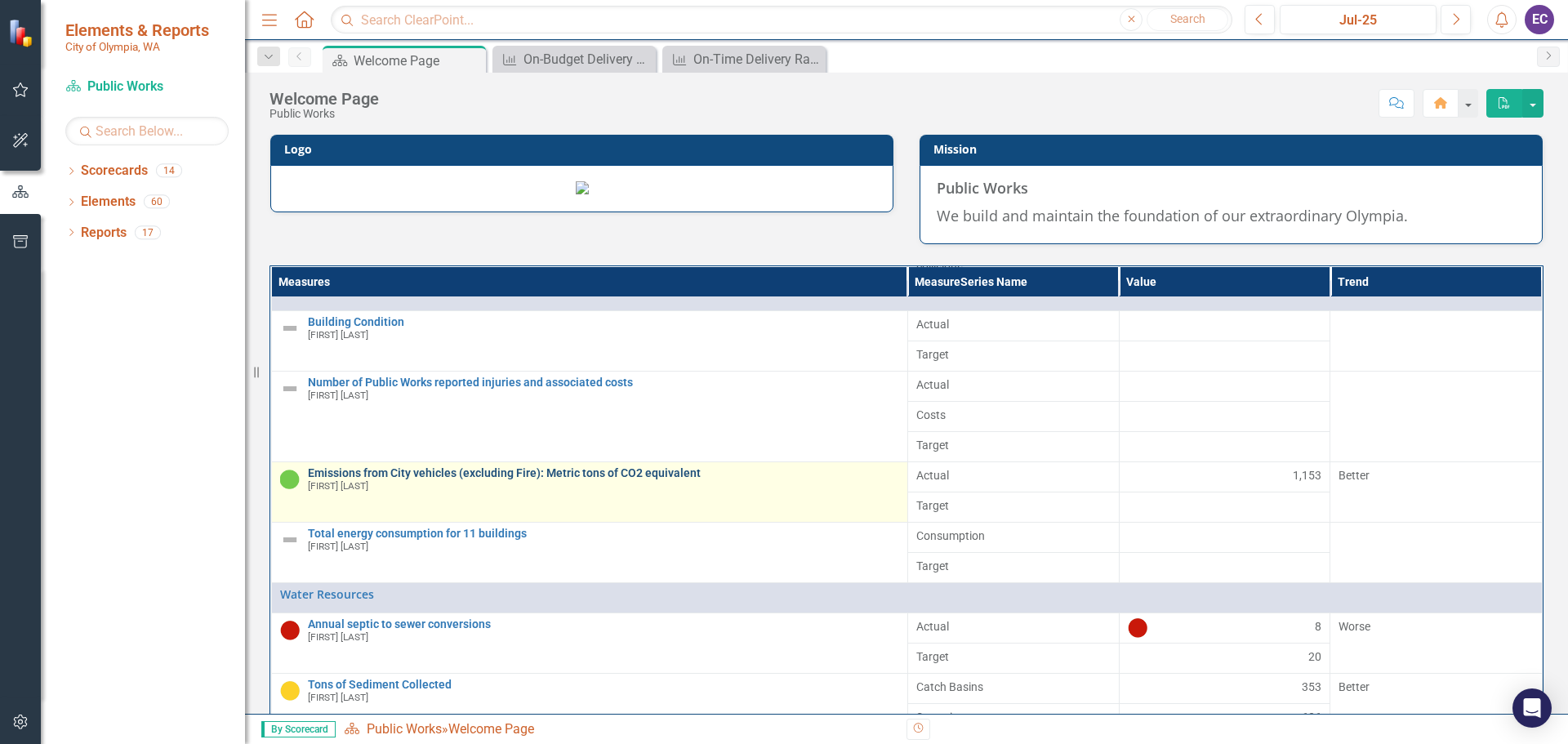 click on "Emissions from City vehicles (excluding Fire): Metric tons of CO2 equivalent" at bounding box center [604, 473] 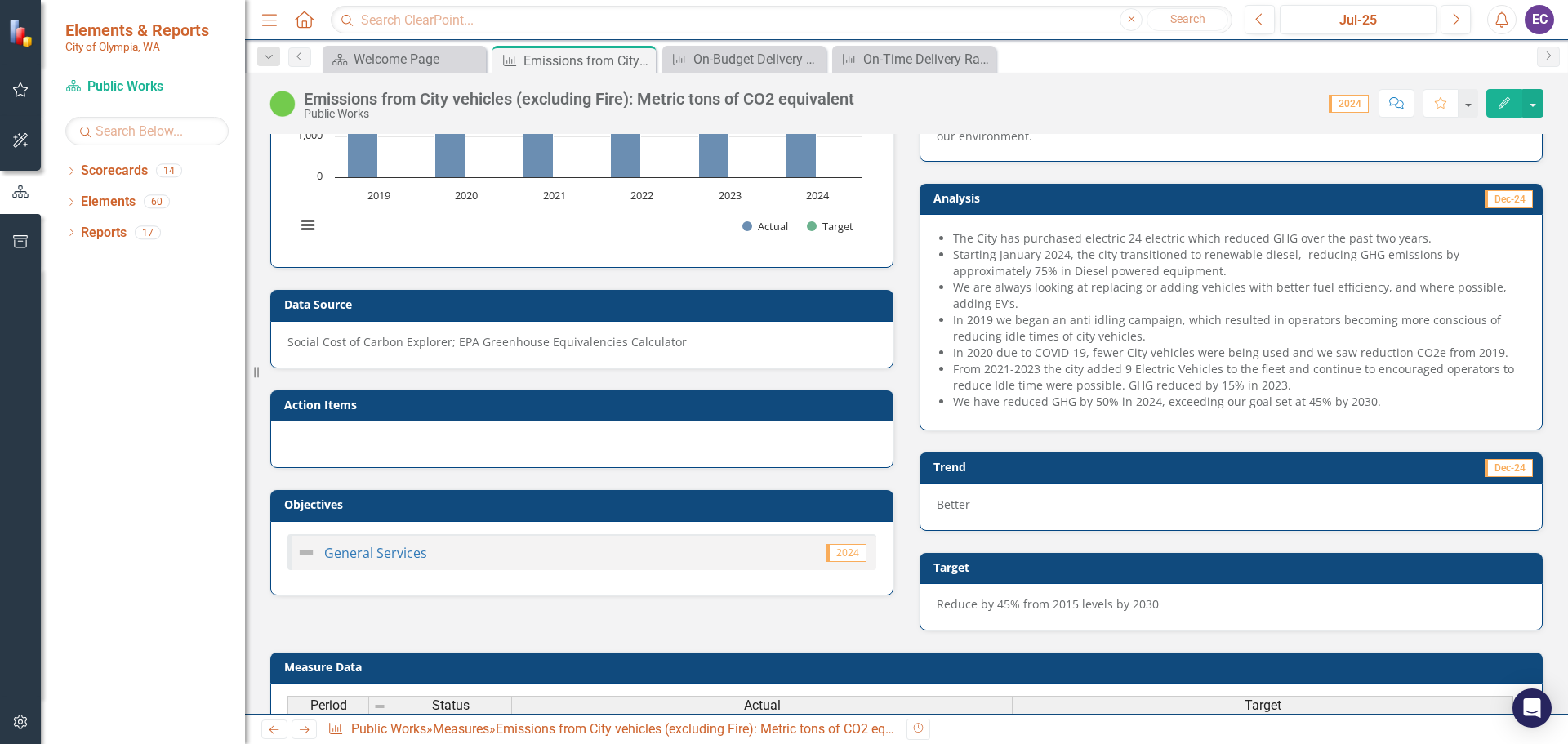 scroll, scrollTop: 0, scrollLeft: 0, axis: both 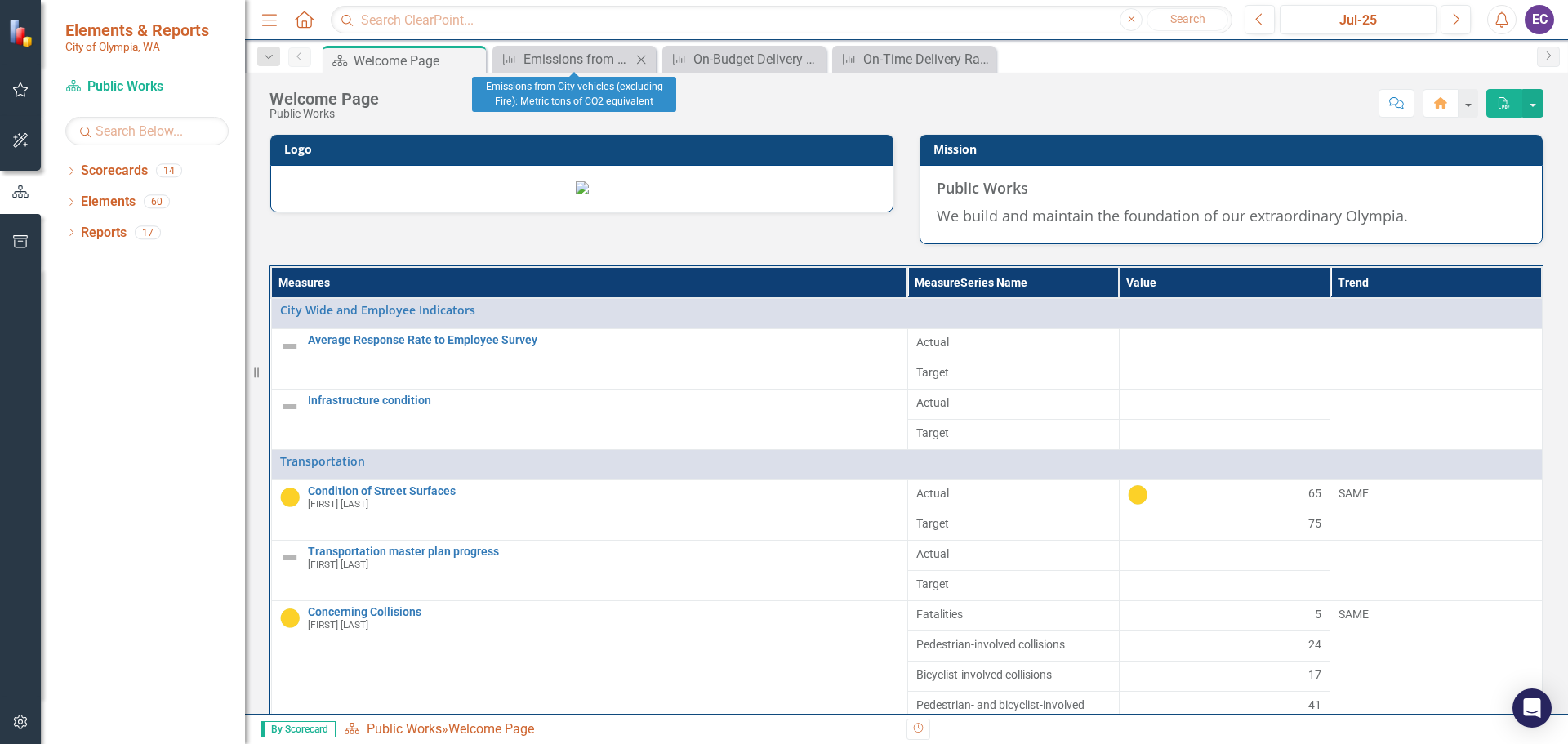 click on "Close" 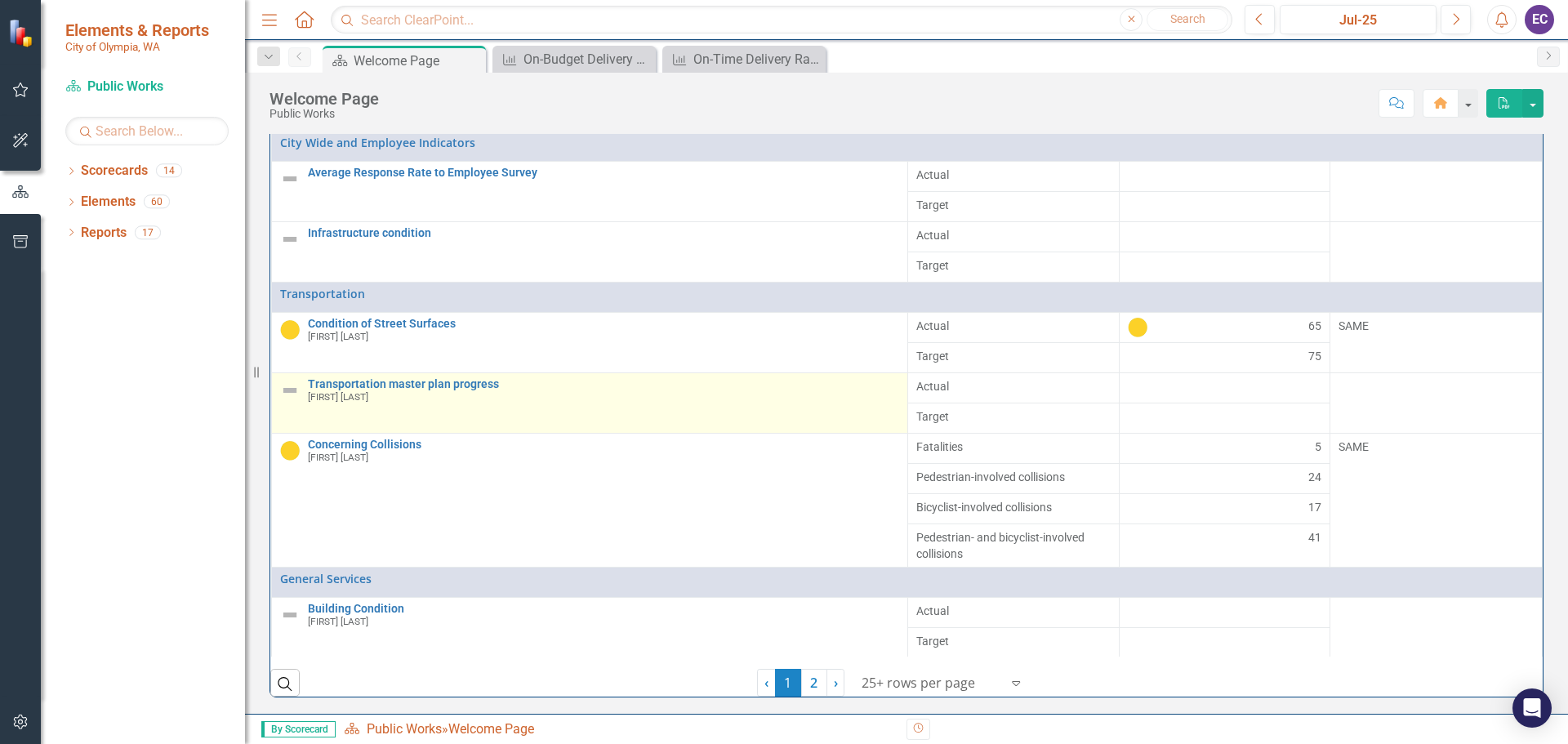 scroll, scrollTop: 292, scrollLeft: 0, axis: vertical 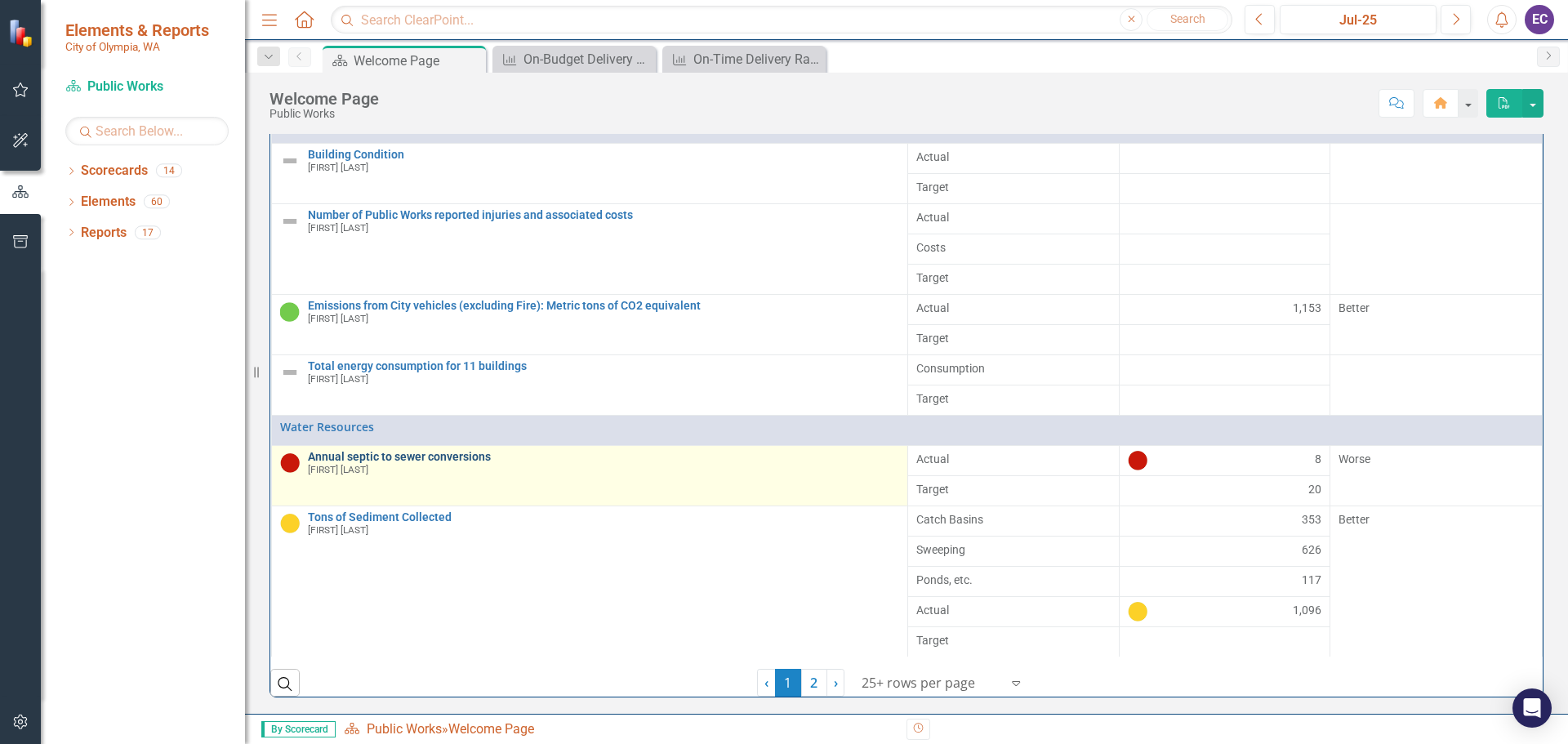click on "Annual septic to sewer conversions" at bounding box center [604, 457] 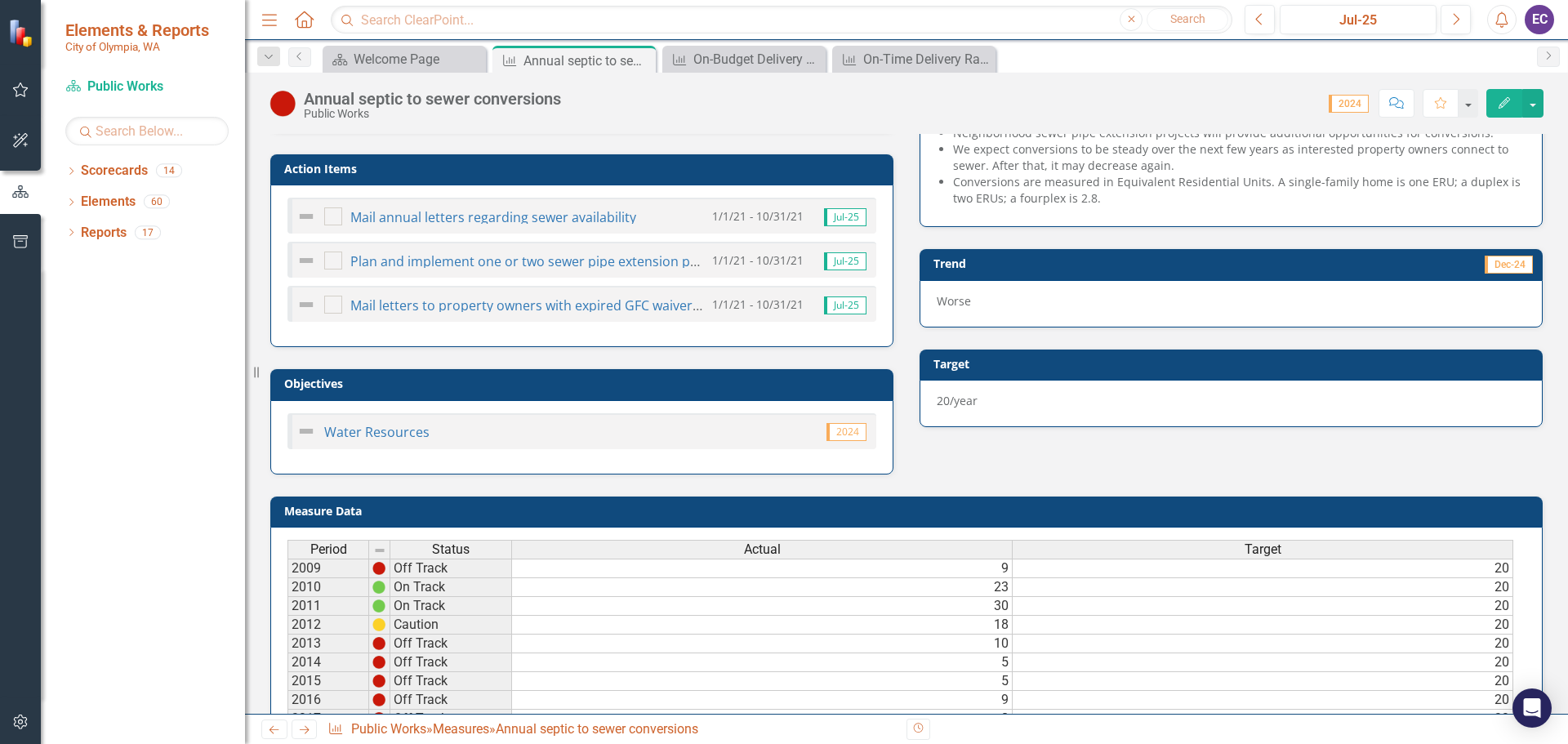 scroll, scrollTop: 0, scrollLeft: 0, axis: both 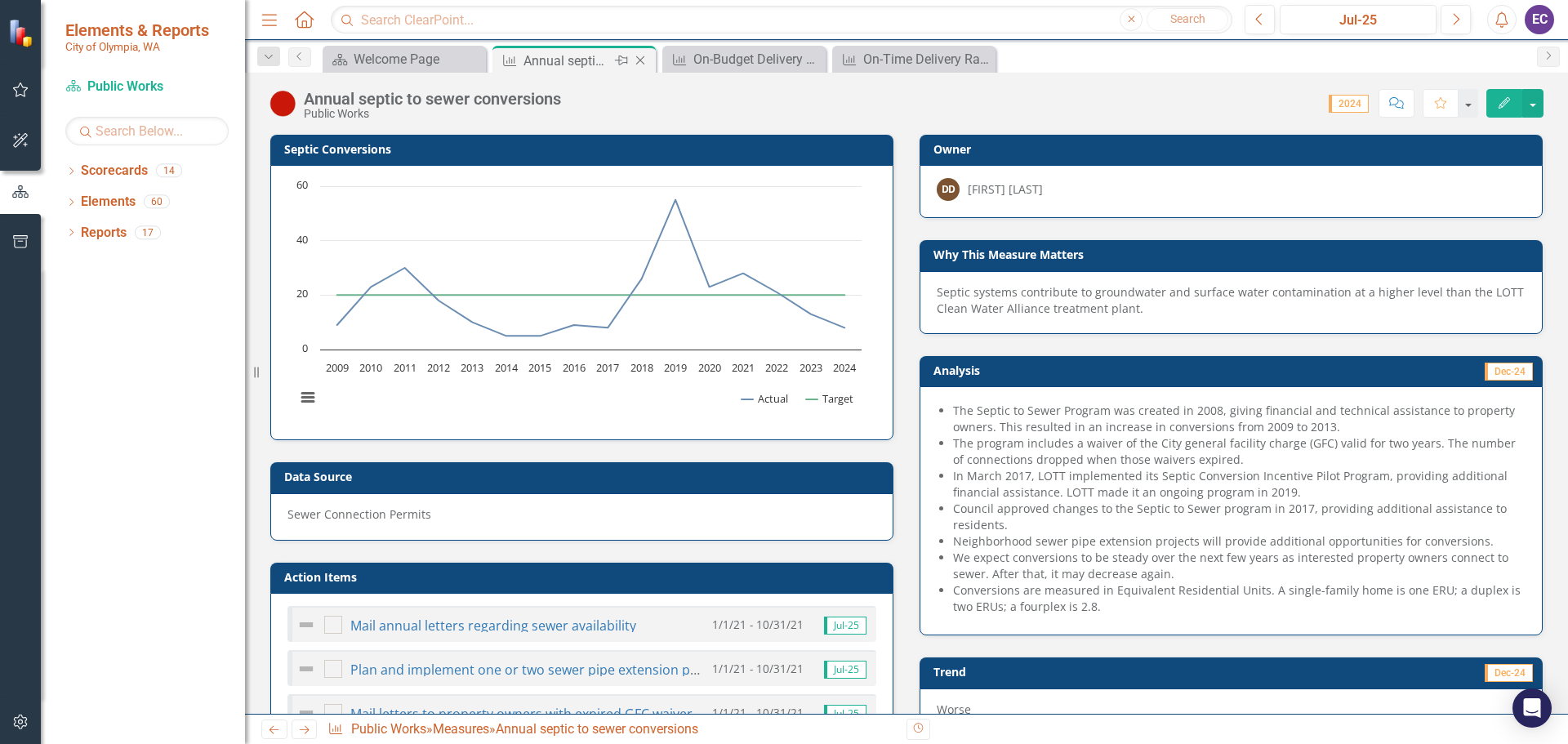 click on "Close" 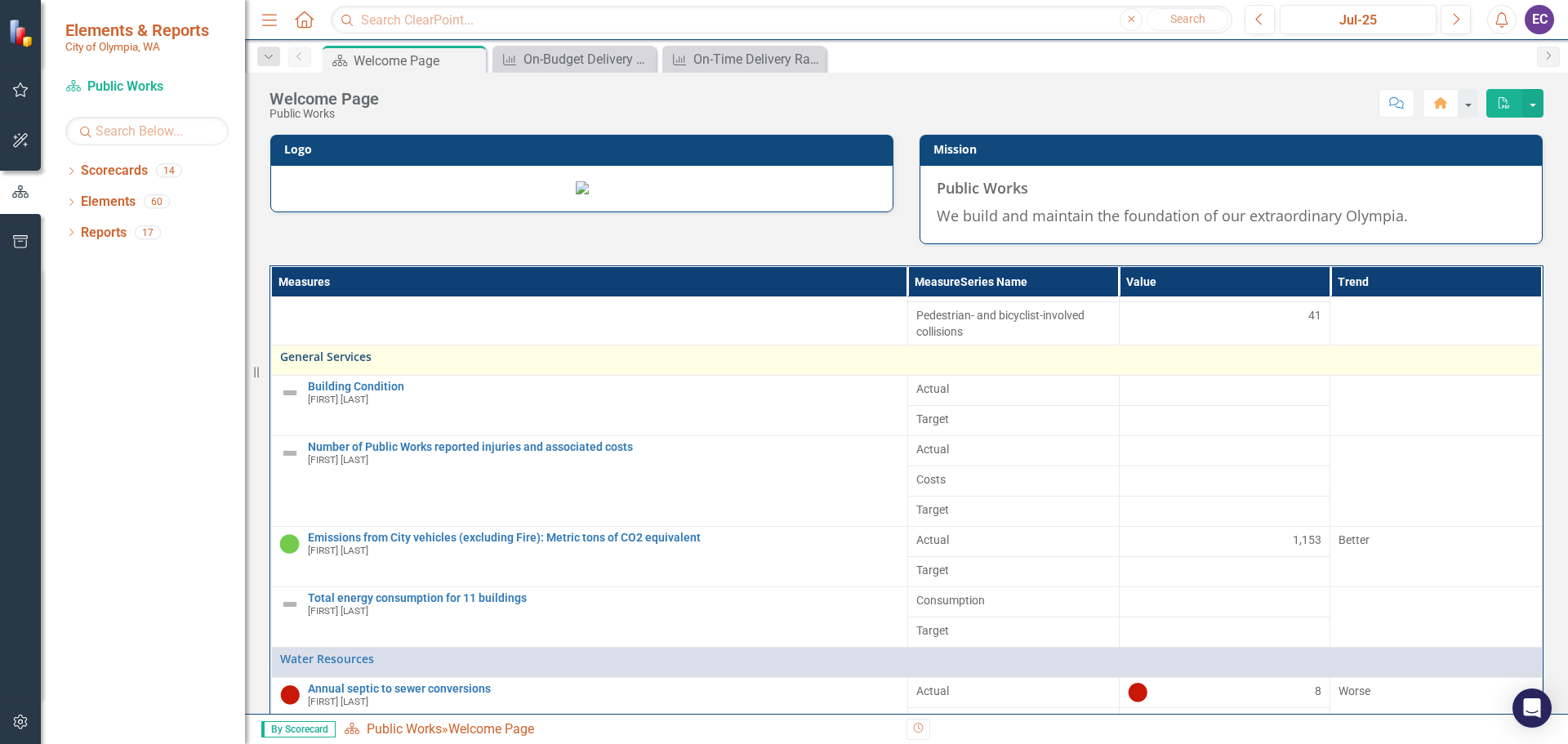 scroll, scrollTop: 454, scrollLeft: 0, axis: vertical 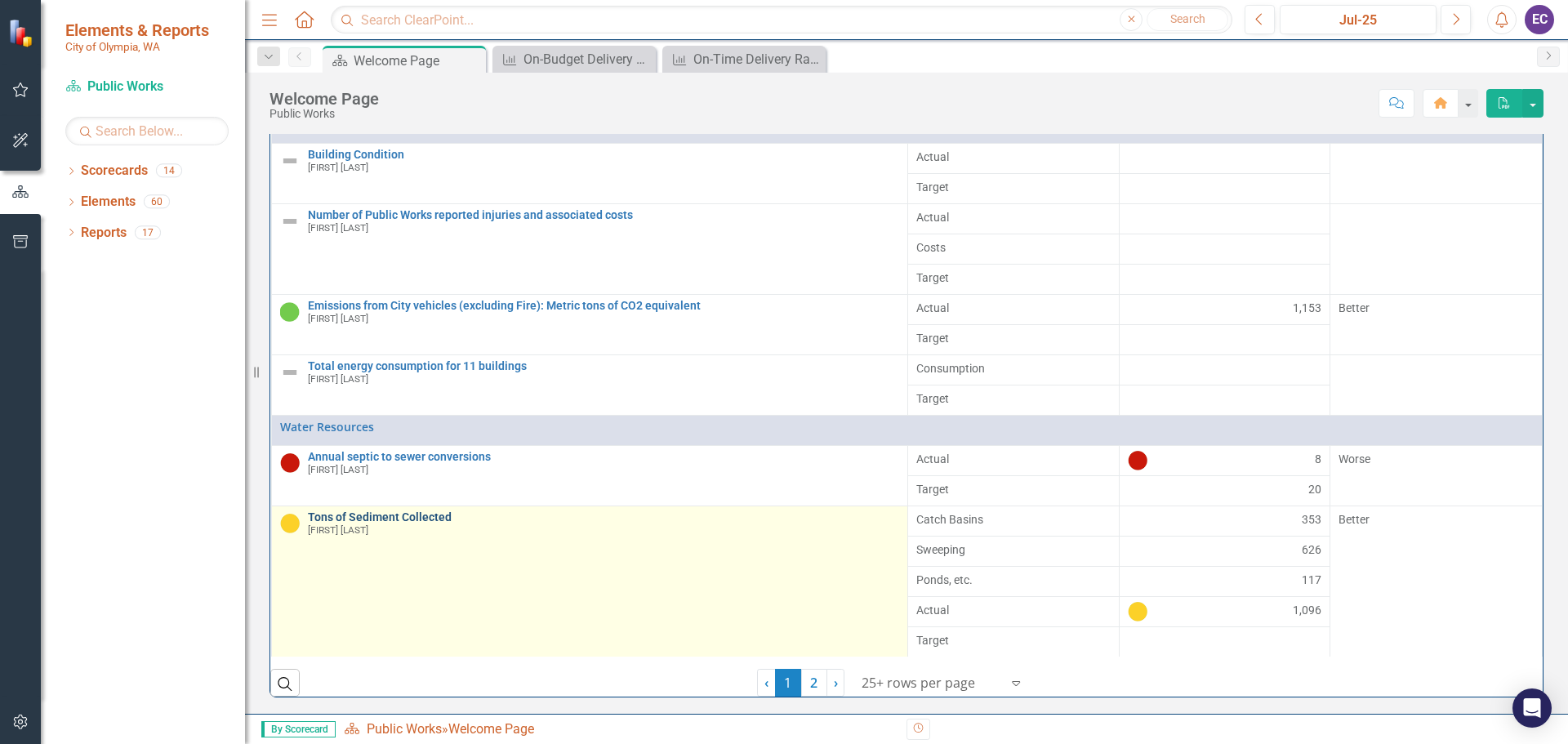 click on "Tons of Sediment Collected" at bounding box center (604, 517) 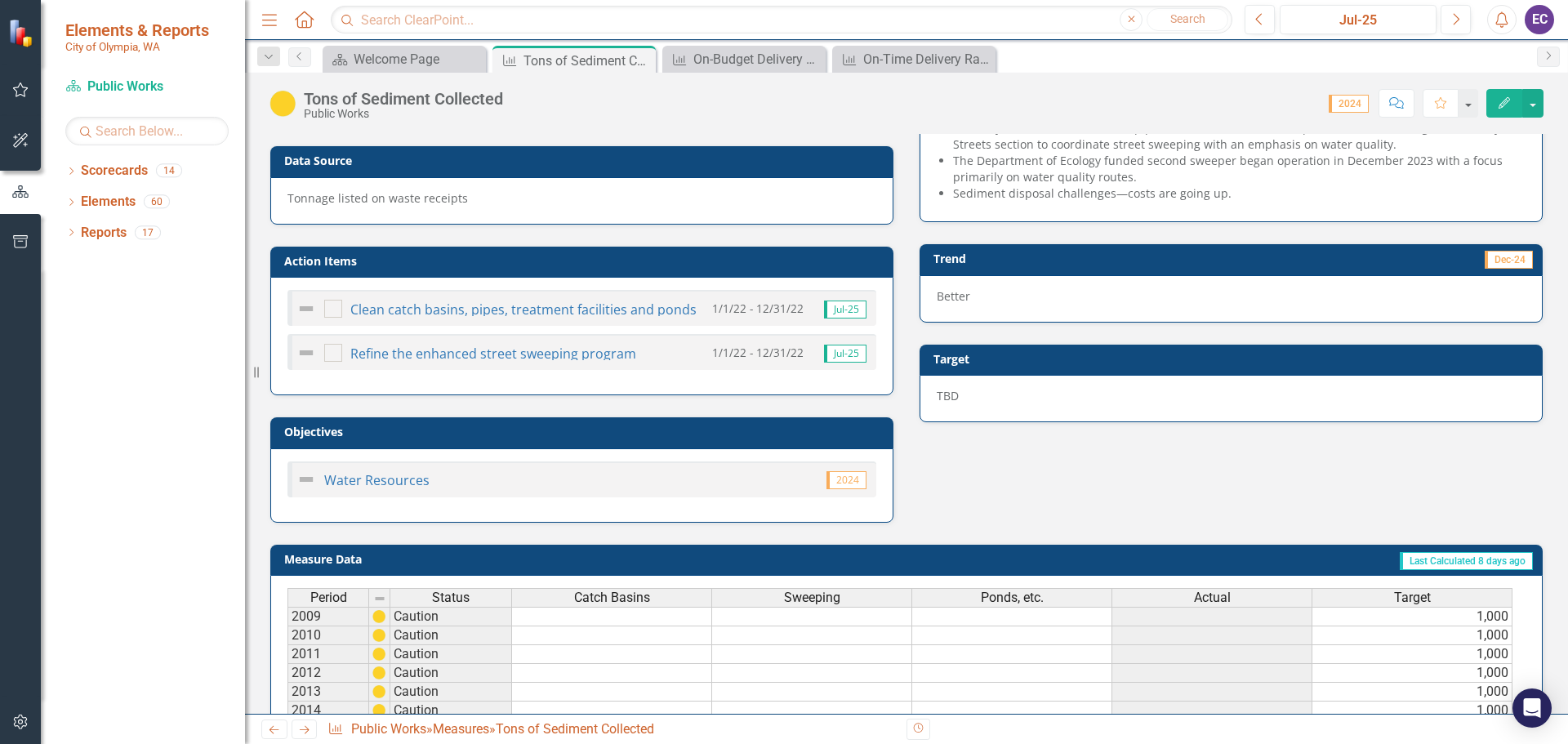 scroll, scrollTop: 0, scrollLeft: 0, axis: both 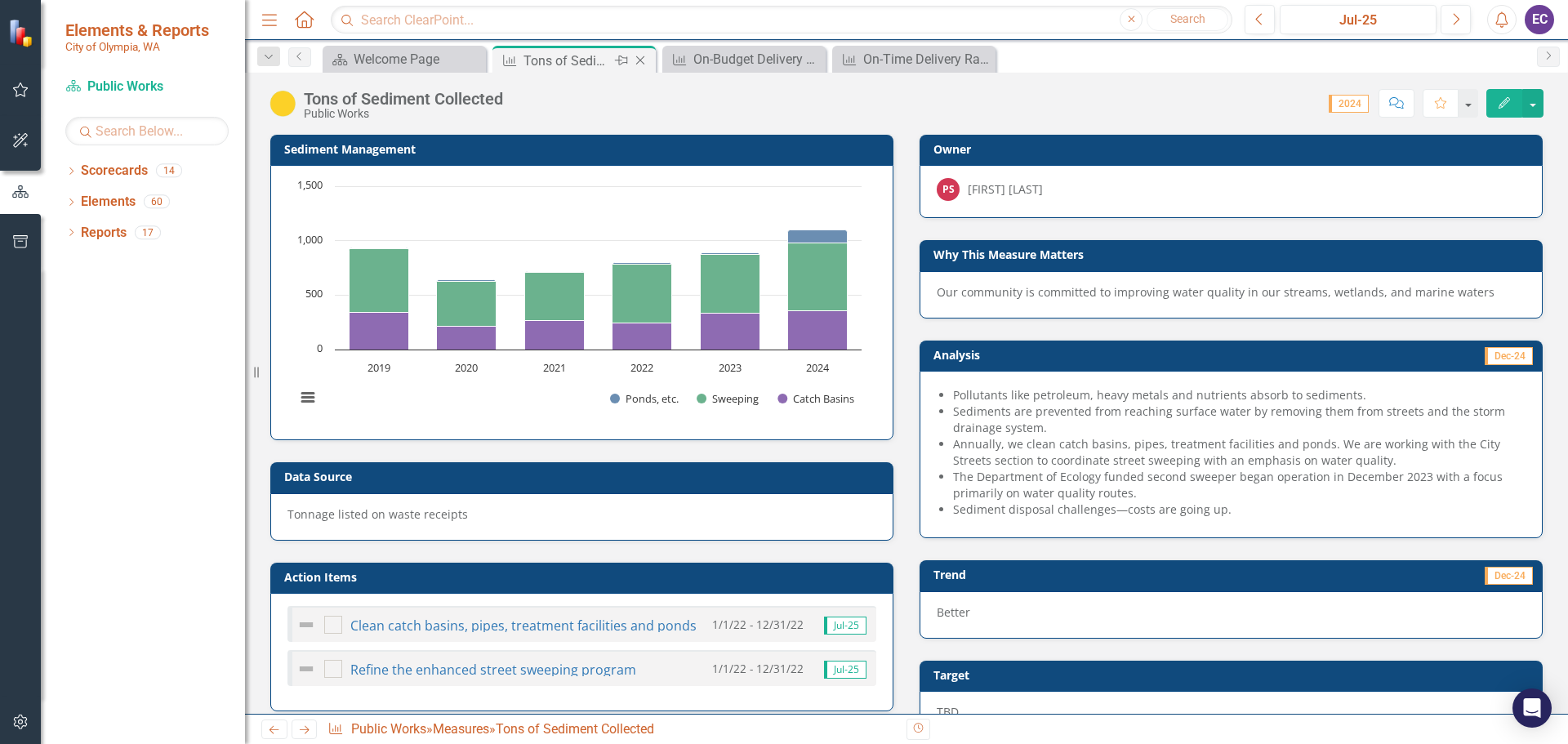 click on "Close" 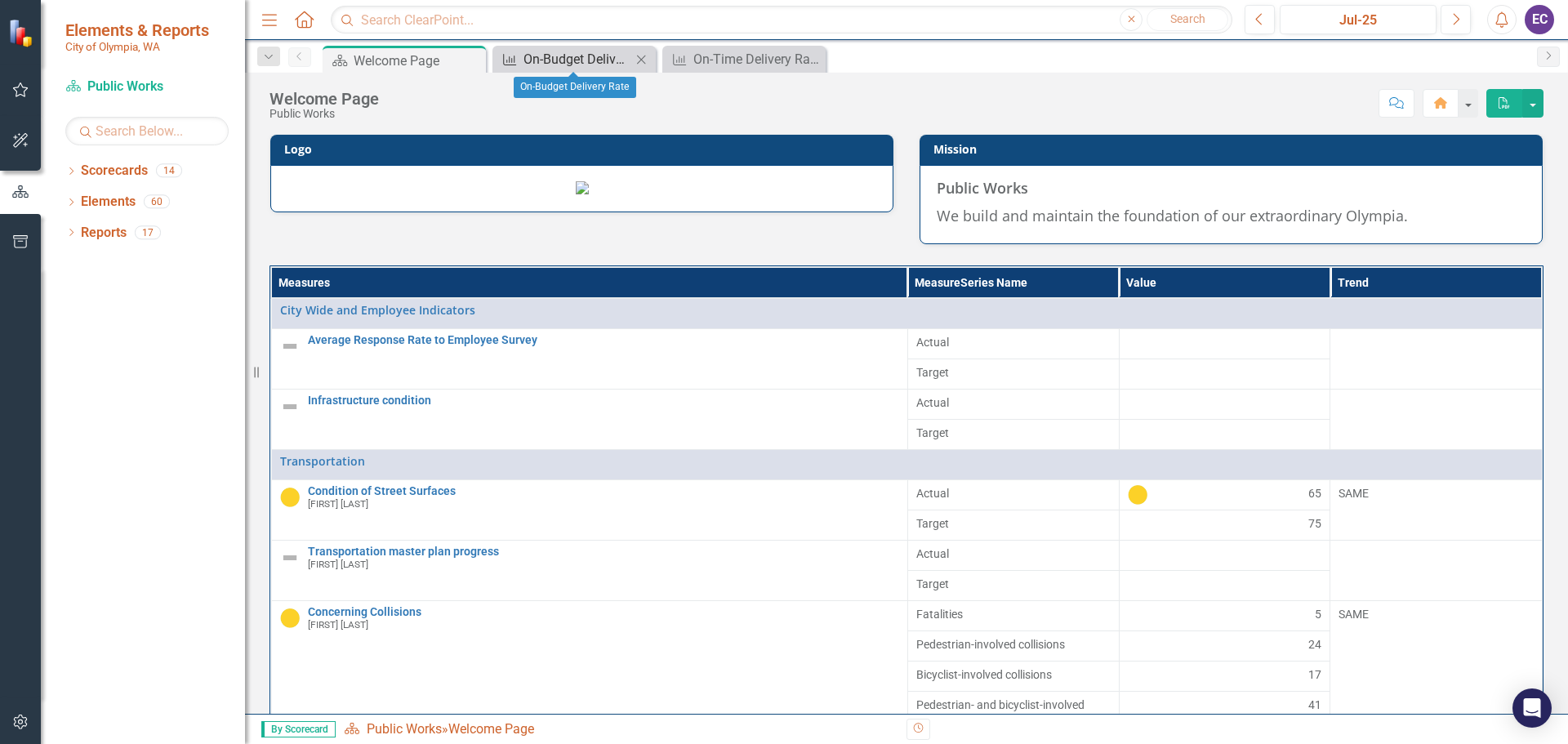 click on "On-Budget Delivery Rate" at bounding box center (577, 59) 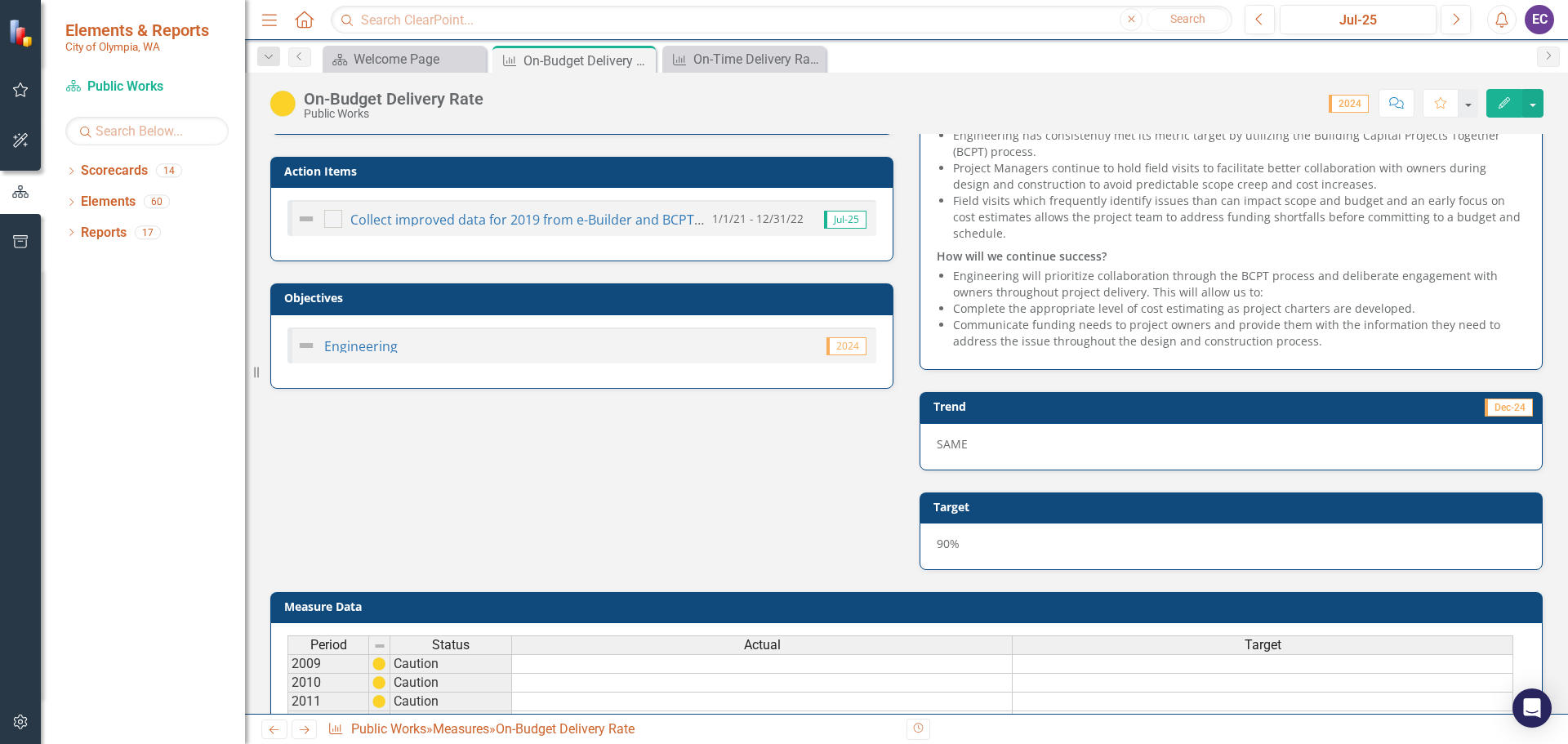 scroll, scrollTop: 408, scrollLeft: 0, axis: vertical 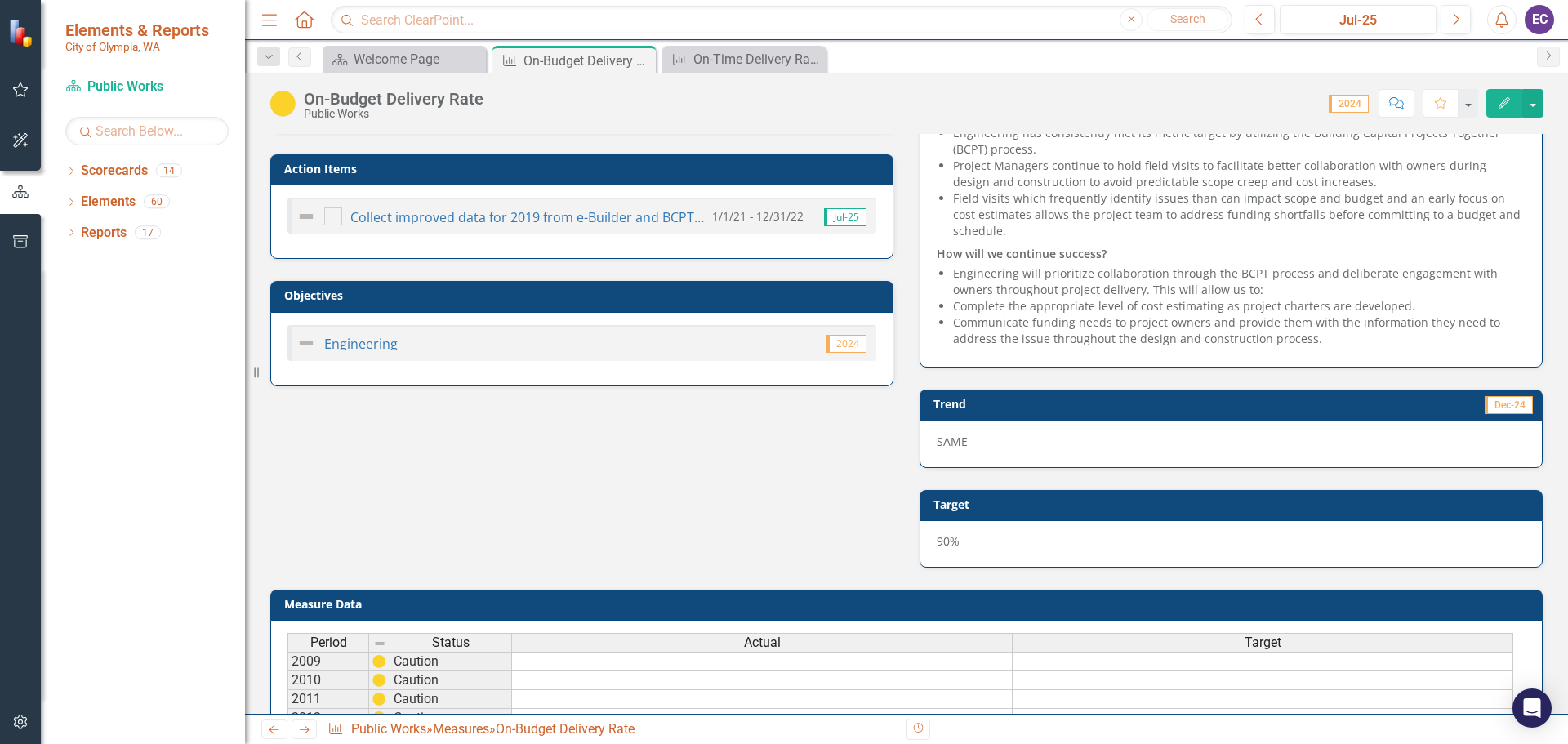 click on "90%" at bounding box center (948, 541) 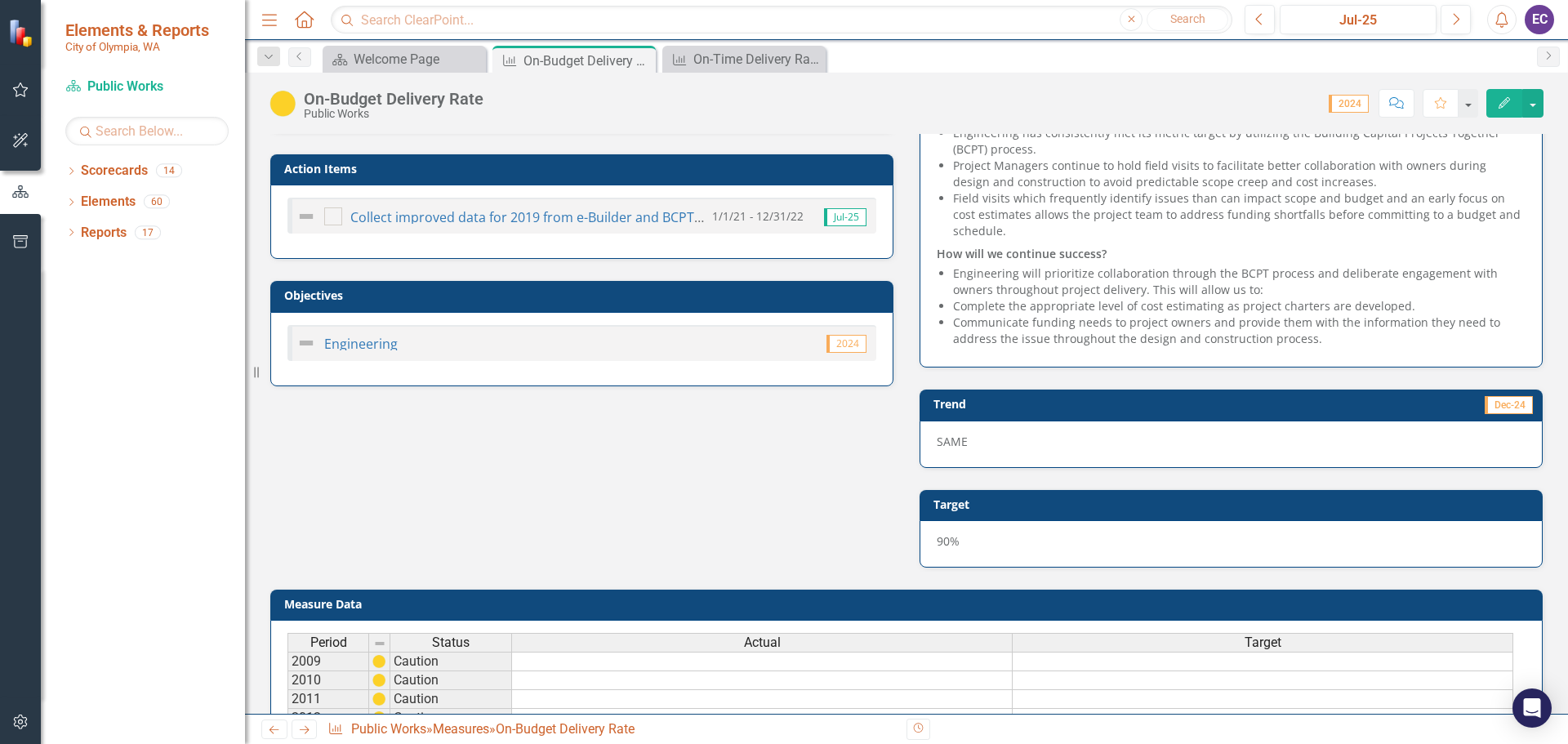 click on "90%" at bounding box center [948, 541] 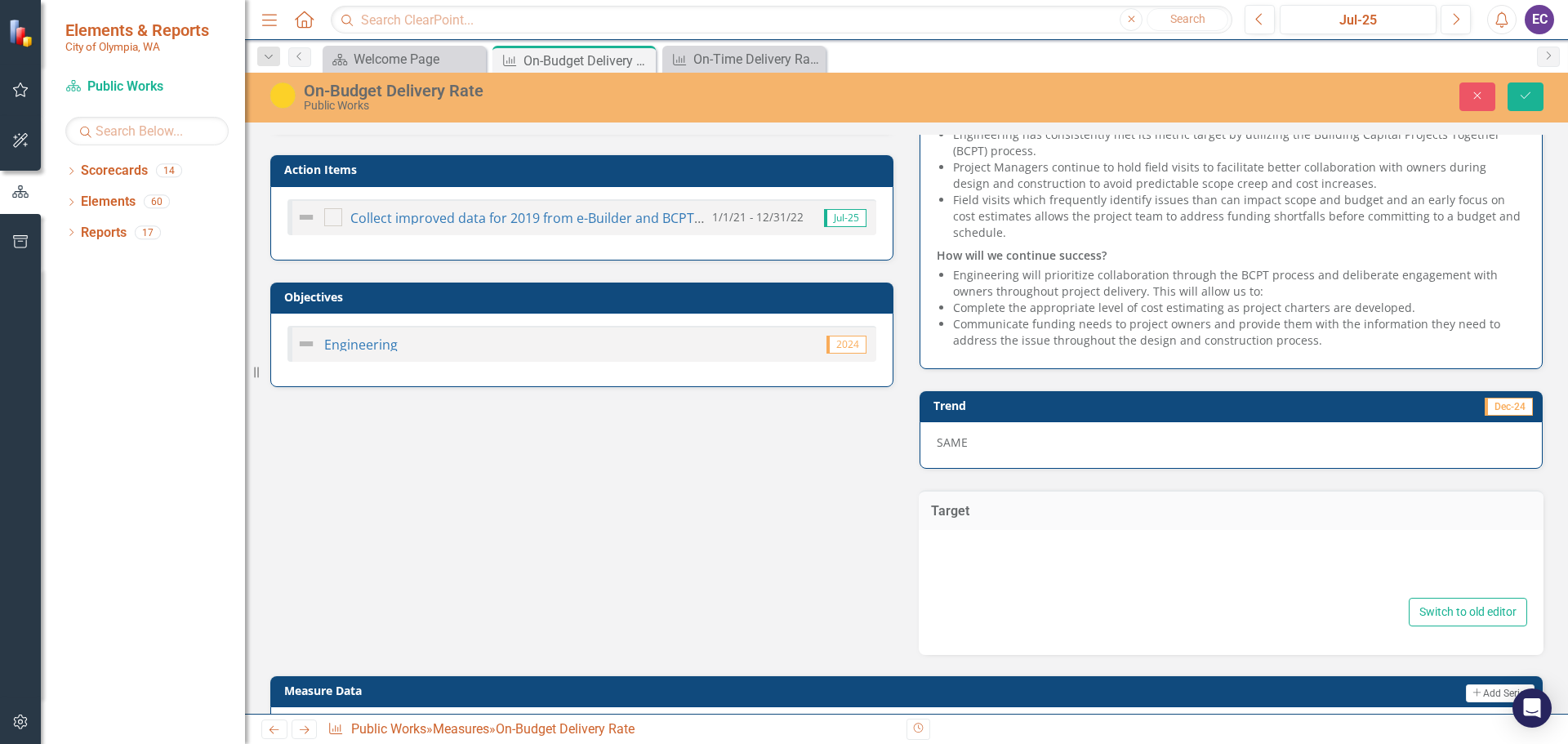 type on "90%" 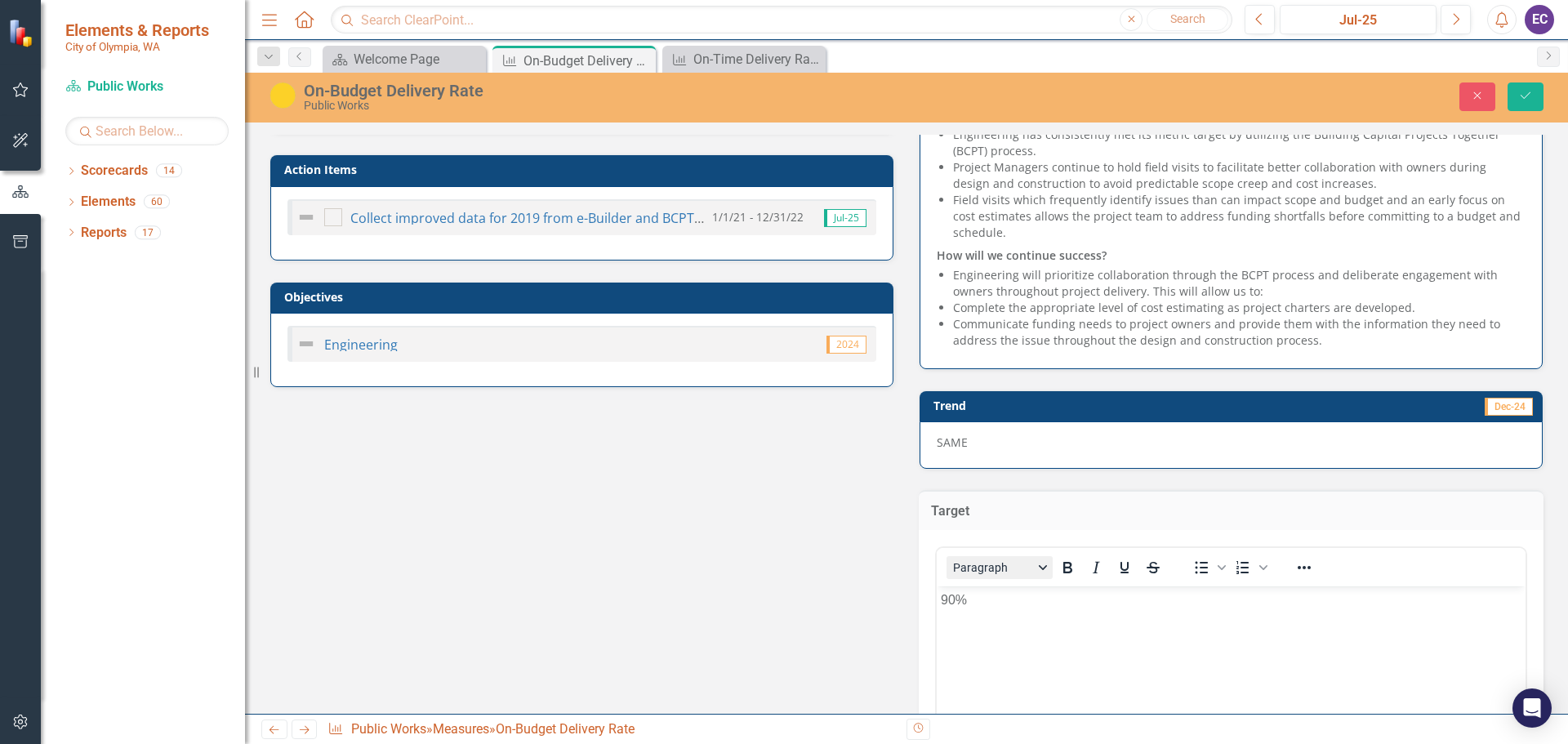 scroll, scrollTop: 0, scrollLeft: 0, axis: both 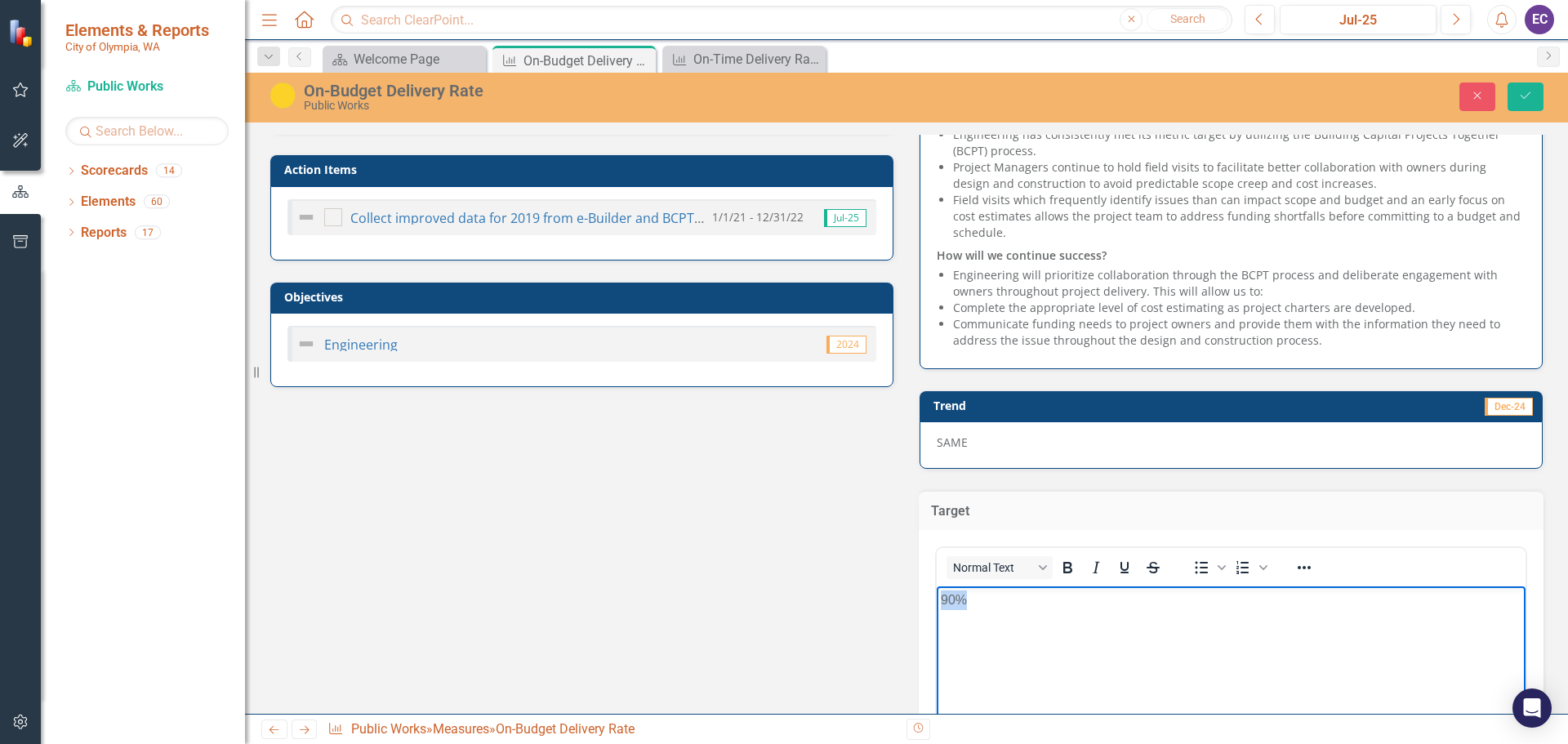drag, startPoint x: 978, startPoint y: 603, endPoint x: 1852, endPoint y: 1175, distance: 1044.5382 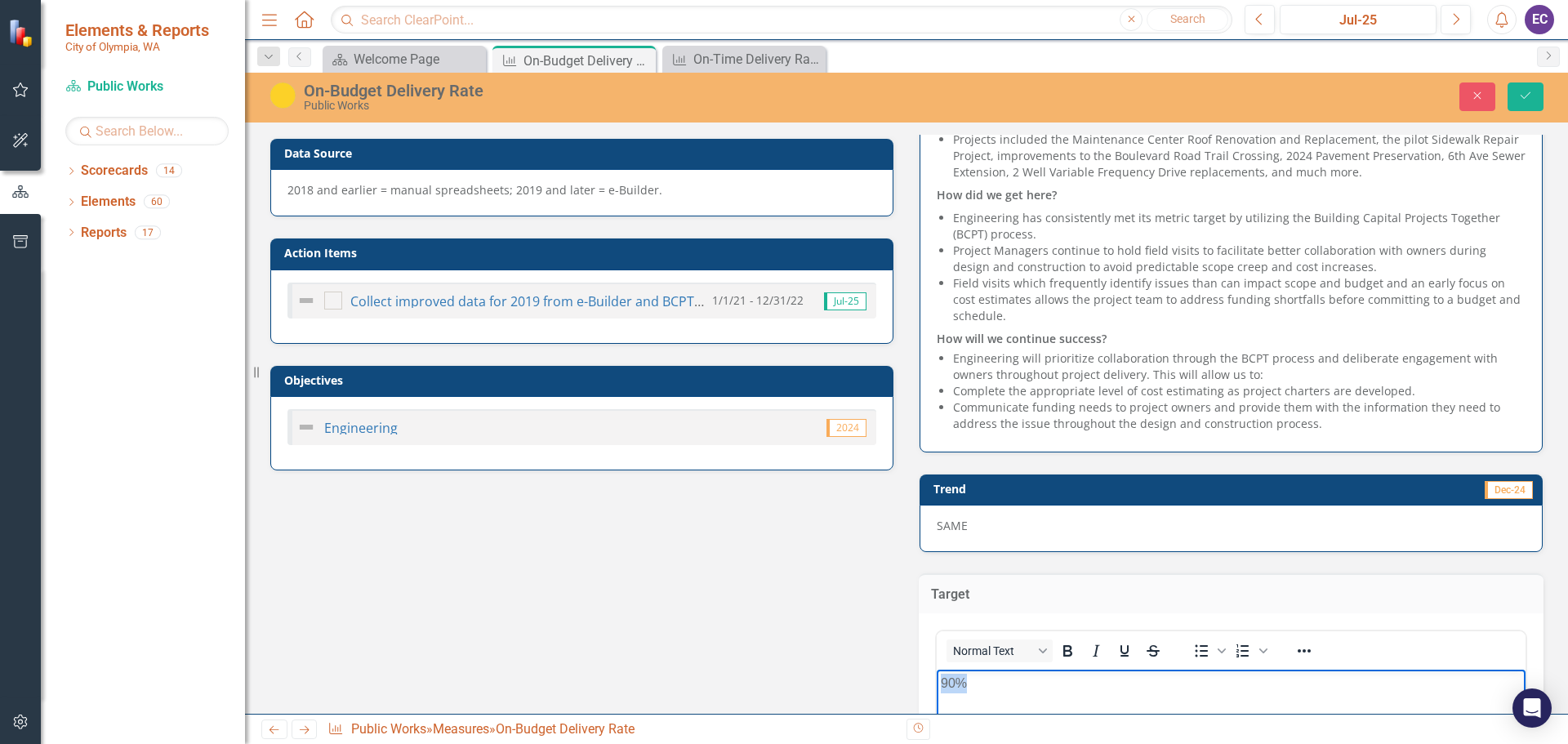 scroll, scrollTop: 327, scrollLeft: 0, axis: vertical 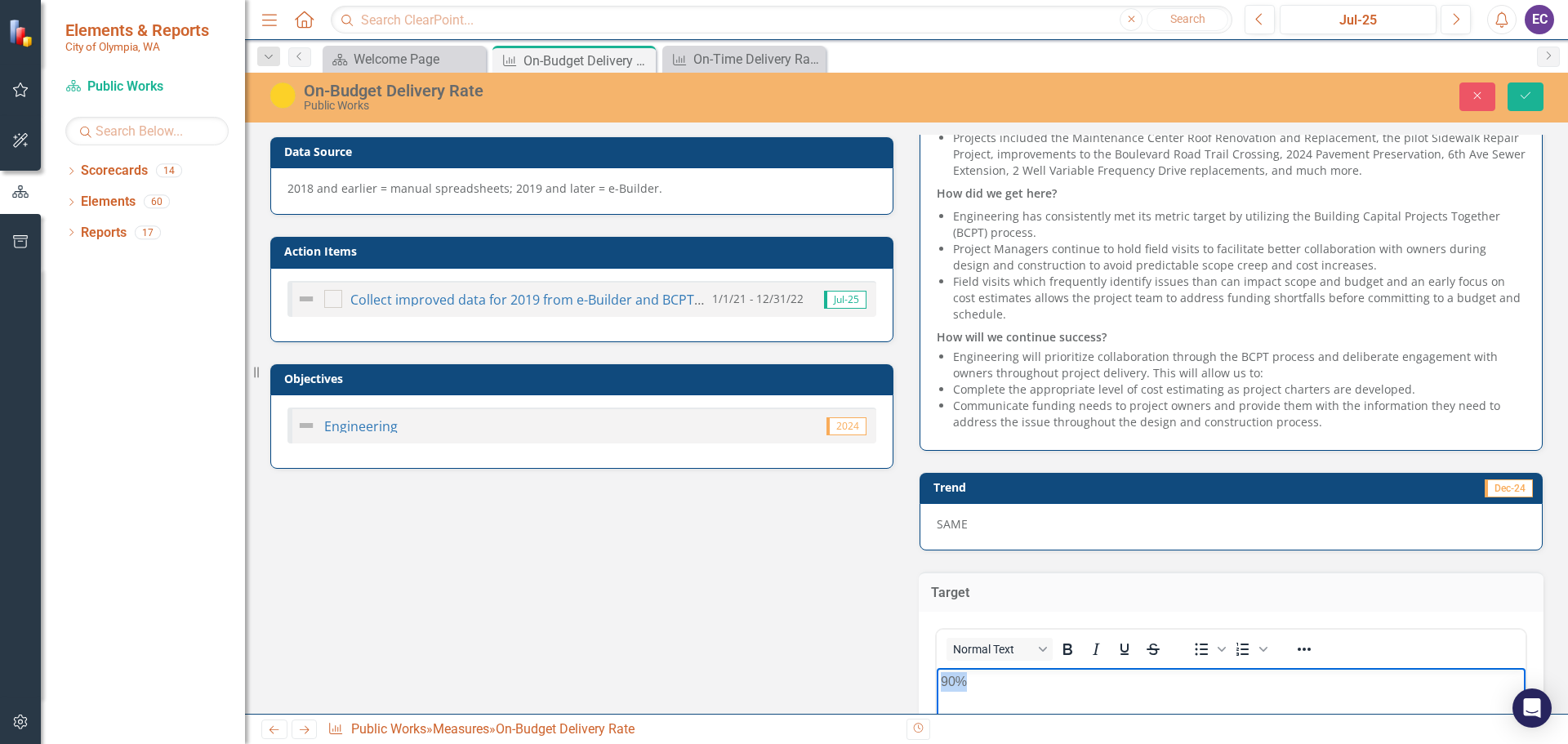 type 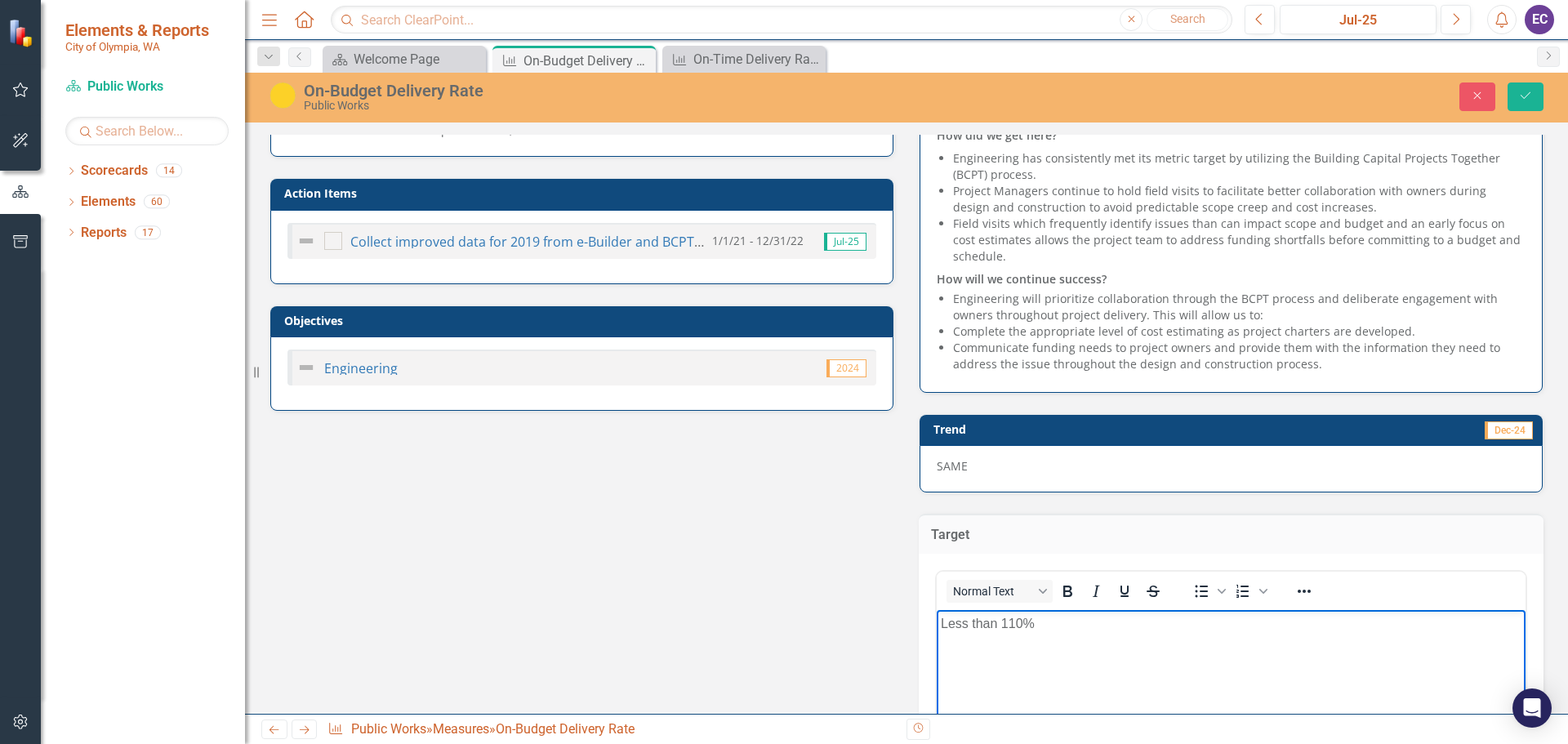 scroll, scrollTop: 408, scrollLeft: 0, axis: vertical 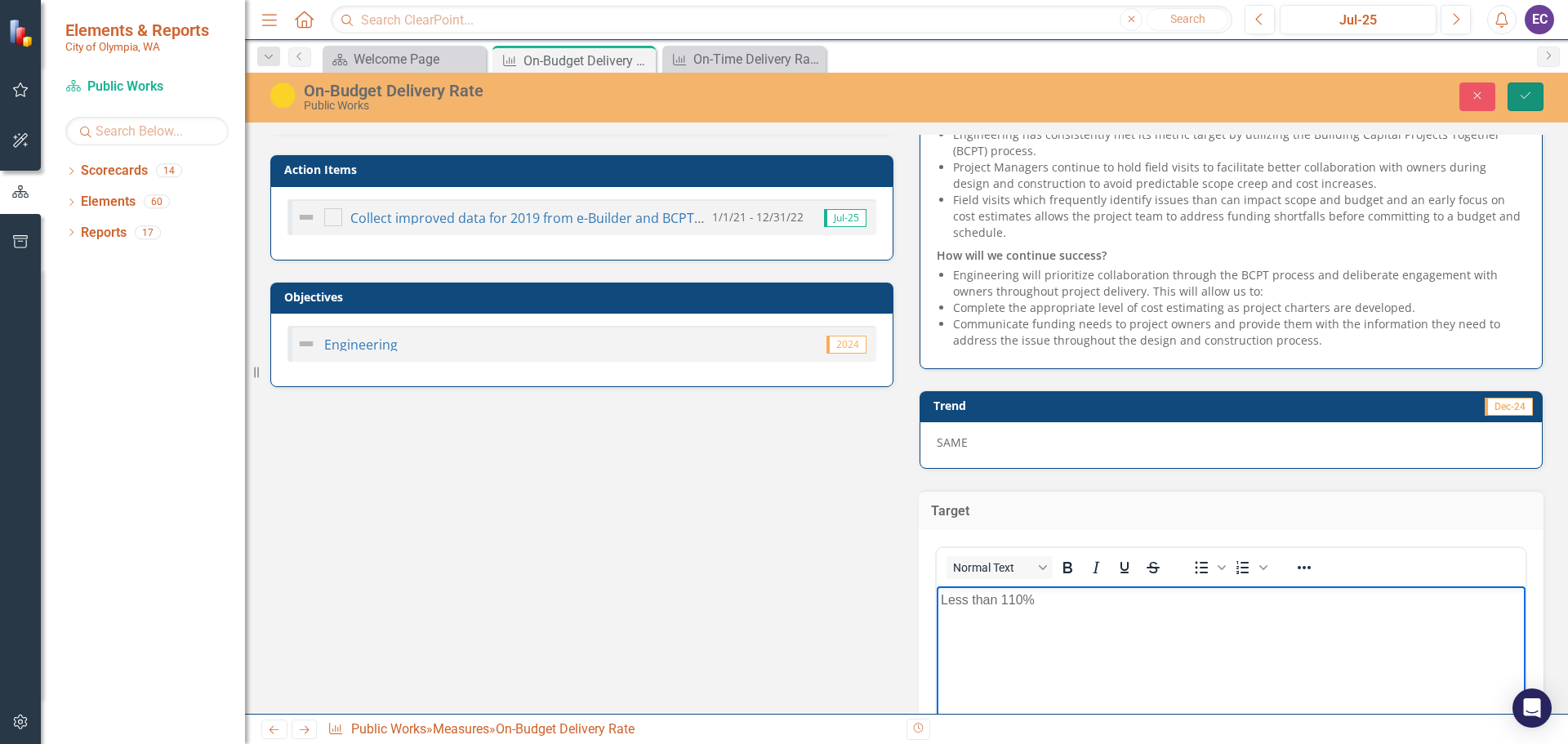 click on "Save" at bounding box center [1526, 96] 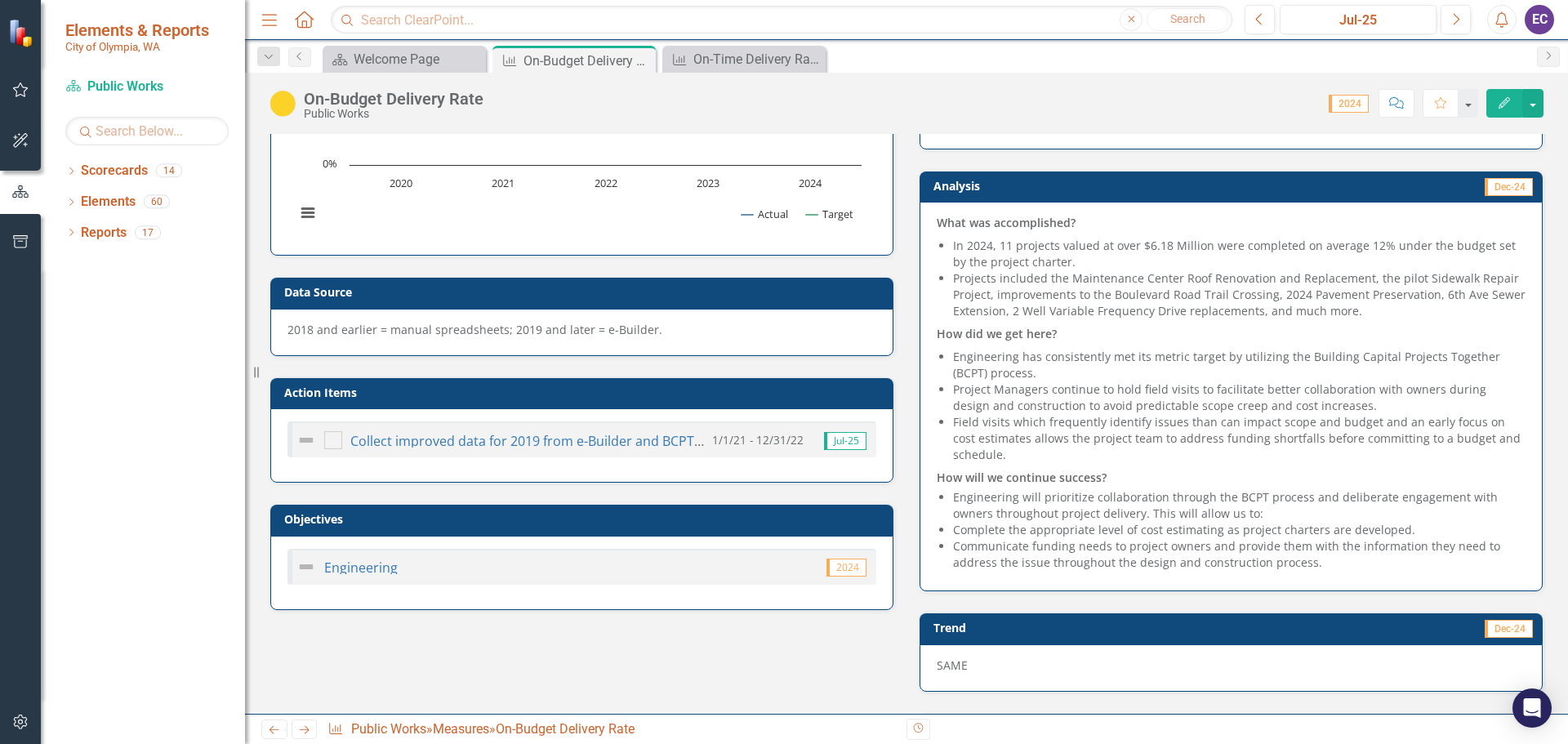 scroll, scrollTop: 0, scrollLeft: 0, axis: both 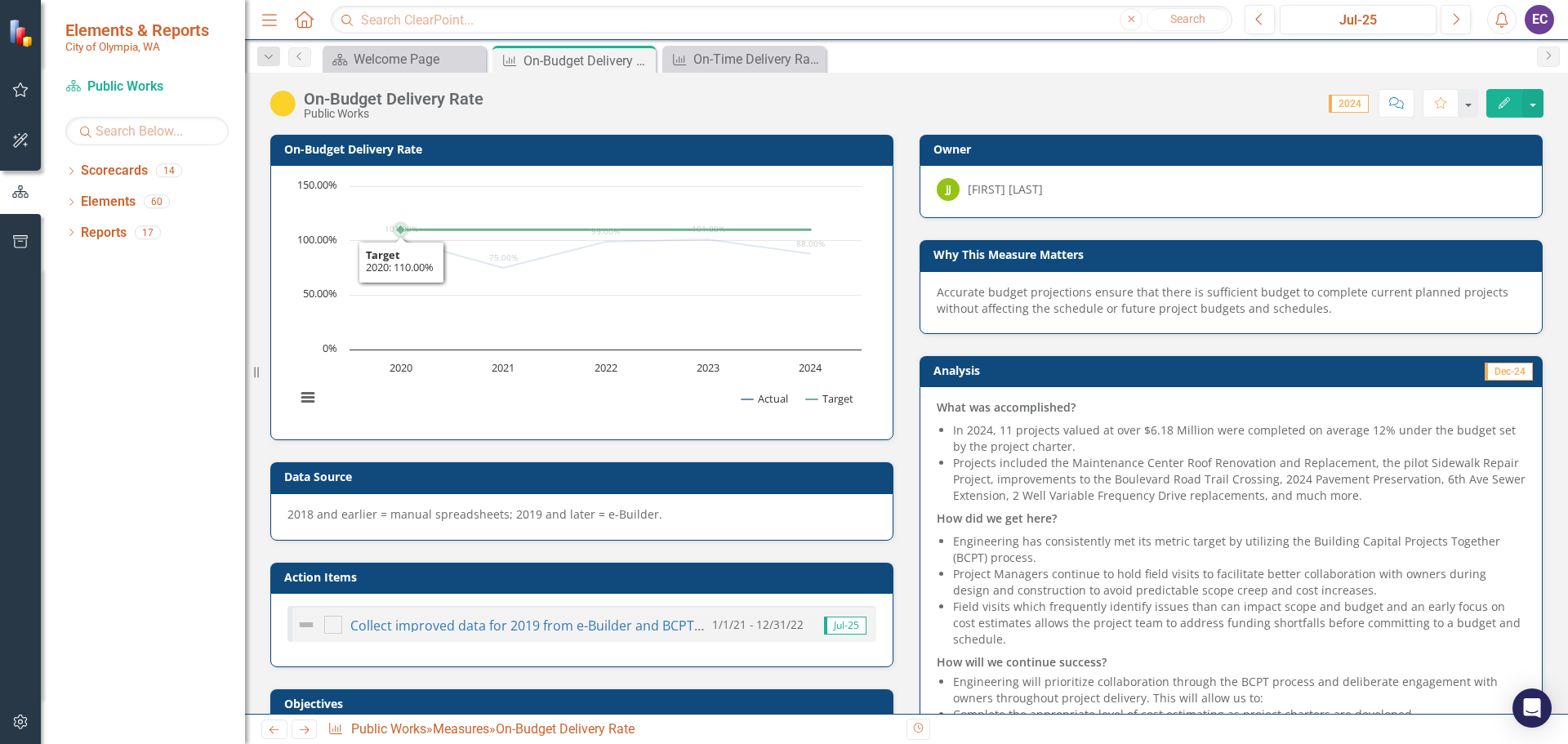 click 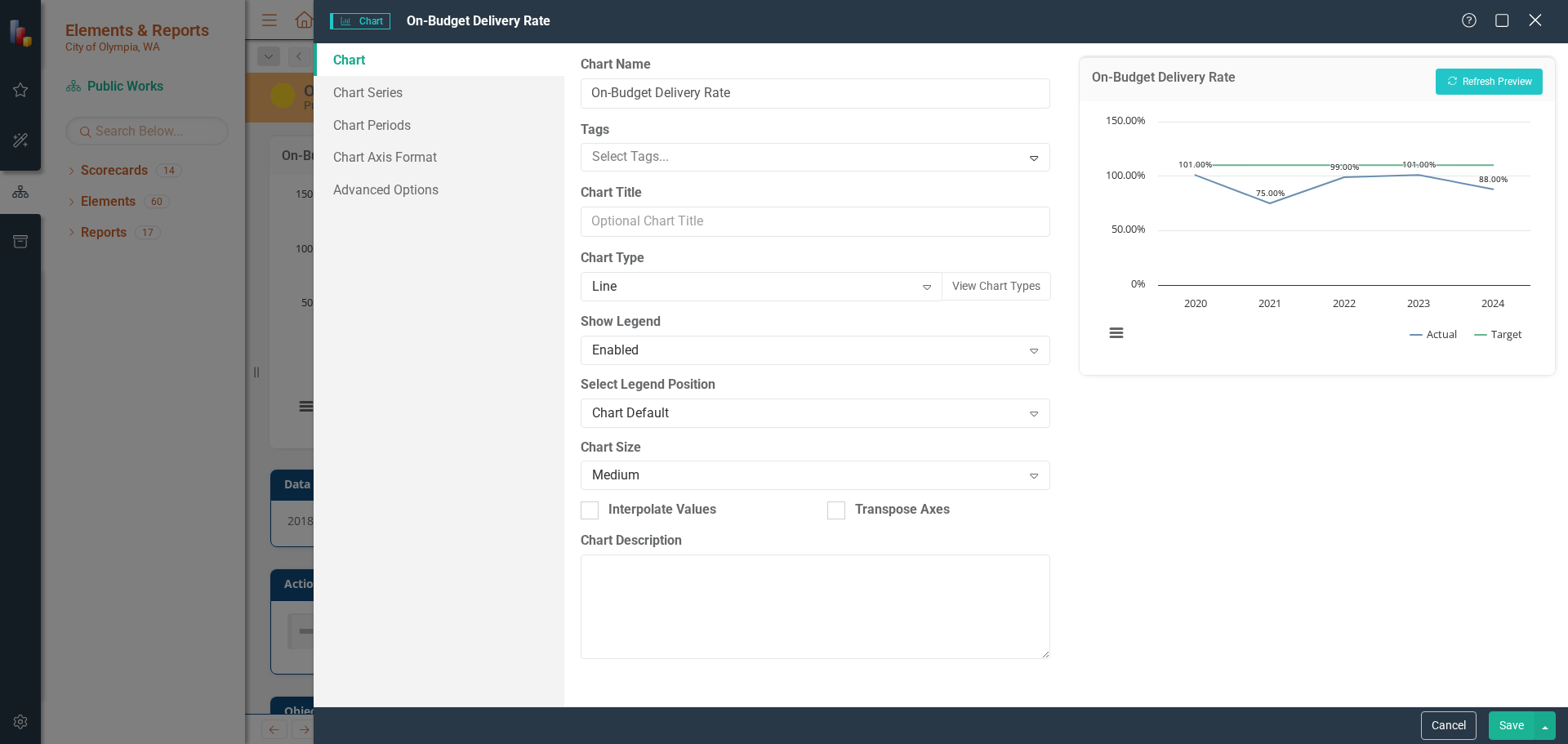 click 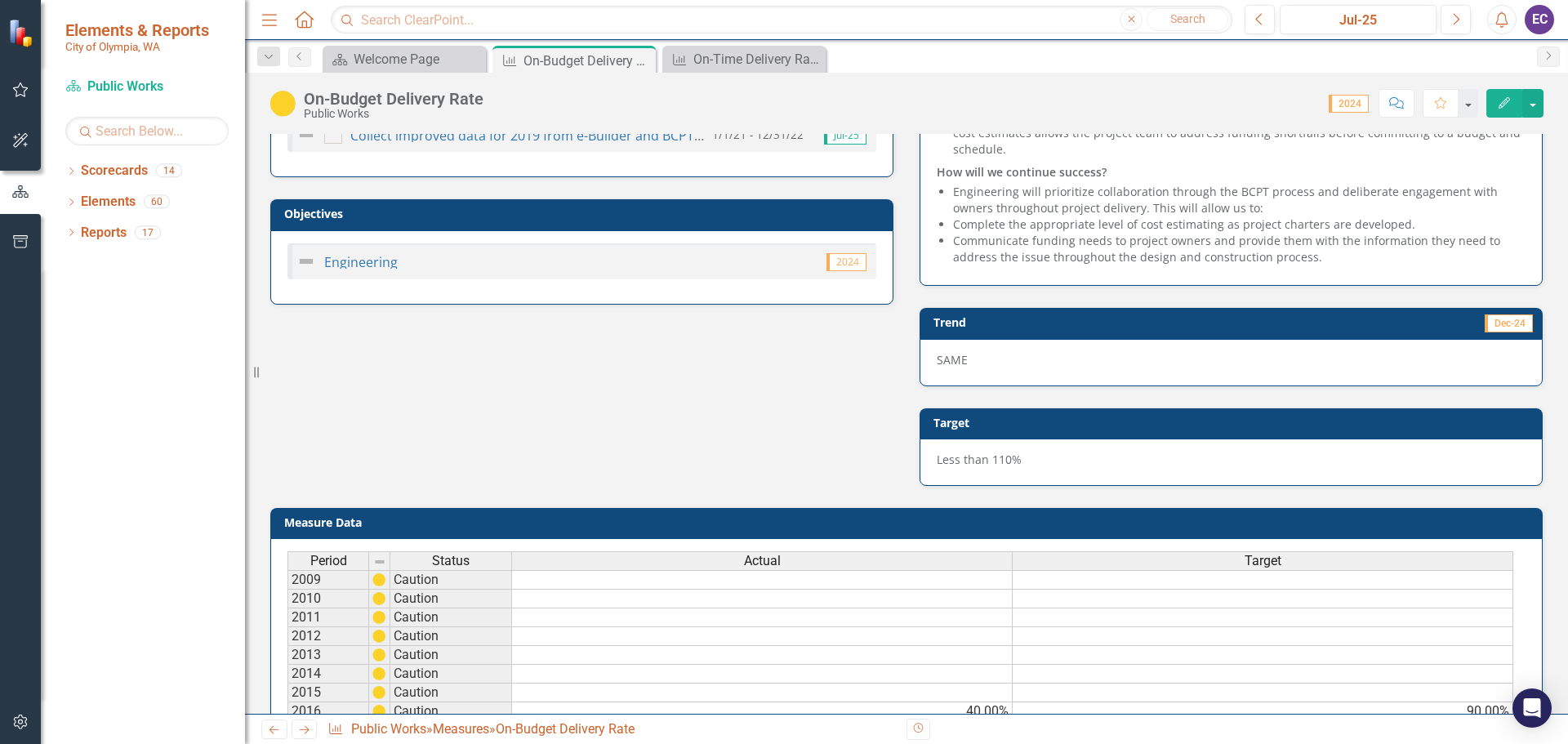 scroll, scrollTop: 0, scrollLeft: 0, axis: both 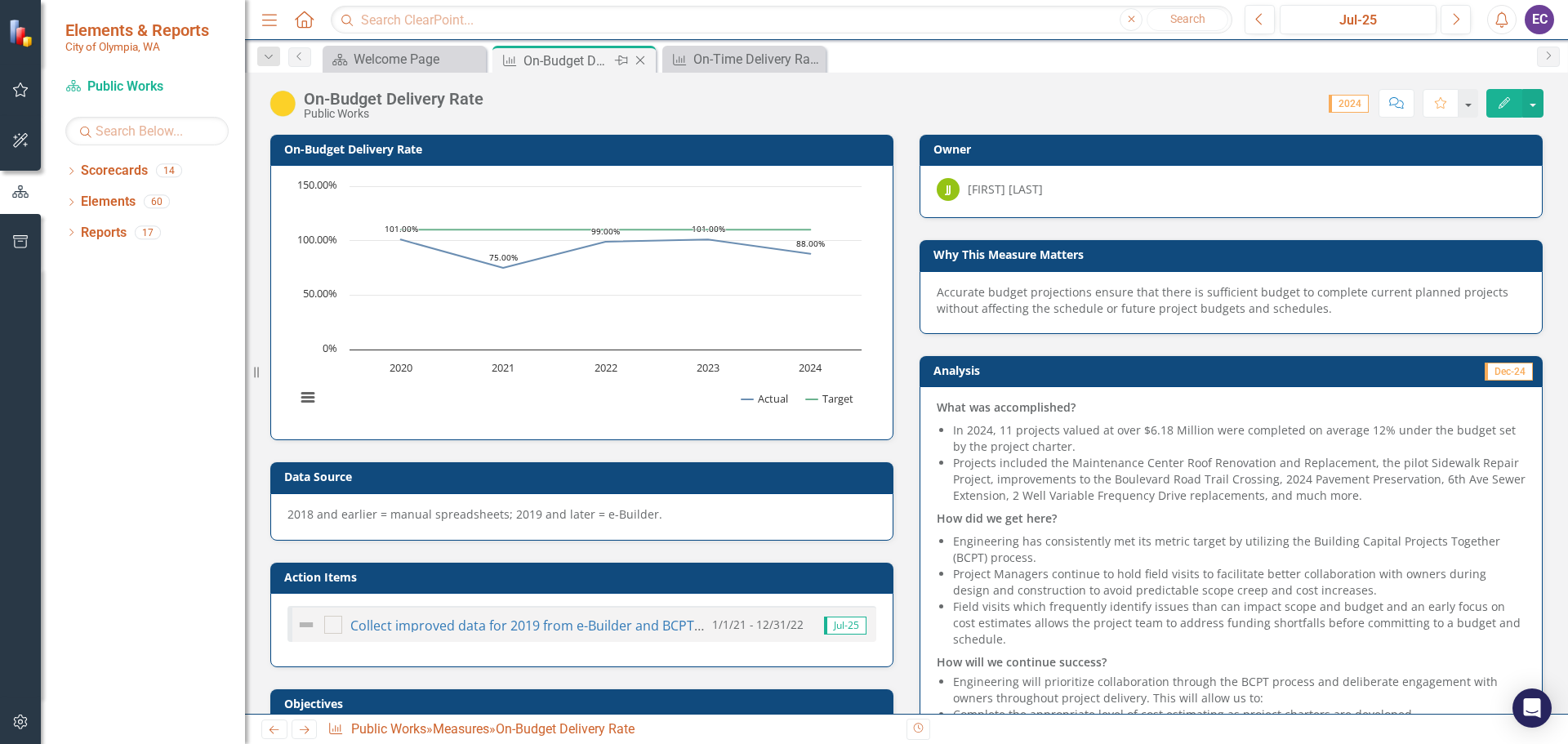 click on "Close" 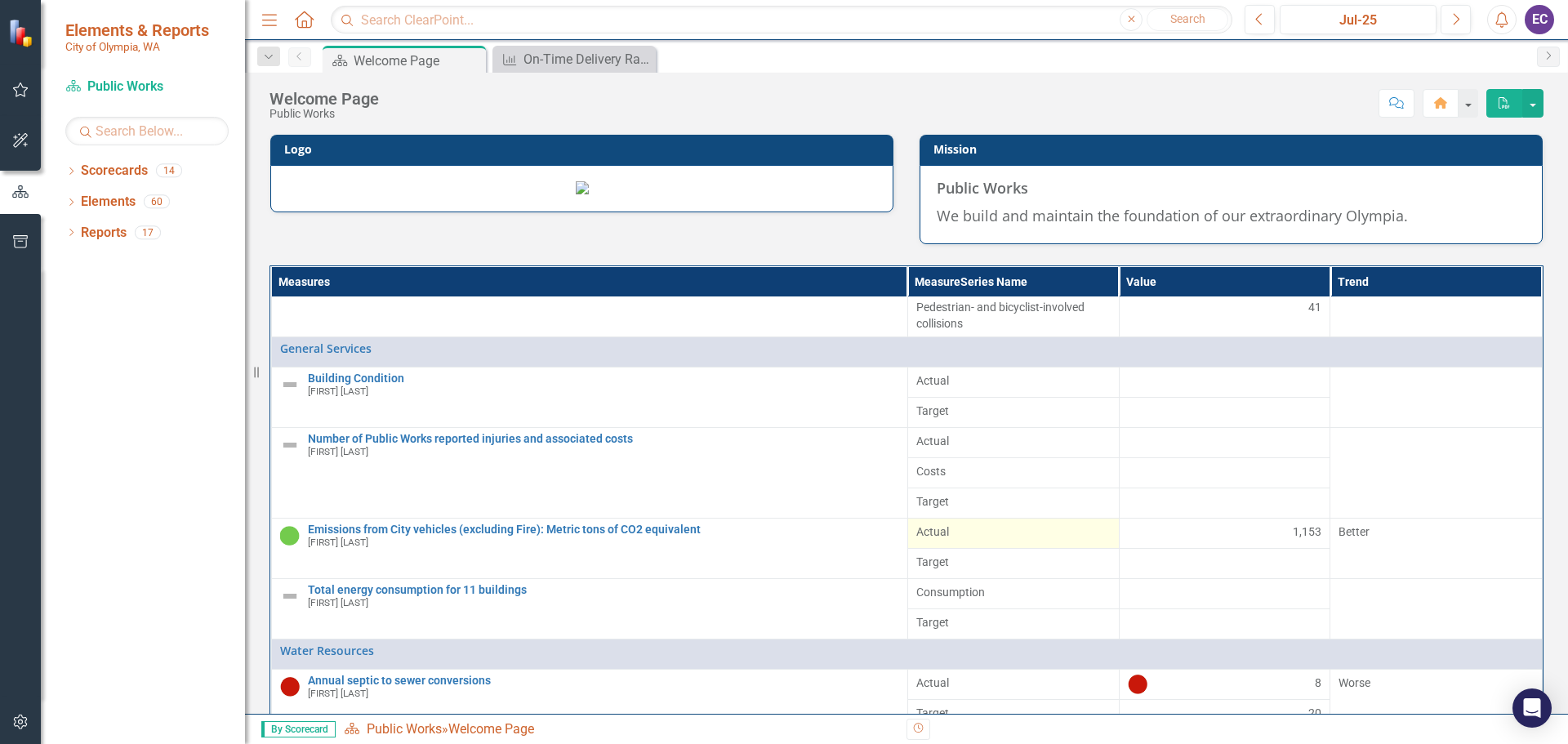 scroll, scrollTop: 454, scrollLeft: 0, axis: vertical 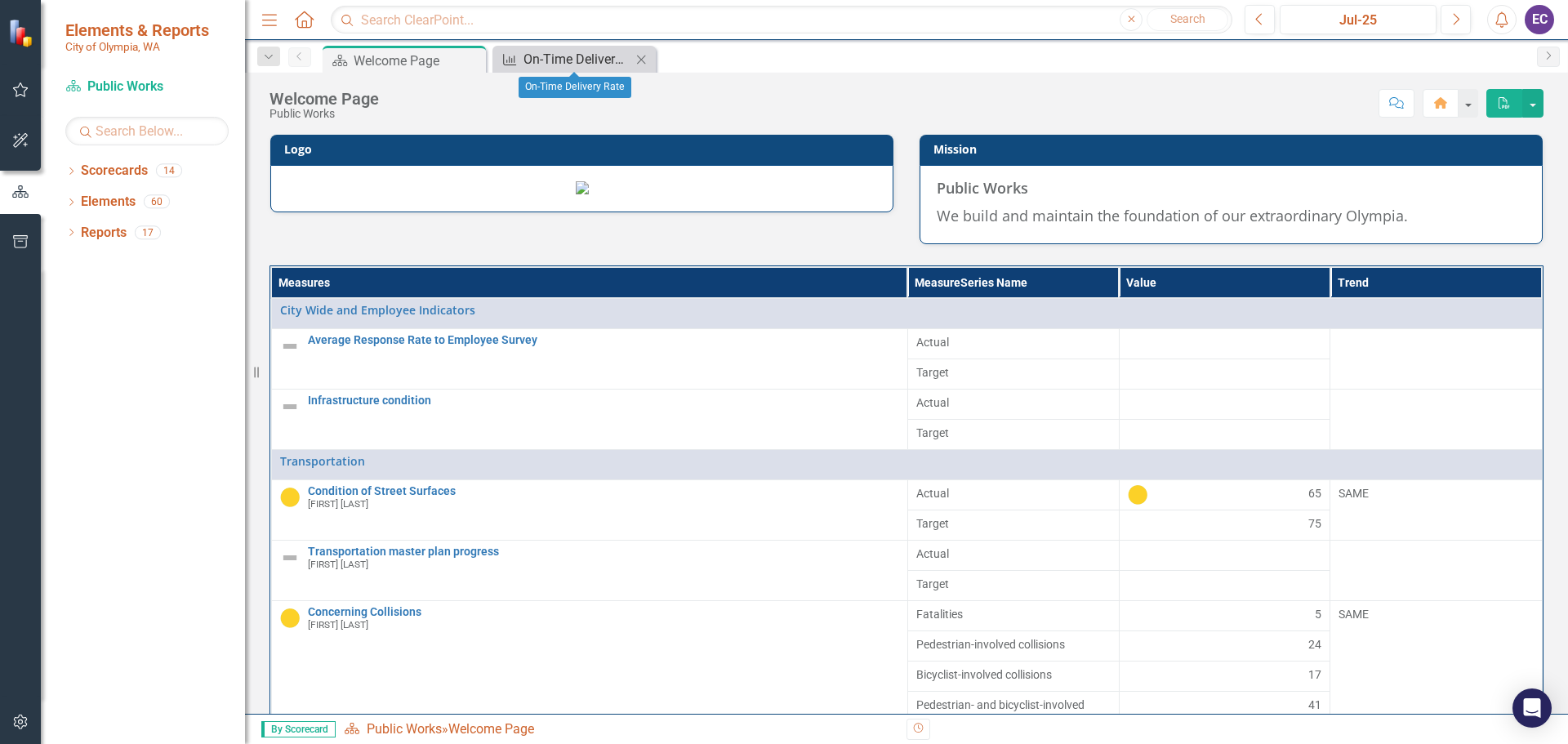 click on "On-Time Delivery Rate" at bounding box center [577, 59] 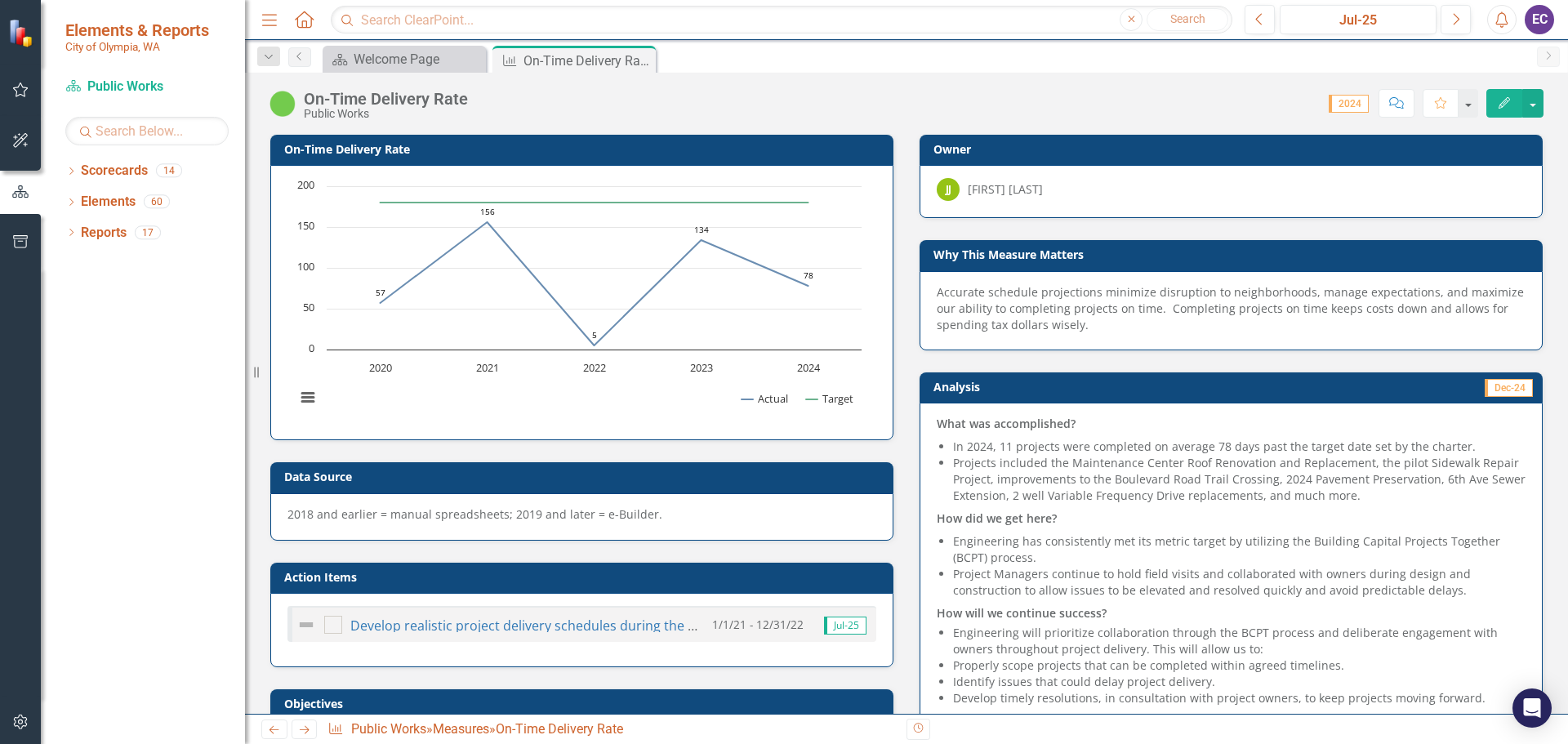 scroll, scrollTop: 490, scrollLeft: 0, axis: vertical 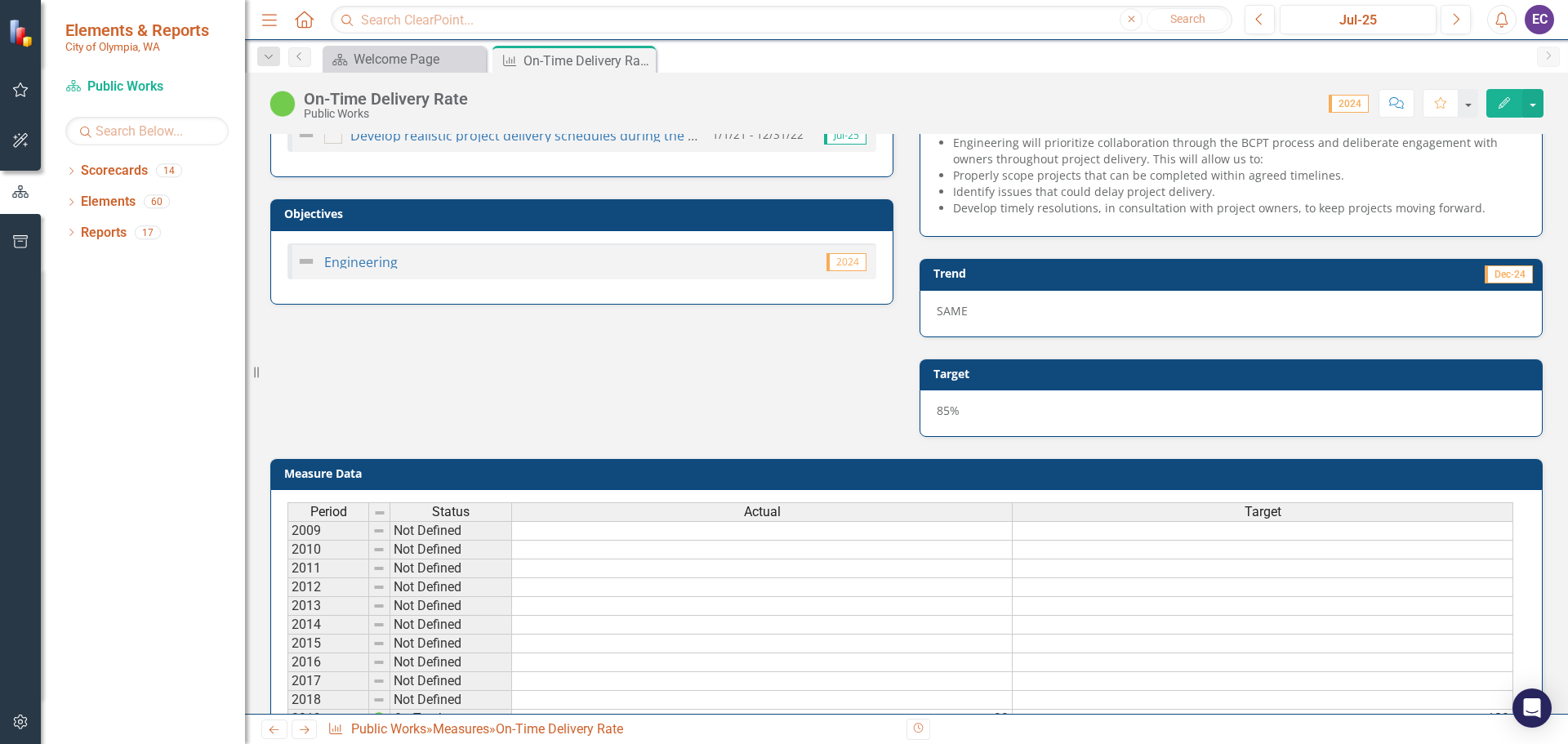 click on "85%" at bounding box center (1231, 413) 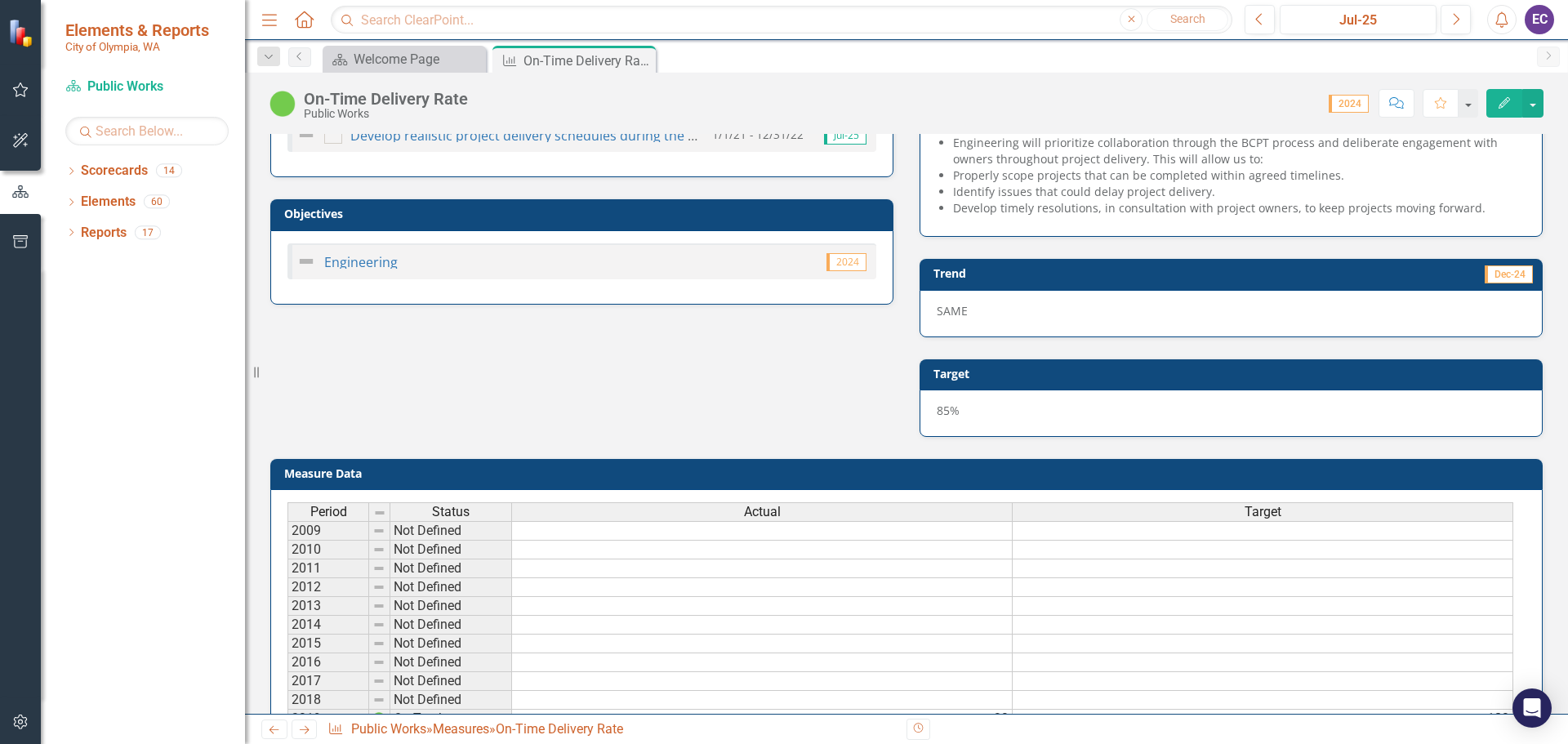 click on "85%" at bounding box center [1231, 413] 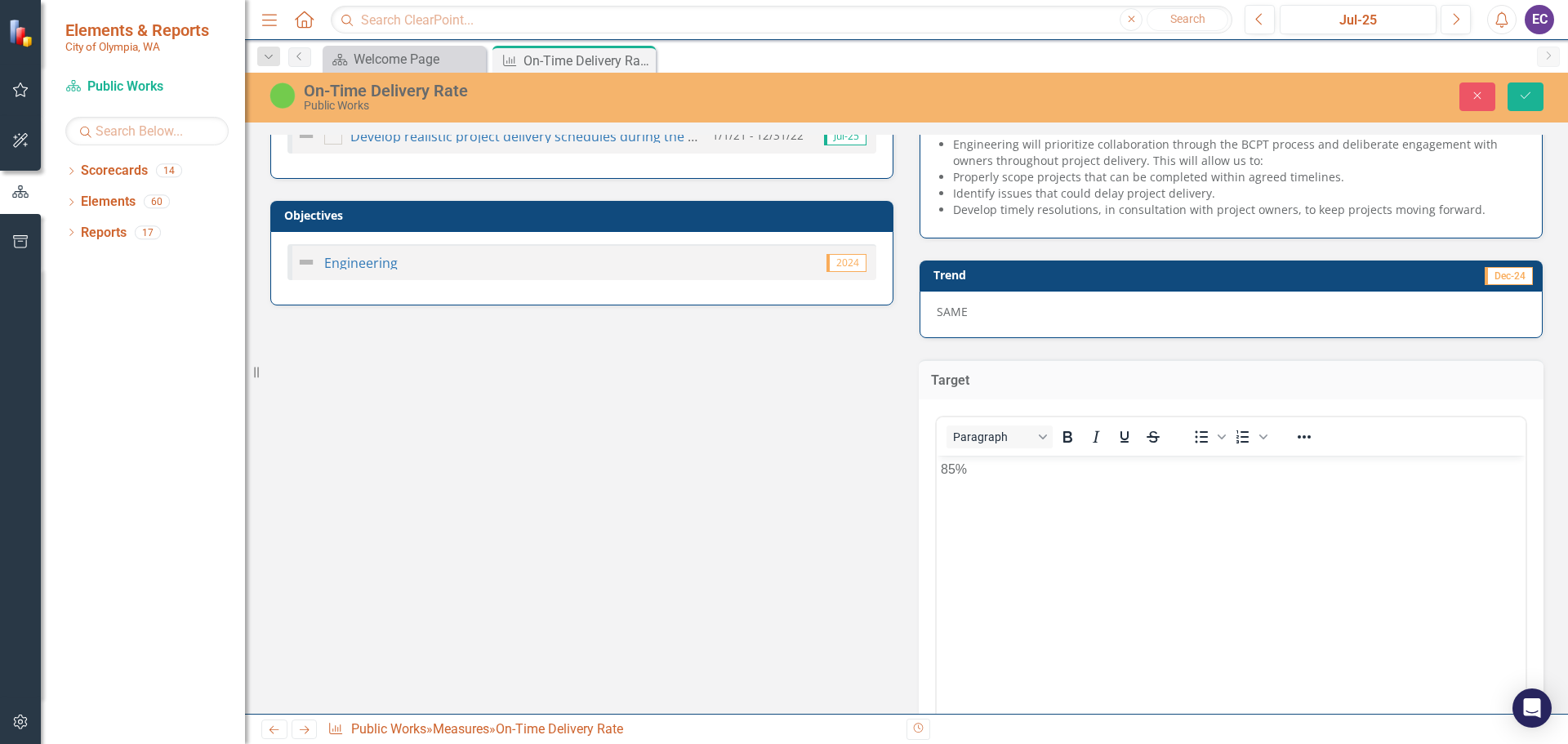 scroll, scrollTop: 0, scrollLeft: 0, axis: both 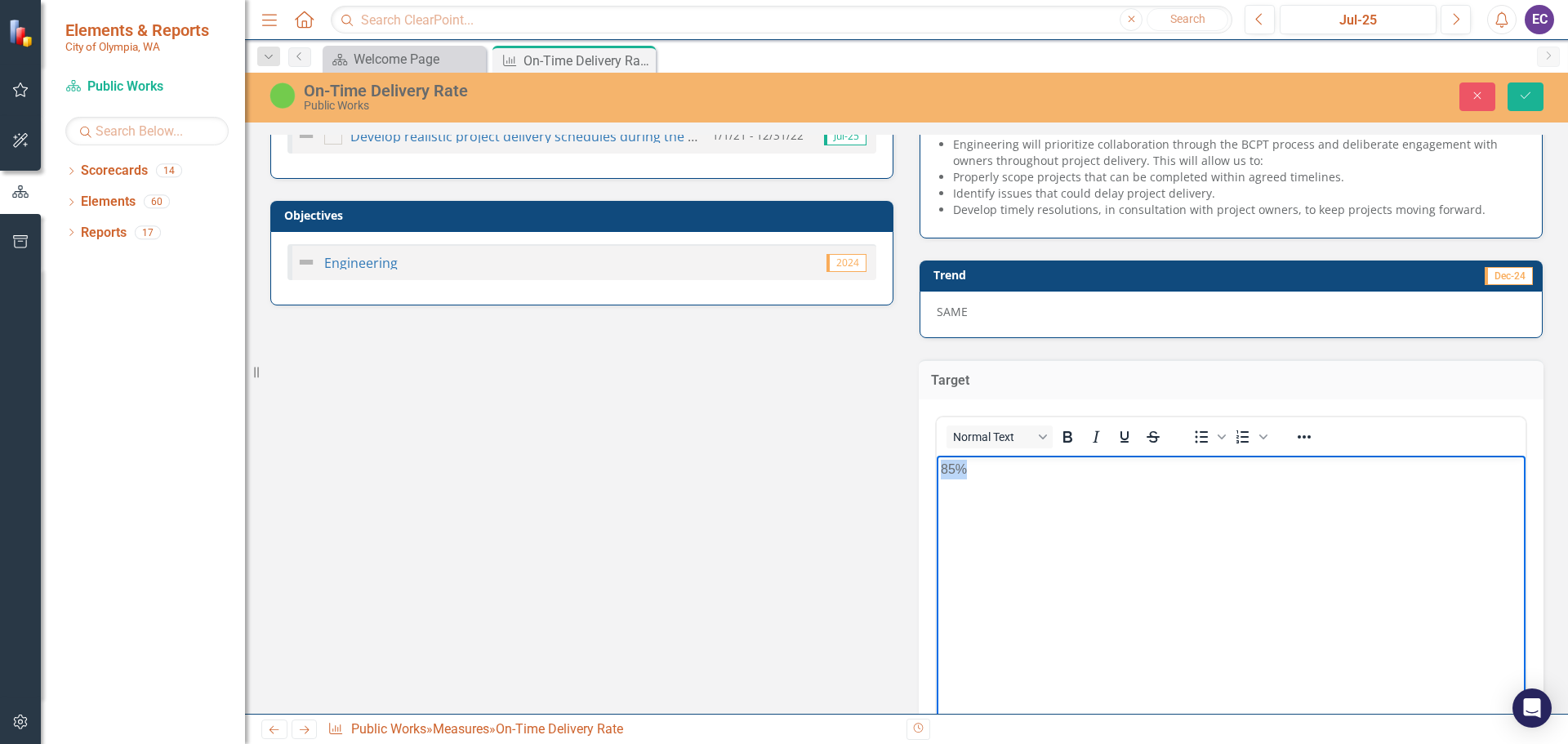 drag, startPoint x: 989, startPoint y: 475, endPoint x: 1842, endPoint y: 924, distance: 963.9554 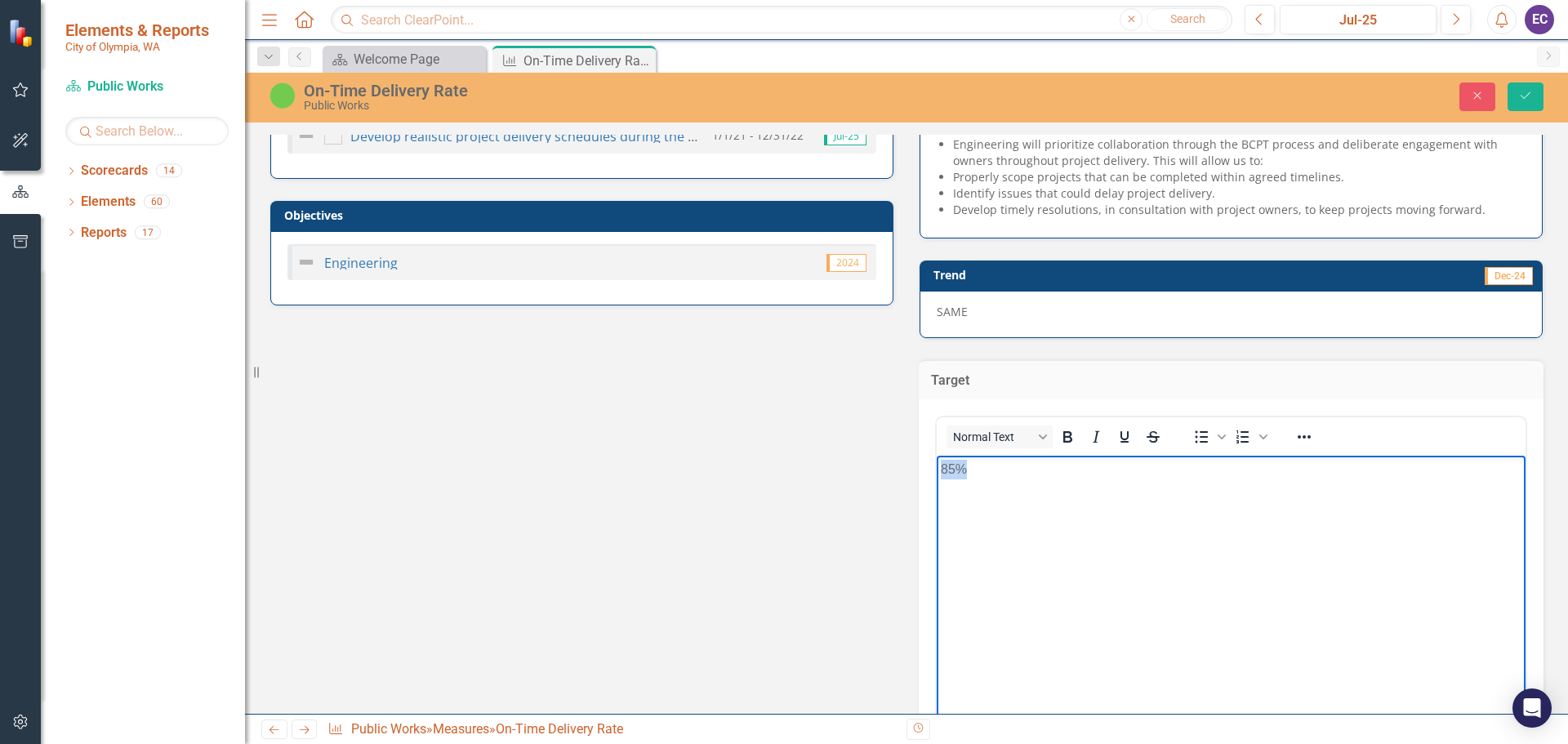 click on "85%" at bounding box center [1231, 577] 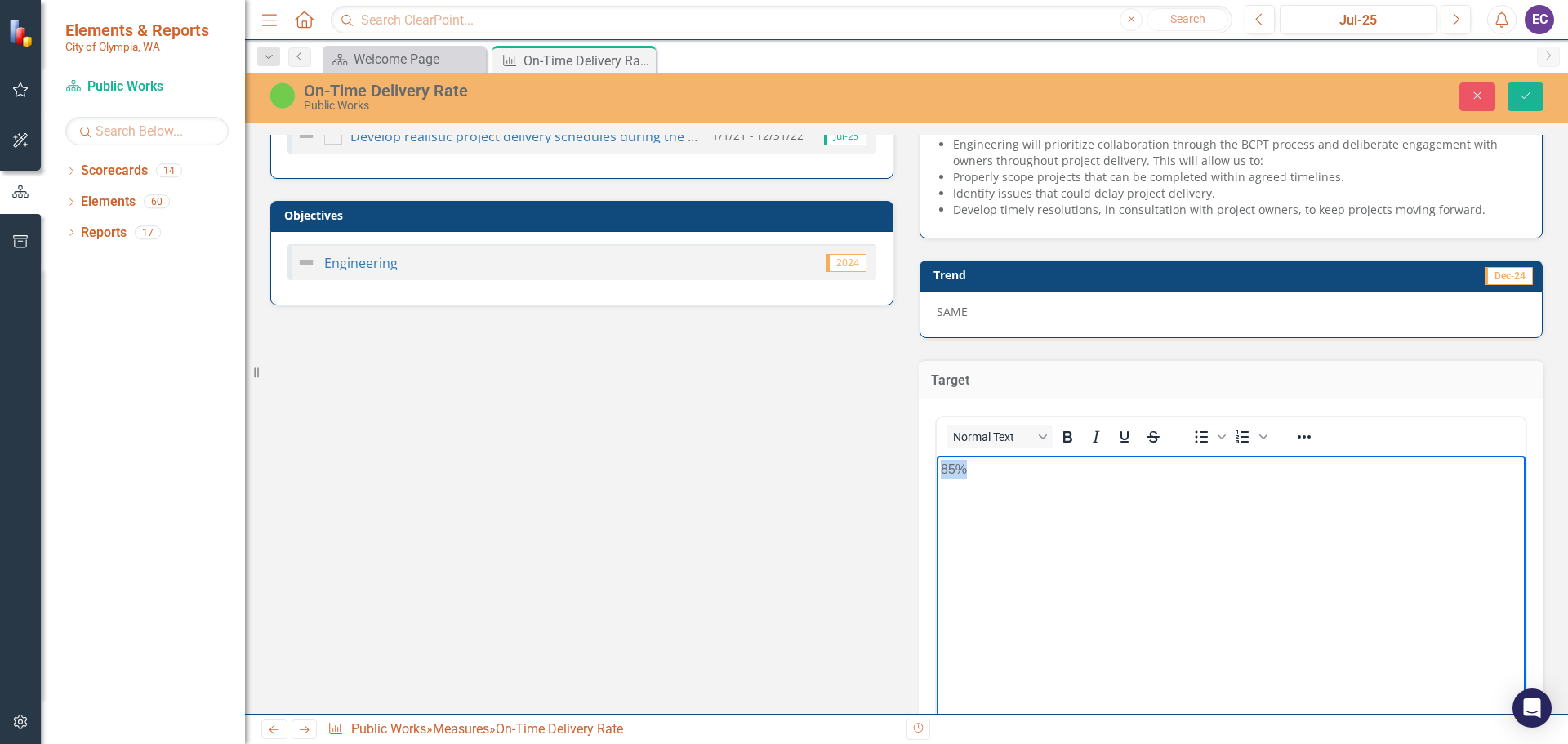 type 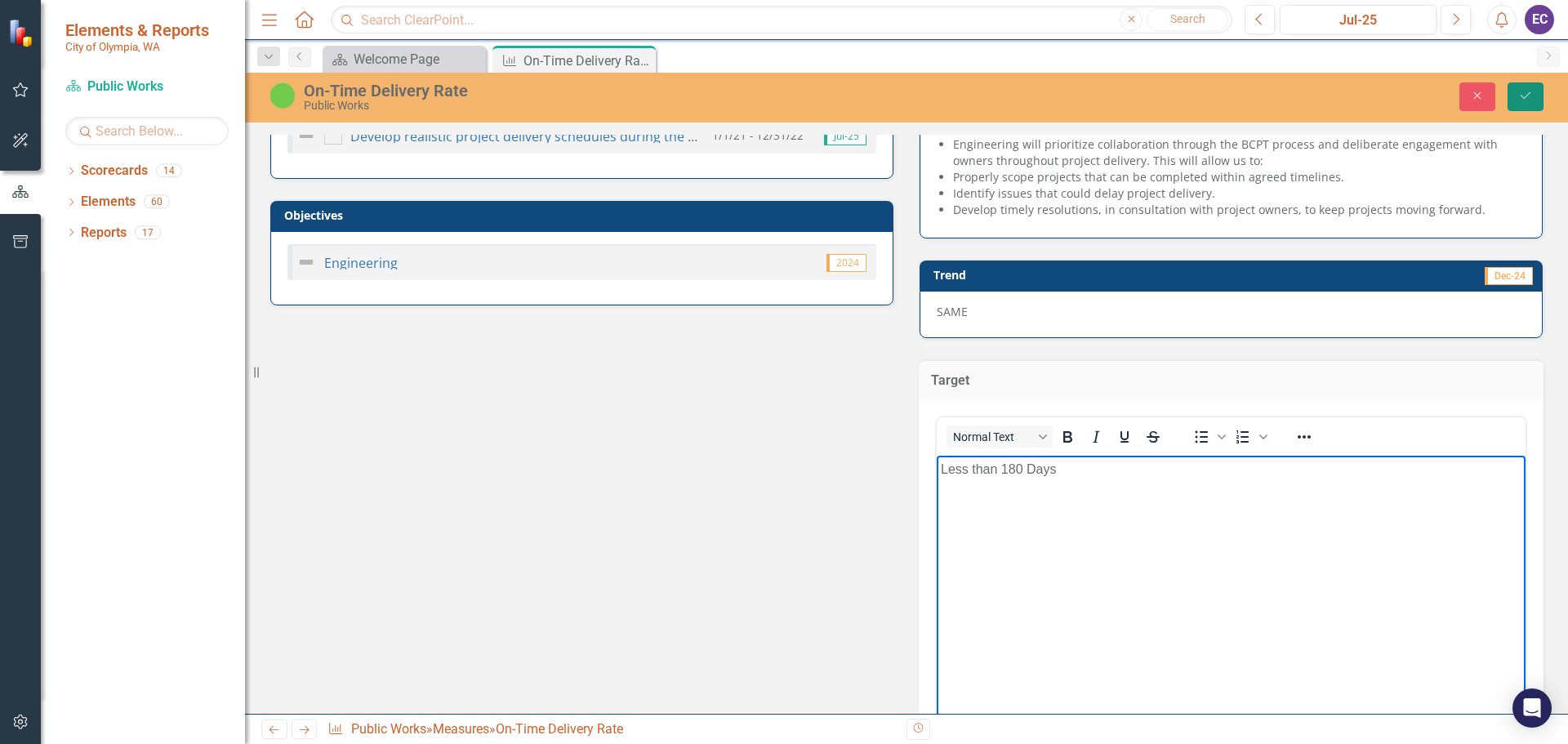 click on "Save" 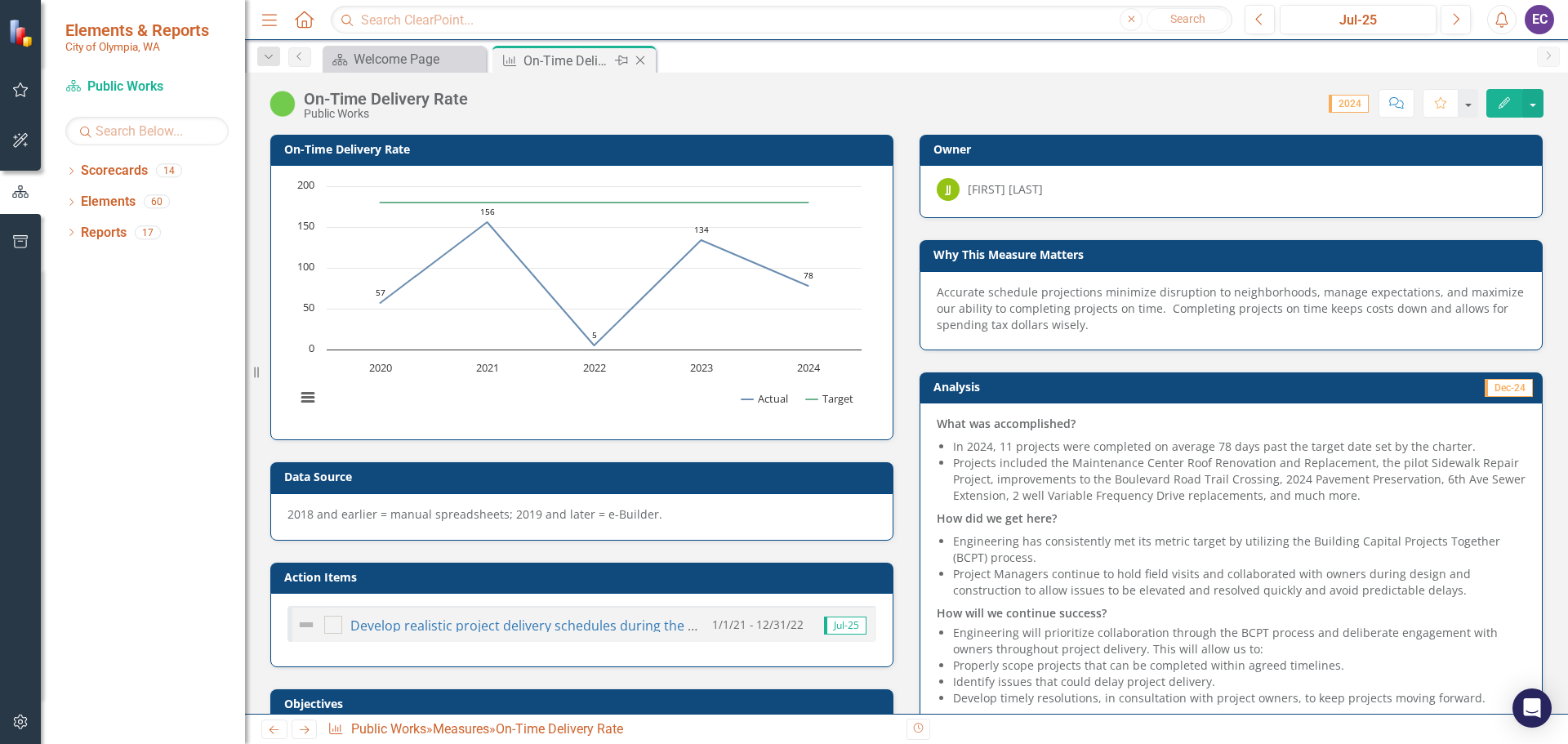 click on "Close" 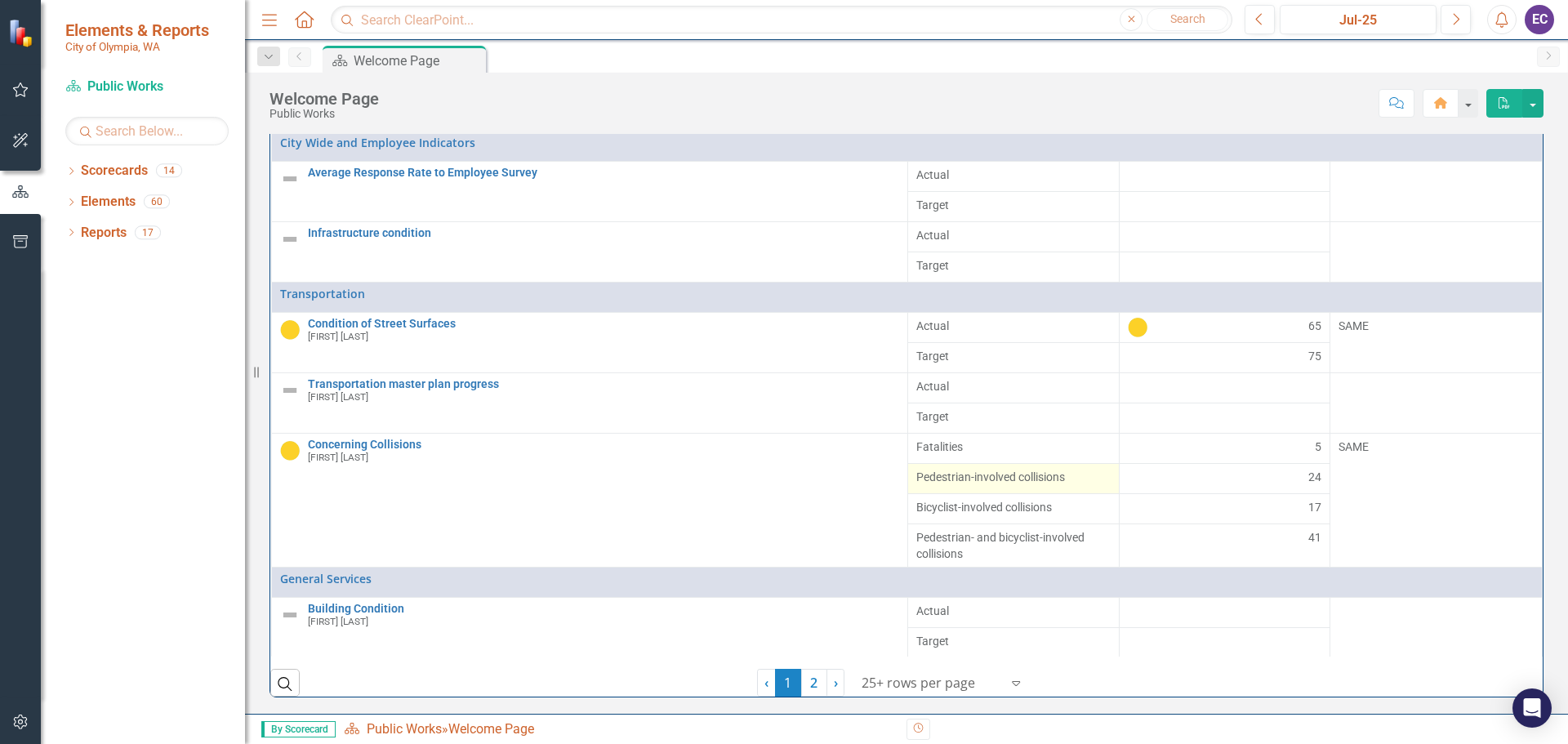 scroll, scrollTop: 292, scrollLeft: 0, axis: vertical 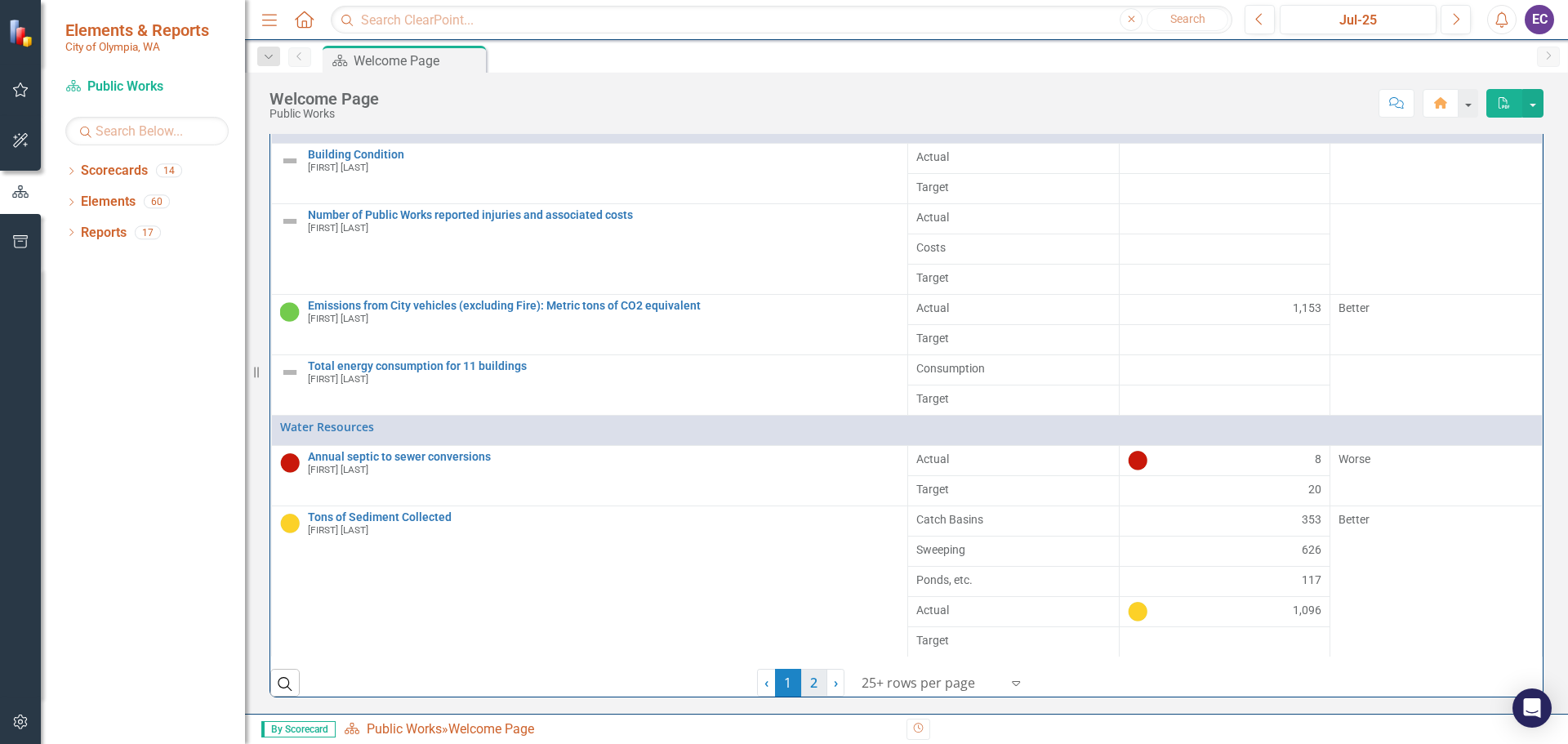 click on "2" at bounding box center [814, 683] 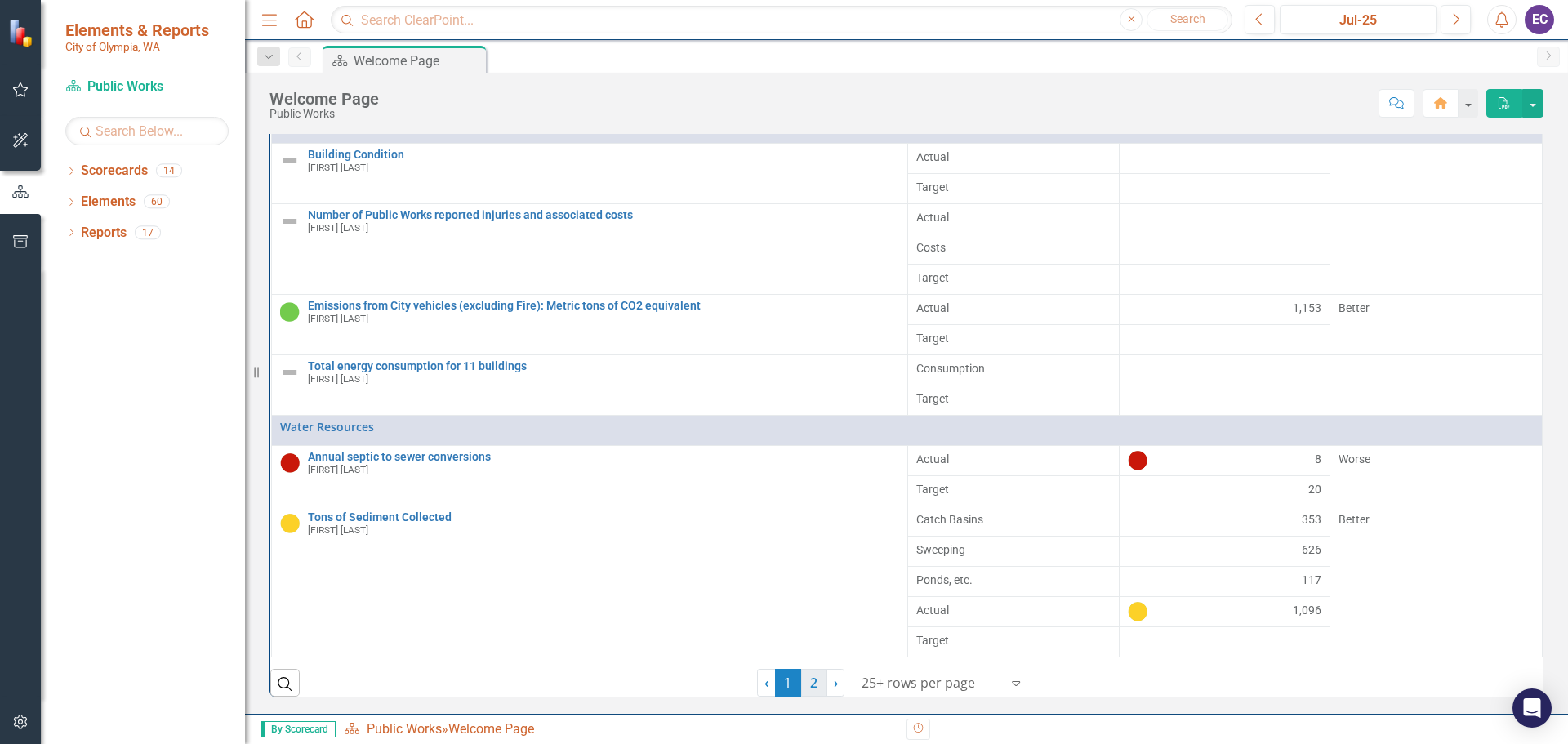 scroll, scrollTop: 0, scrollLeft: 0, axis: both 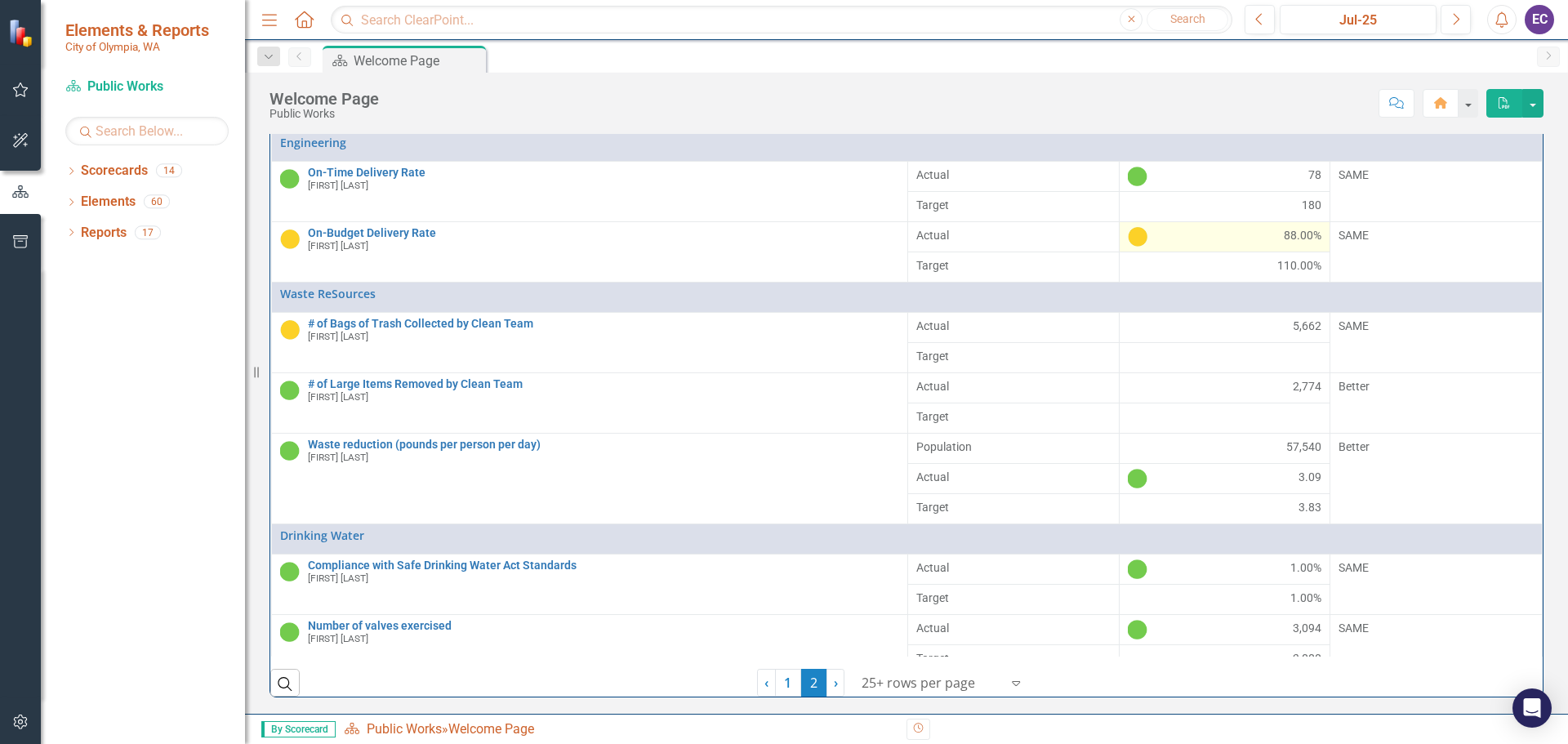 click on "88.00%" at bounding box center [1225, 237] 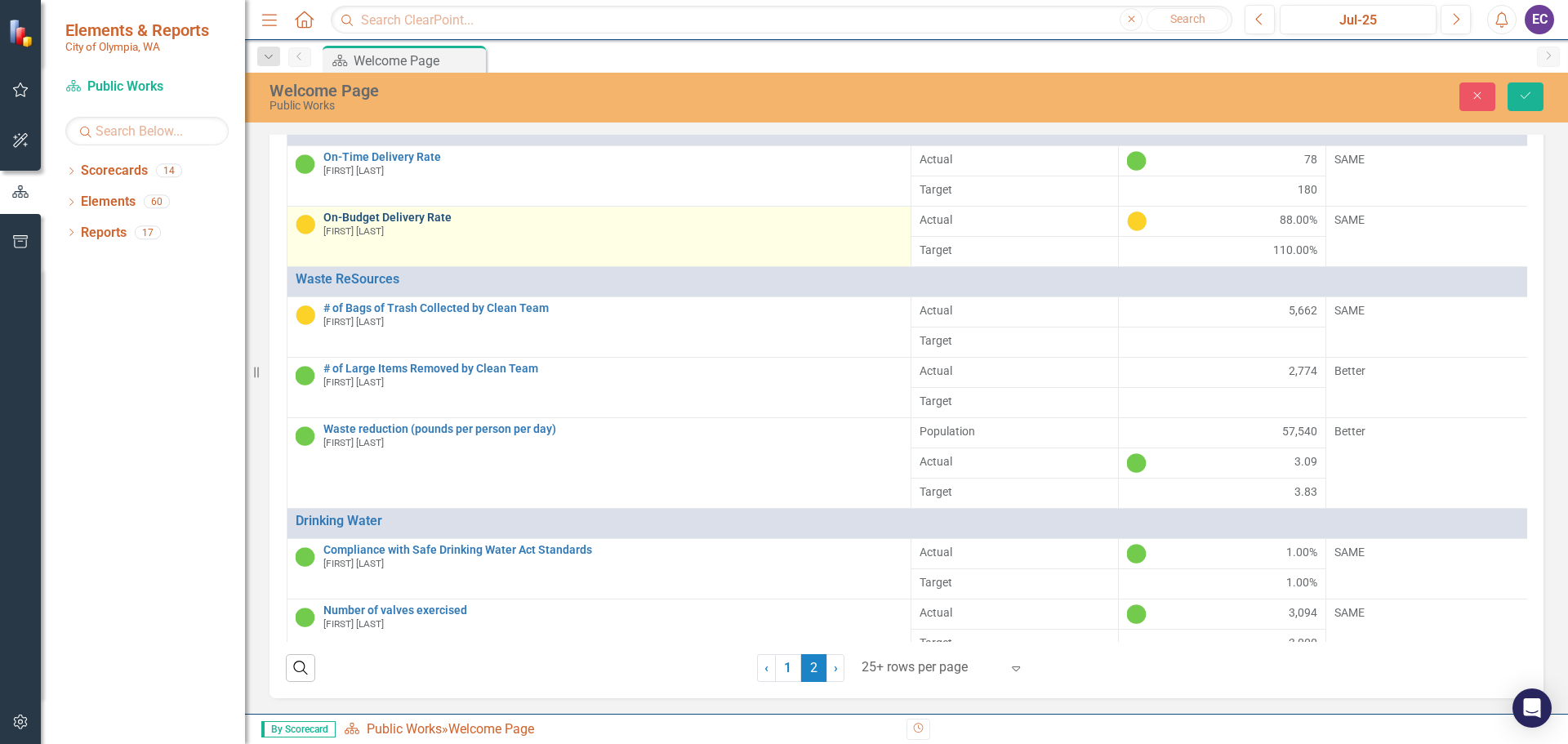 click on "On-Budget Delivery Rate" at bounding box center (612, 217) 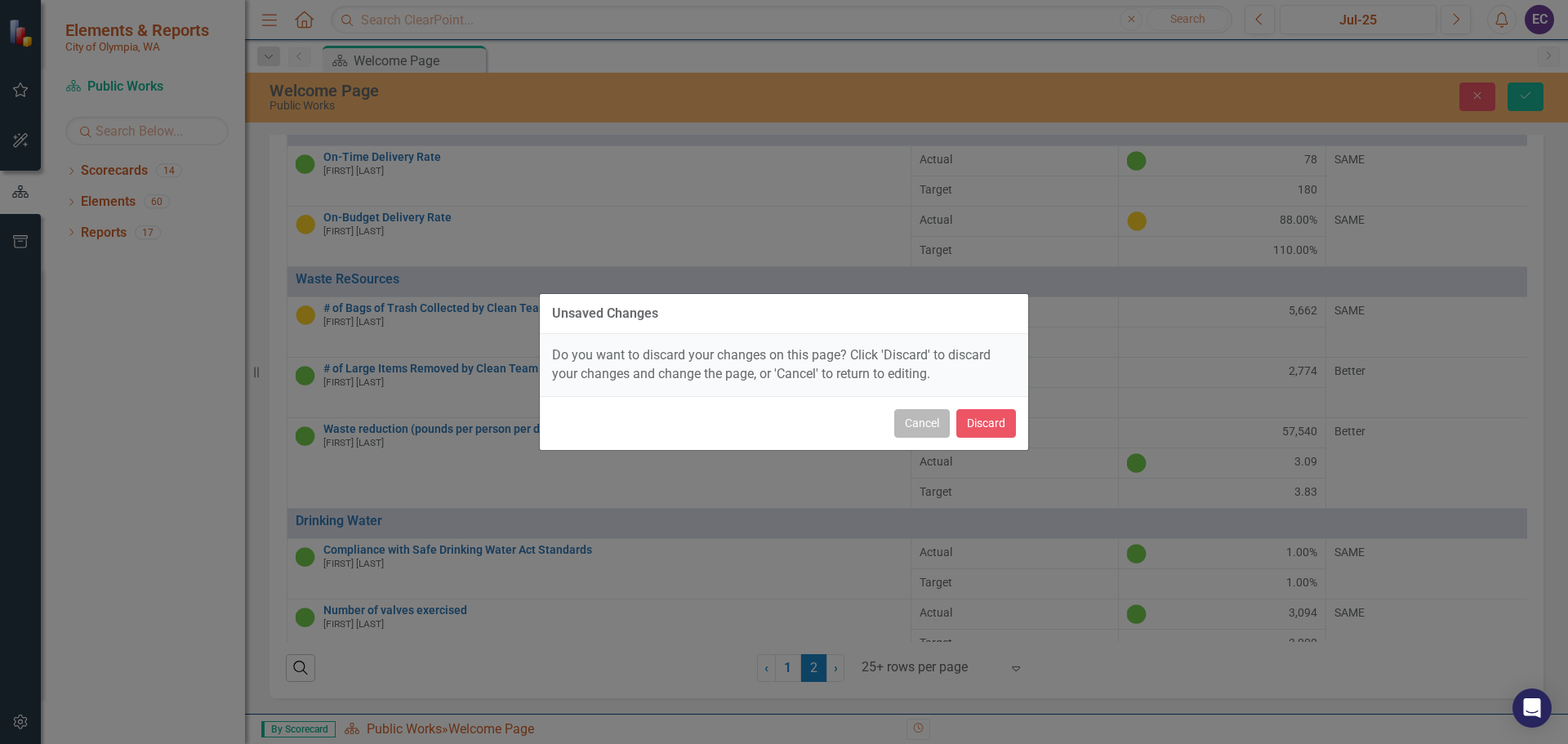 click on "Cancel" at bounding box center [922, 423] 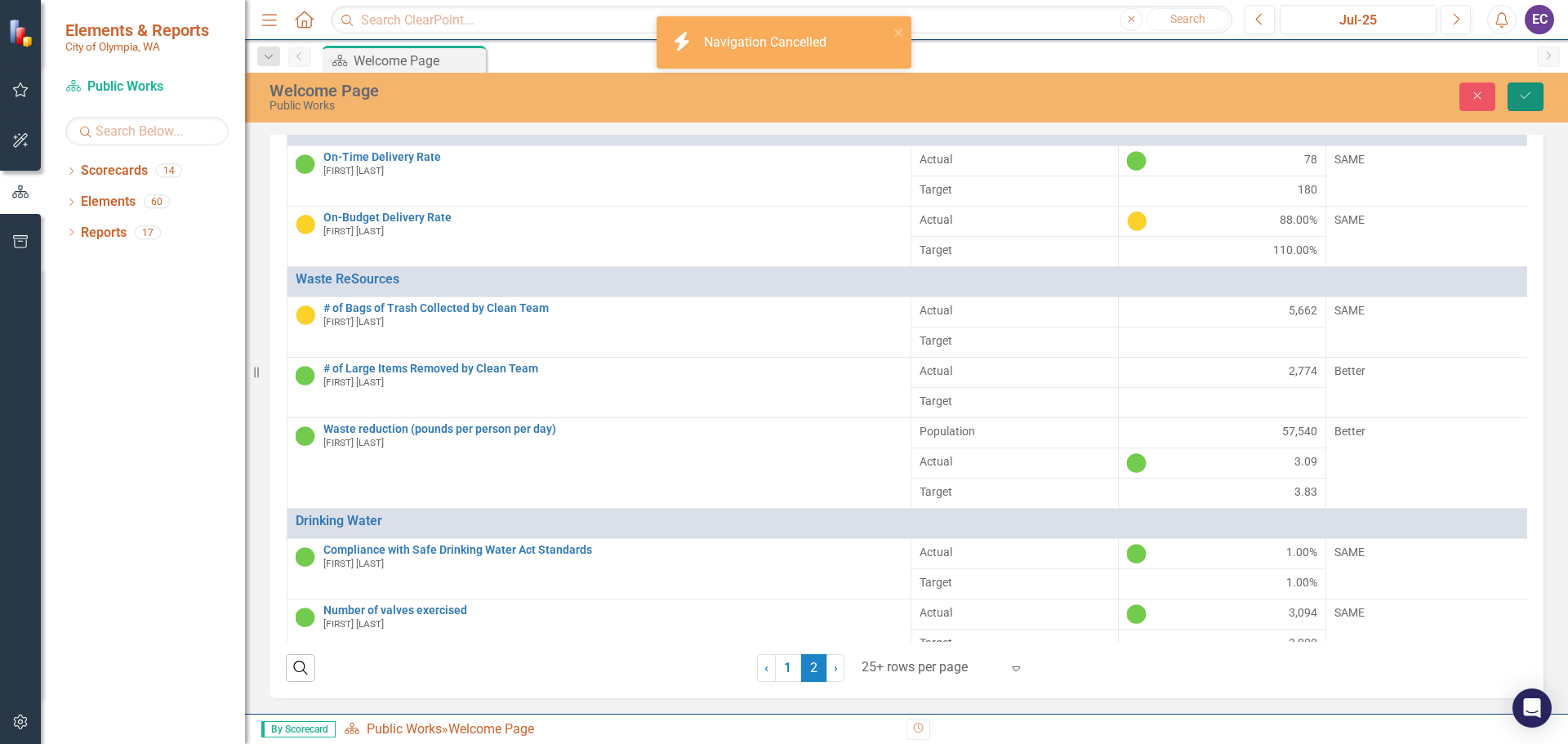 click on "Save" 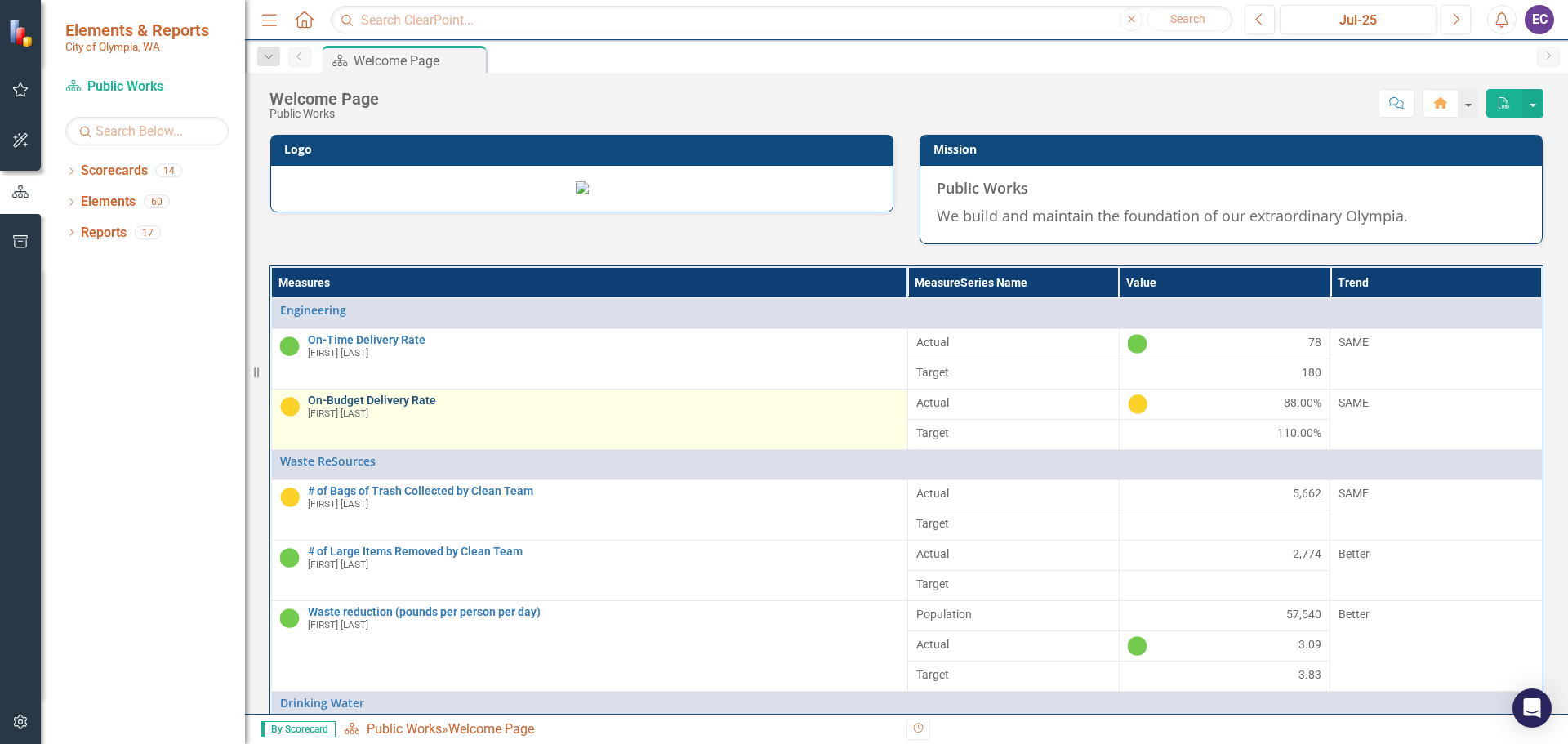 click on "On-Budget Delivery Rate" at bounding box center [604, 400] 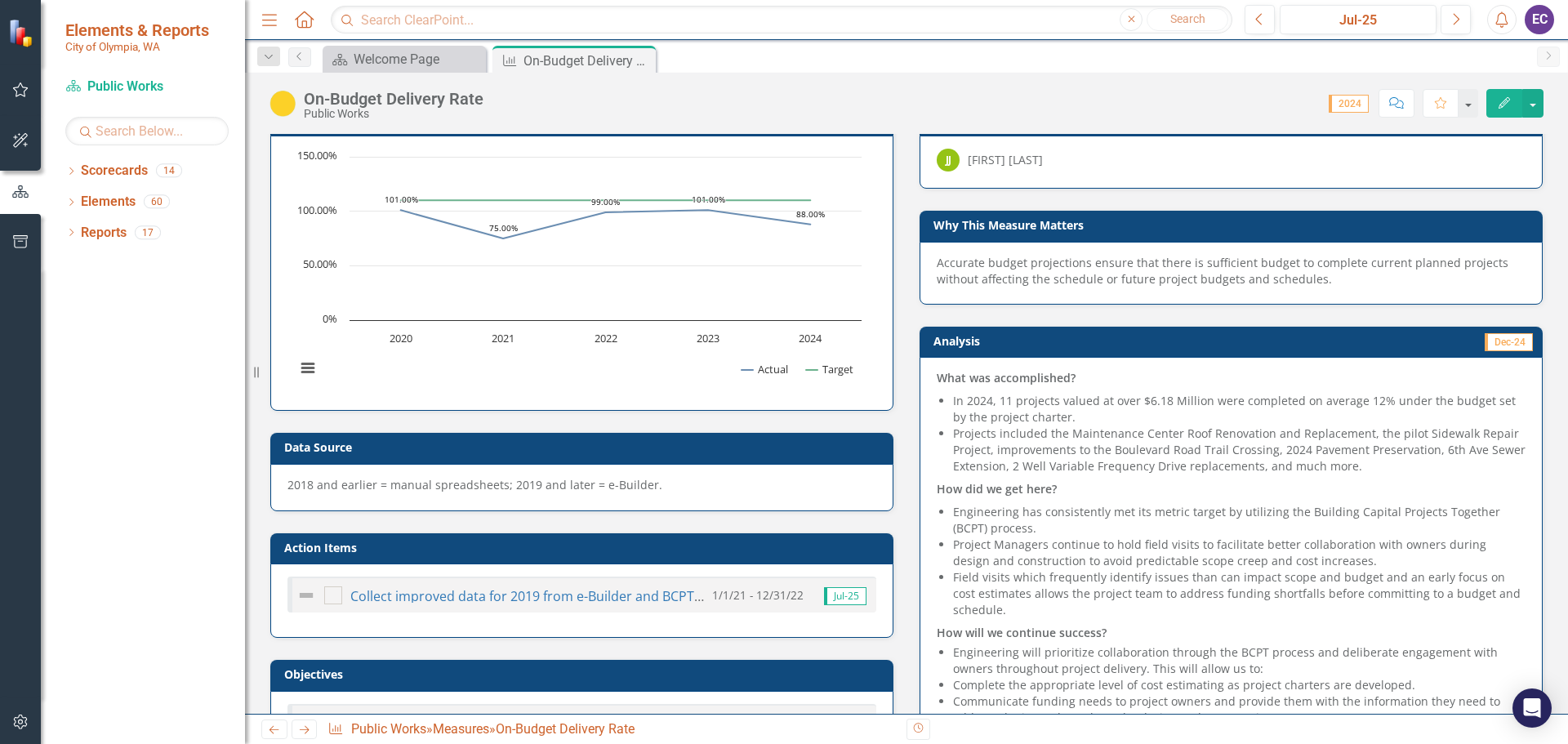 scroll, scrollTop: 0, scrollLeft: 0, axis: both 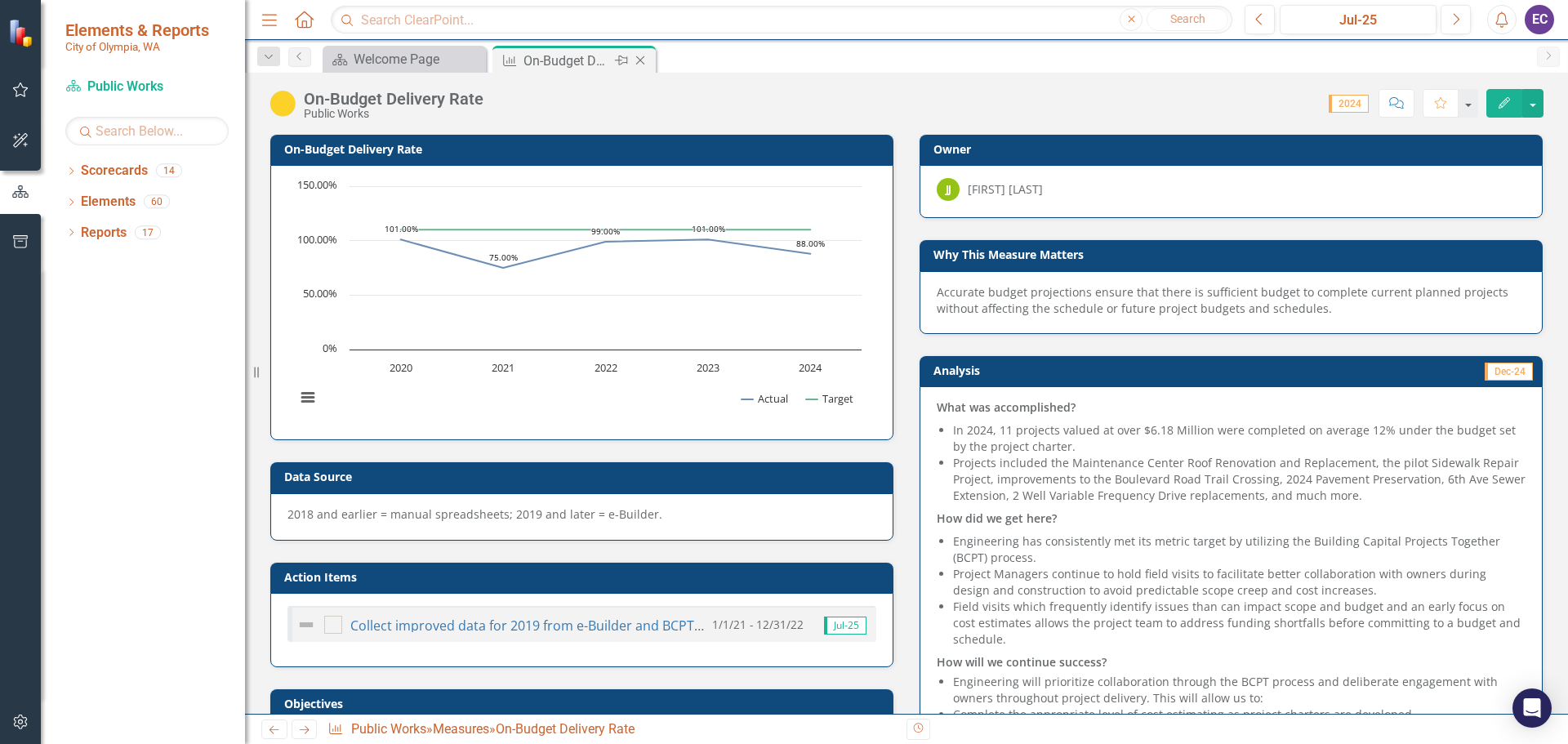 click on "Close" 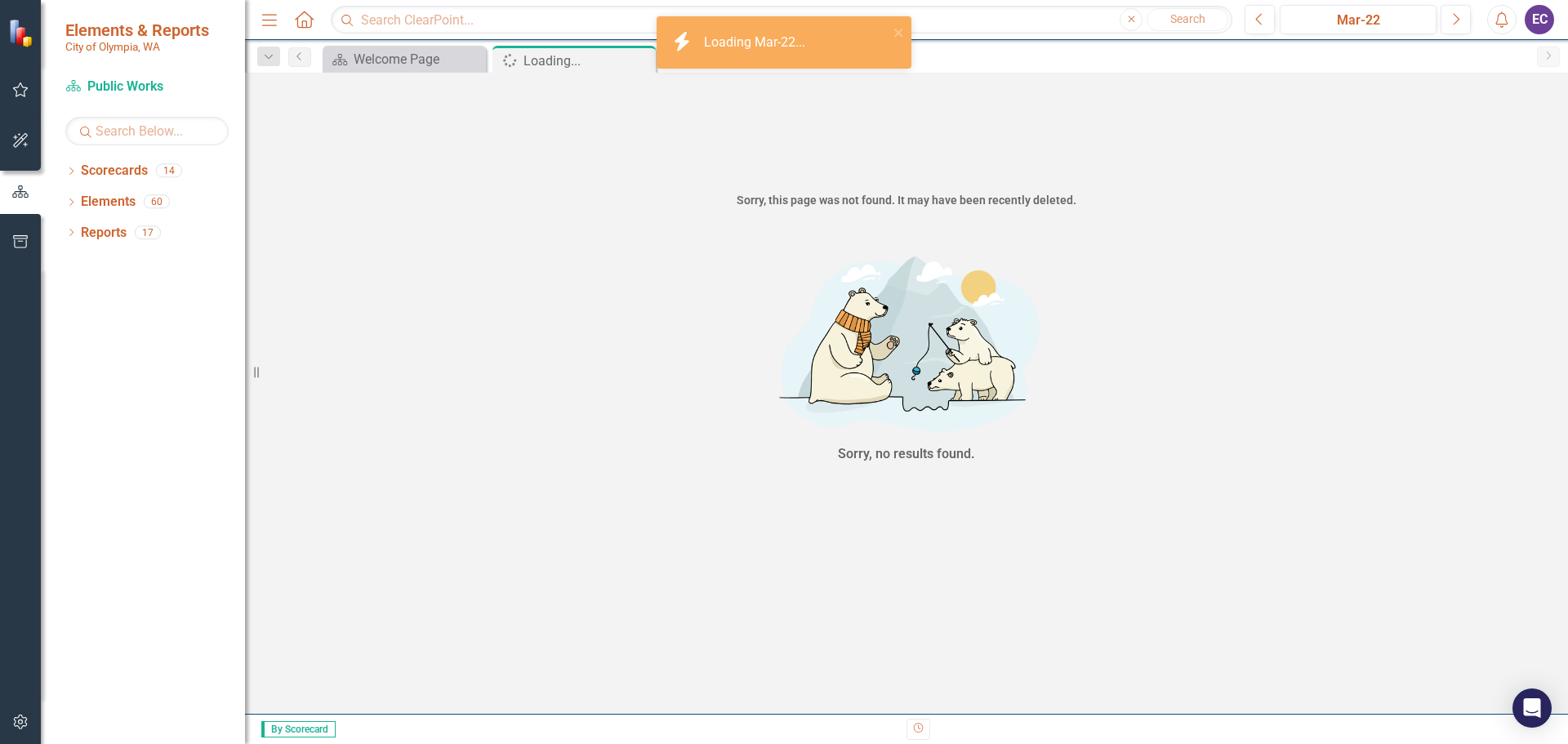 scroll, scrollTop: 0, scrollLeft: 0, axis: both 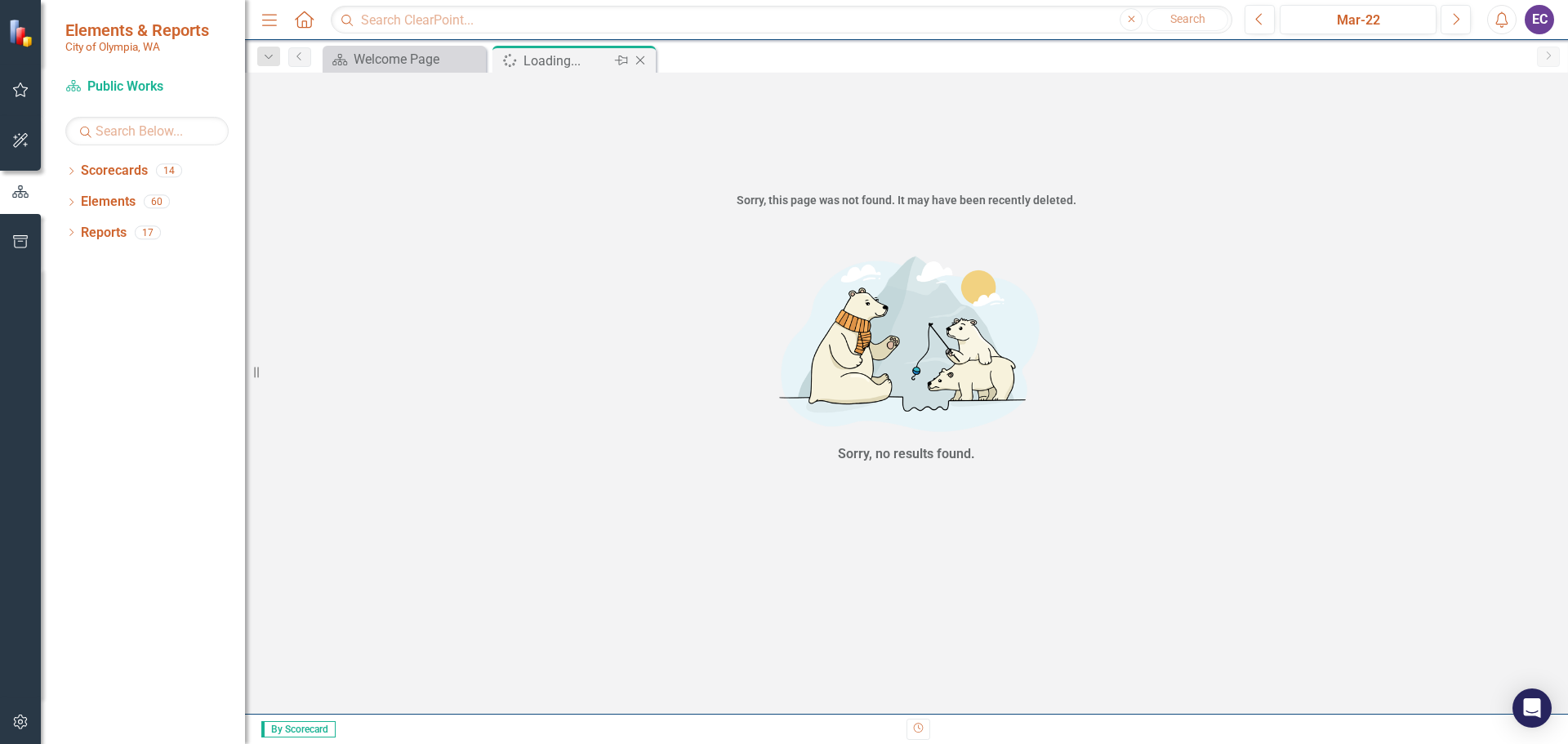 click on "Close" at bounding box center [641, 60] 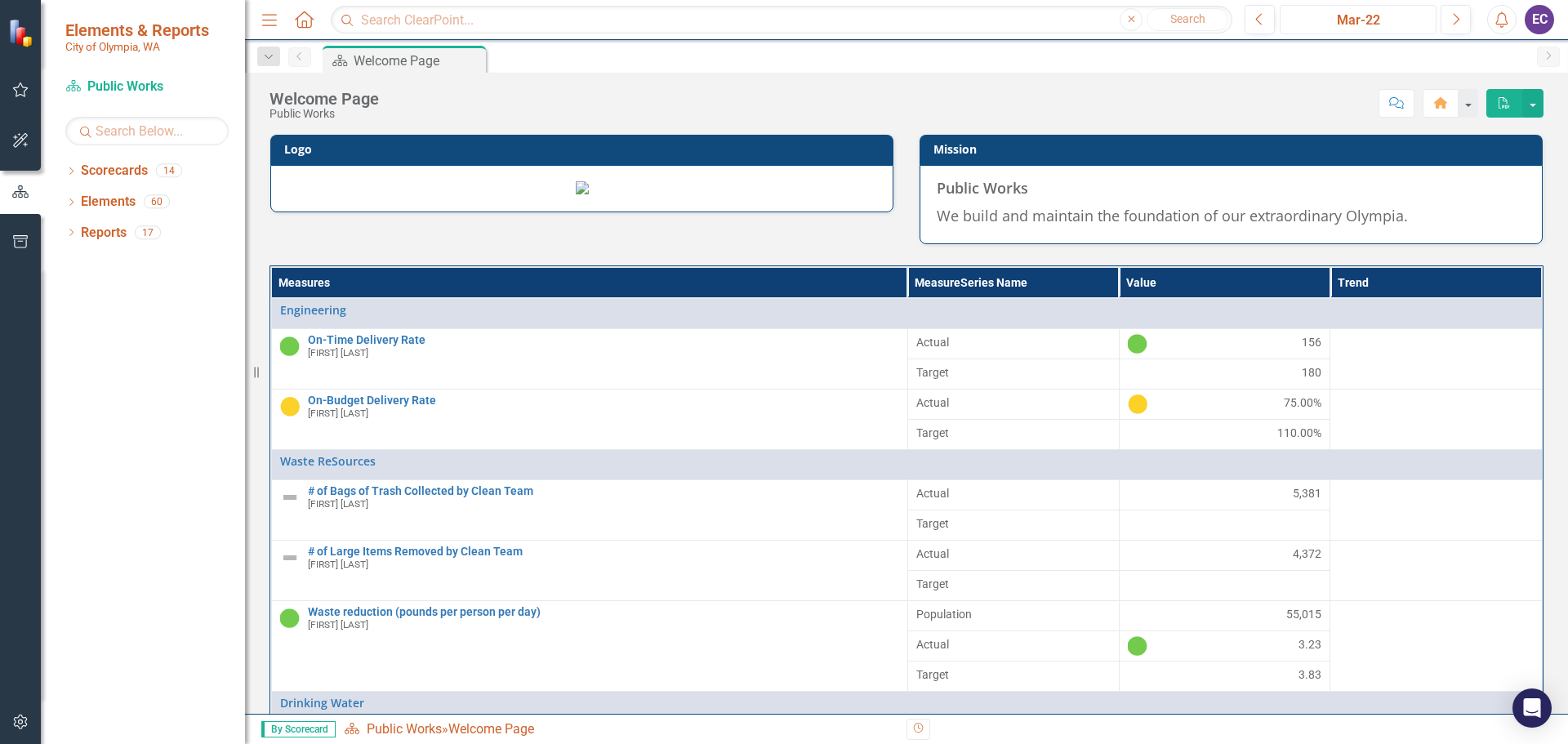 click on "Mar-22" at bounding box center (1358, 20) 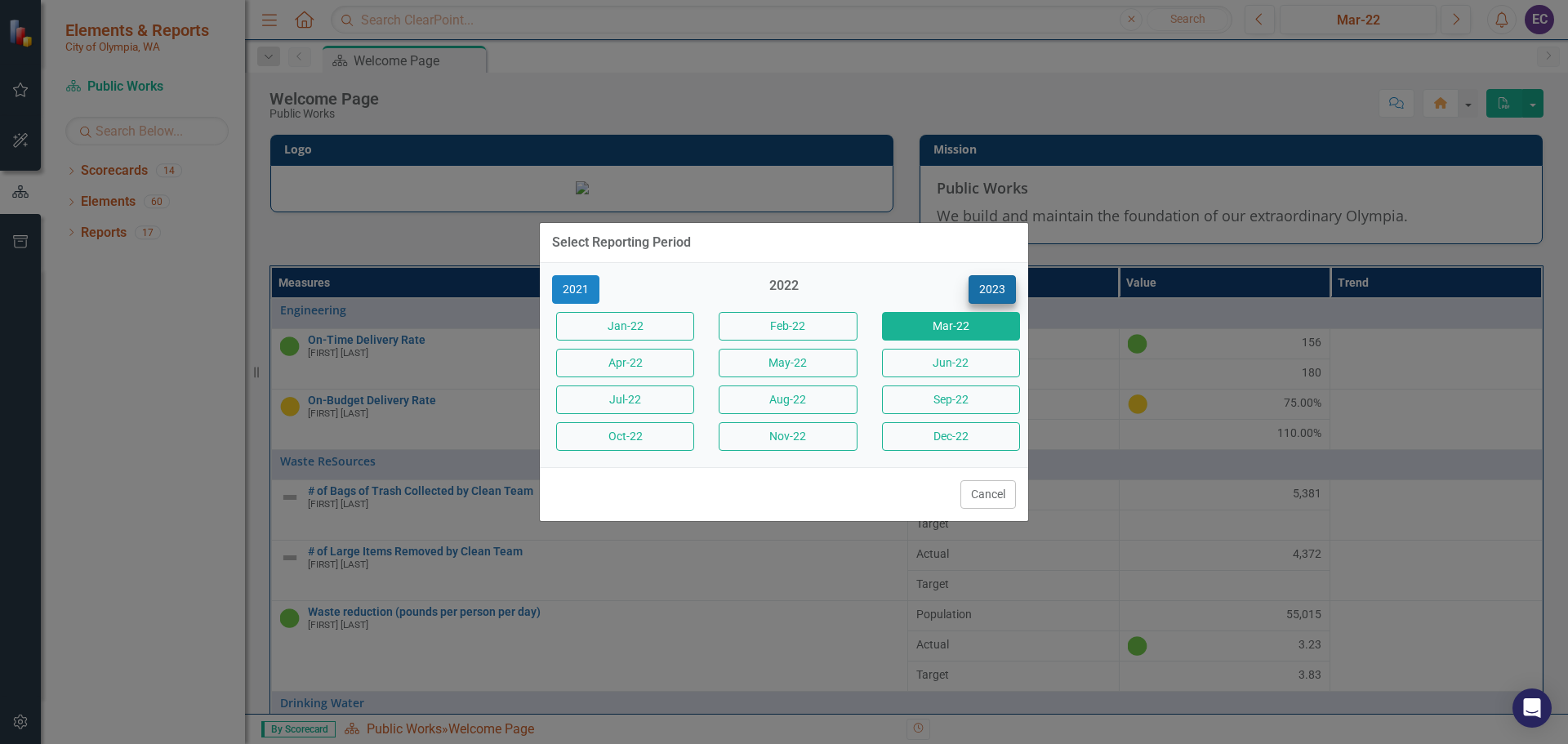 drag, startPoint x: 1019, startPoint y: 278, endPoint x: 1000, endPoint y: 285, distance: 20.248457 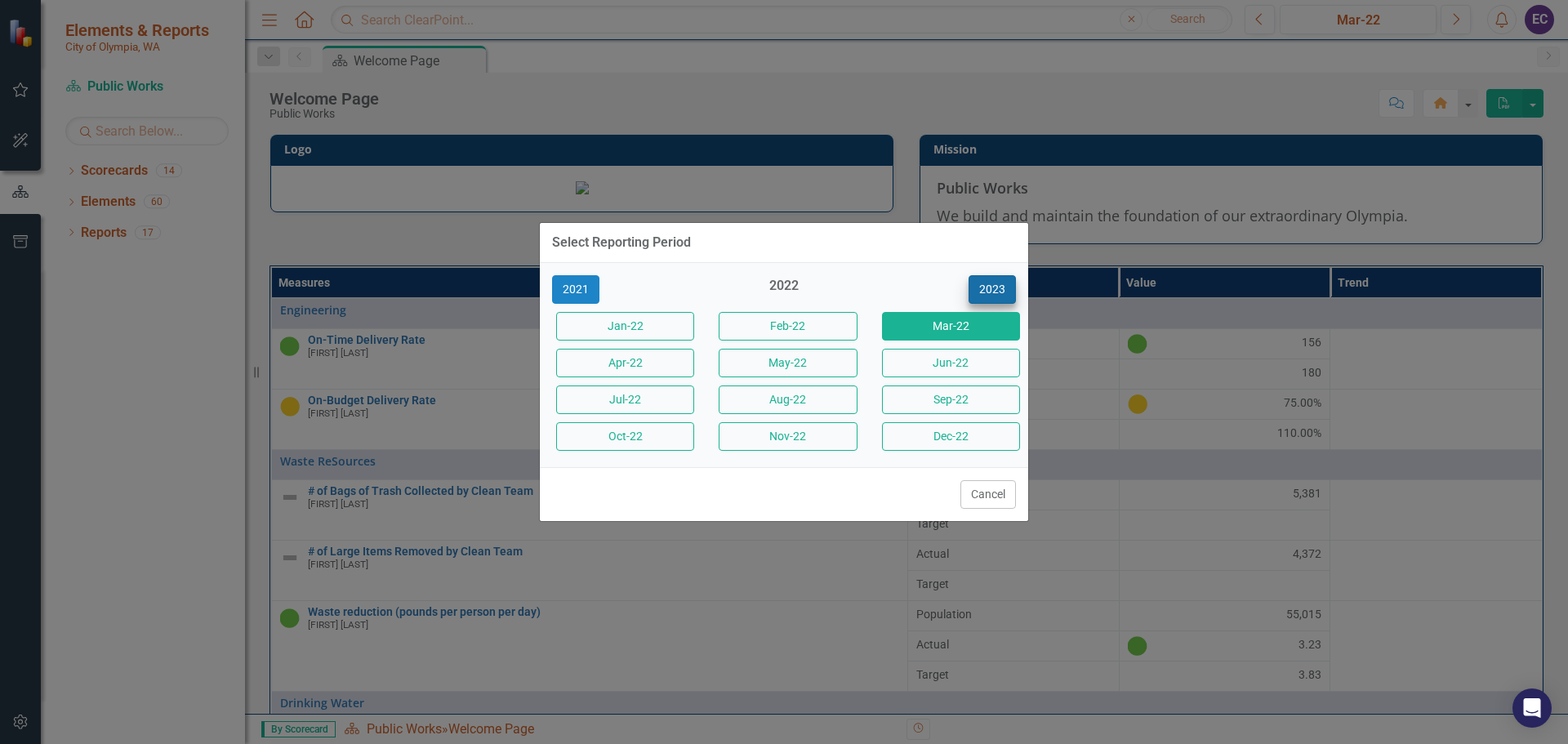 click on "2023" at bounding box center [947, 289] 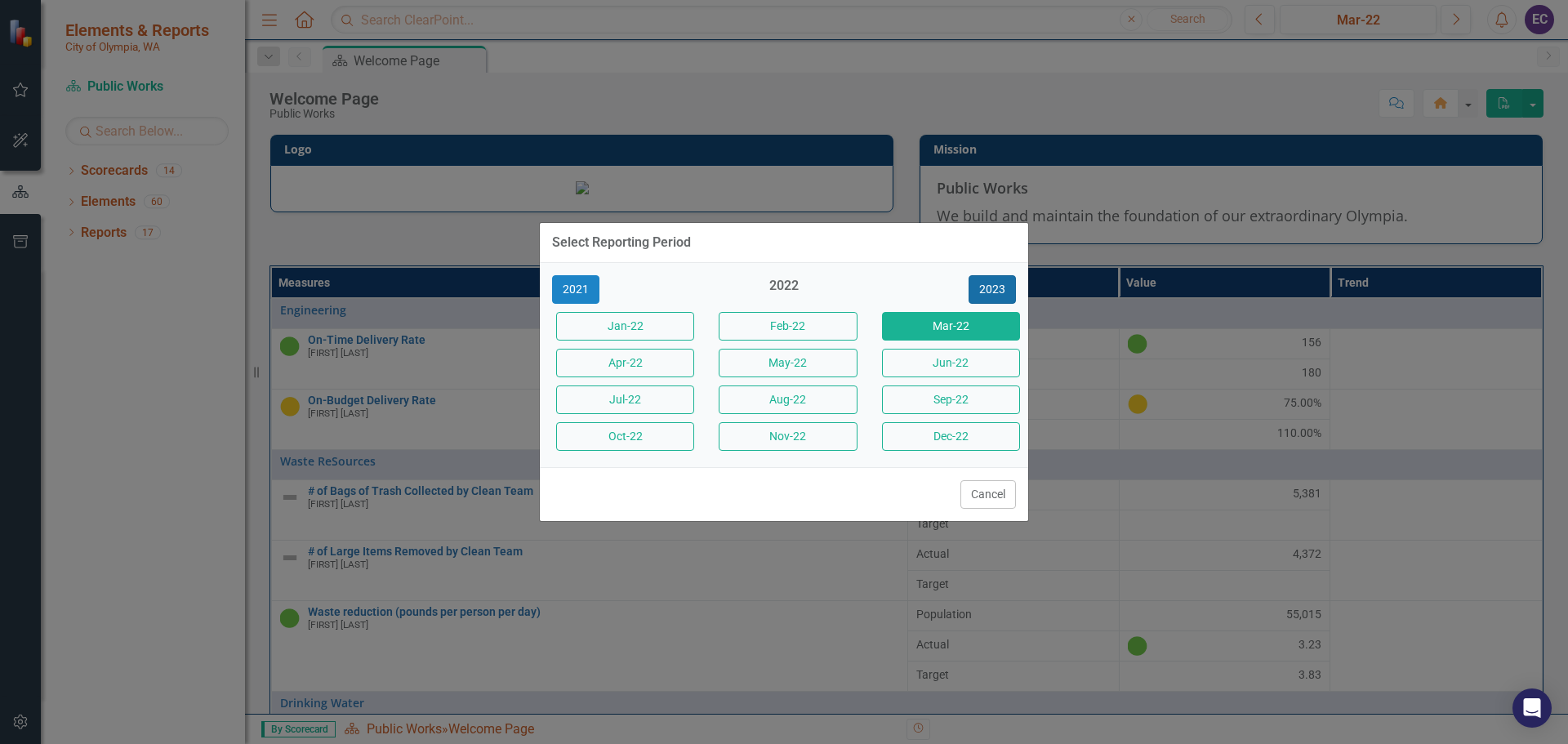 click on "2023" at bounding box center (992, 289) 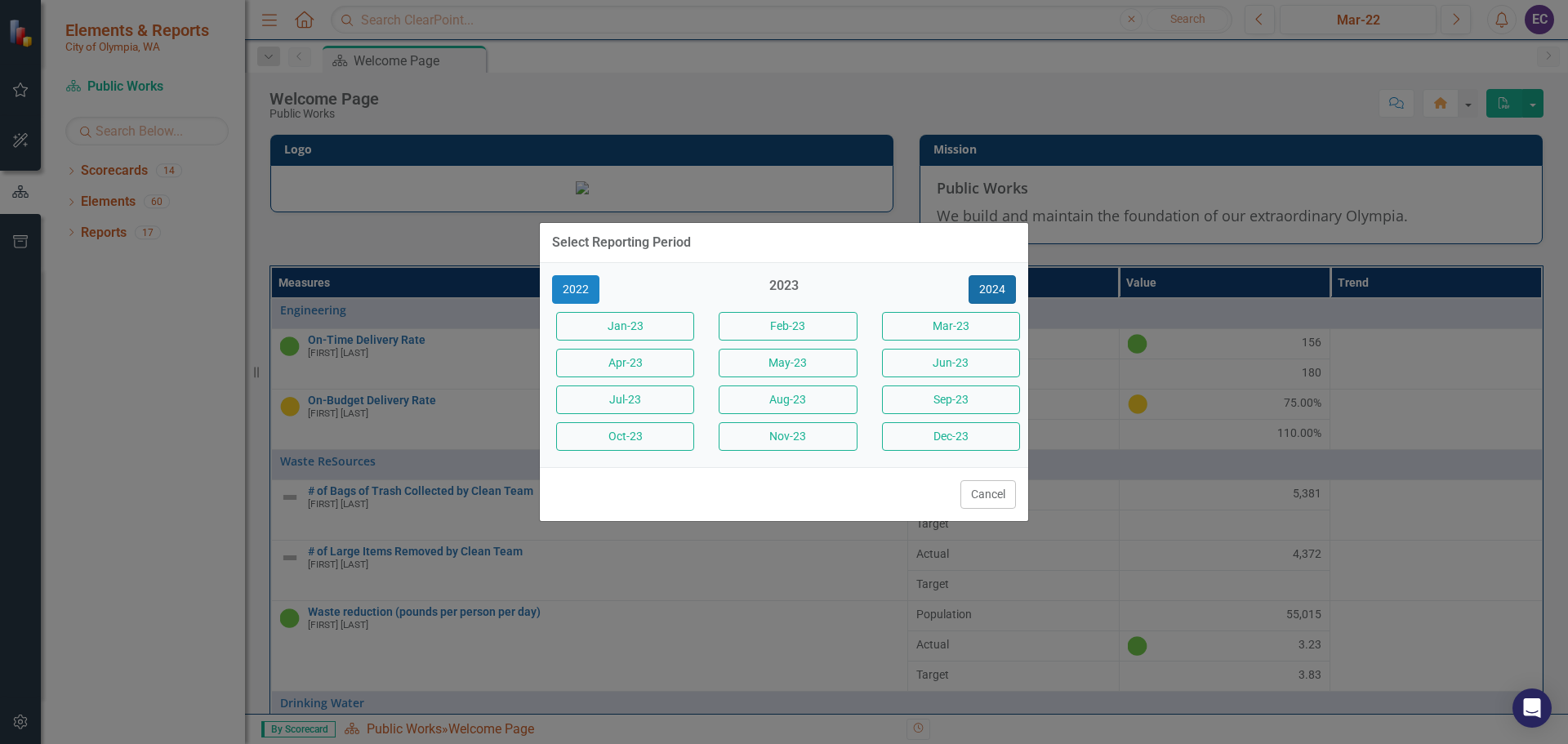 click on "2024" at bounding box center [992, 289] 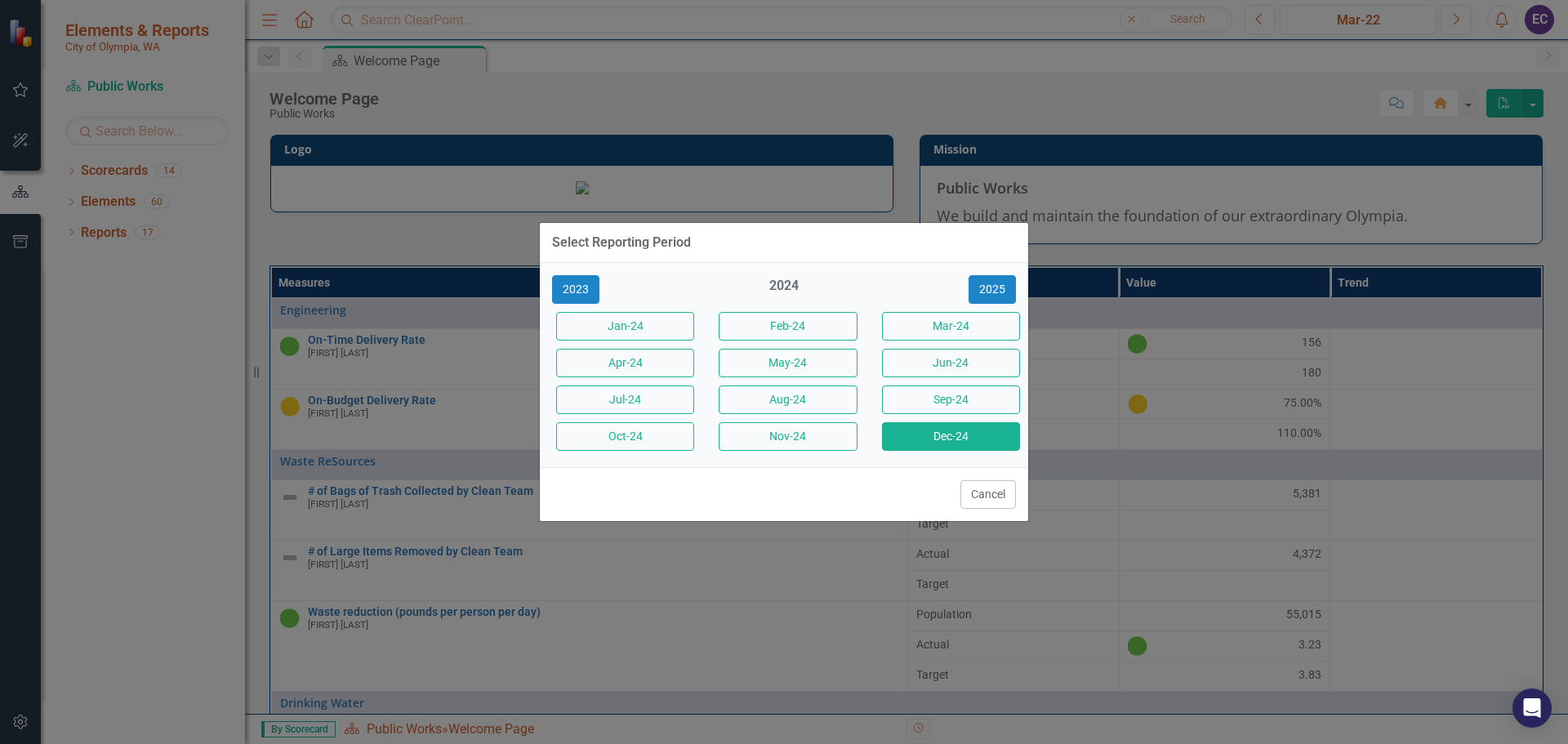 click on "Dec-24" at bounding box center [951, 436] 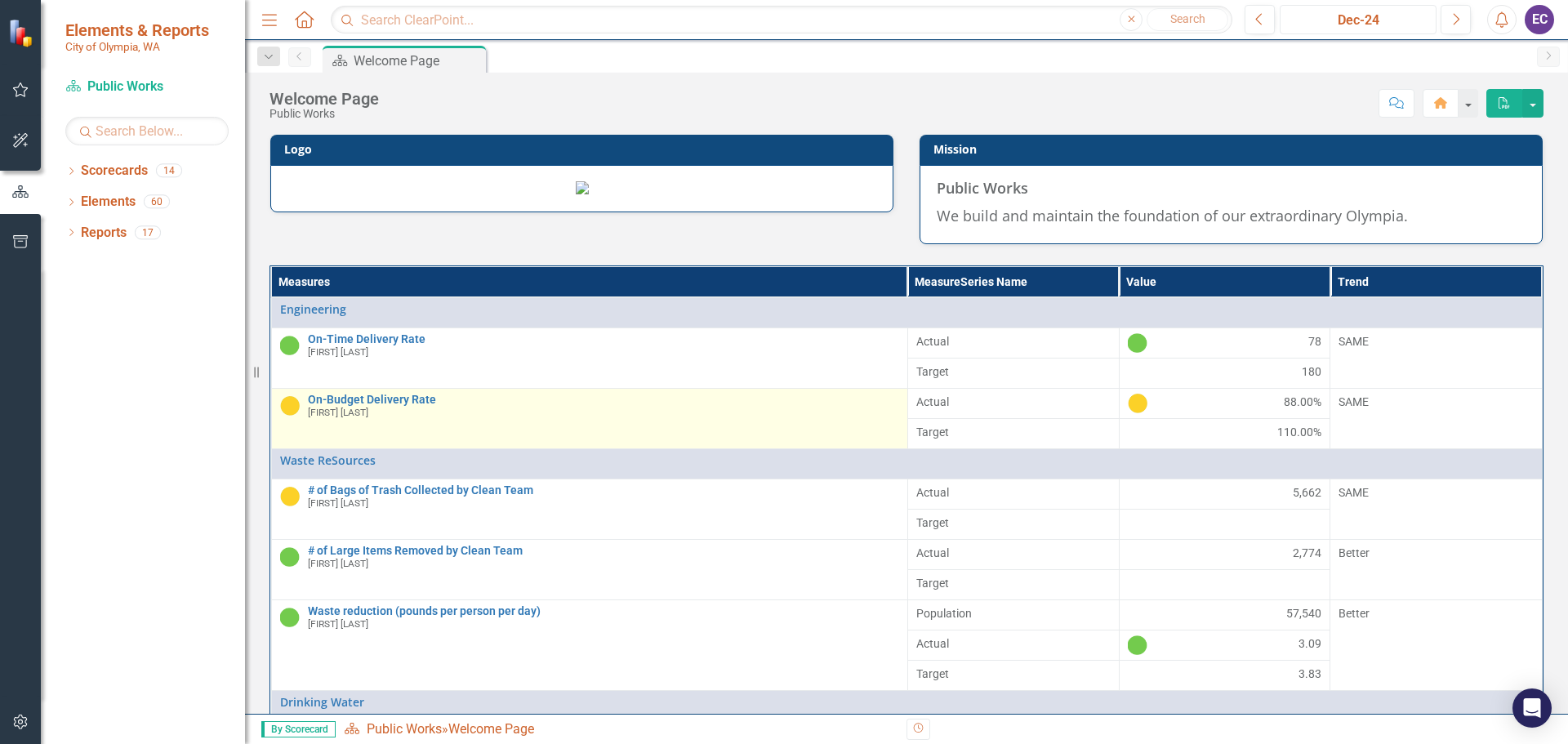 scroll, scrollTop: 0, scrollLeft: 0, axis: both 